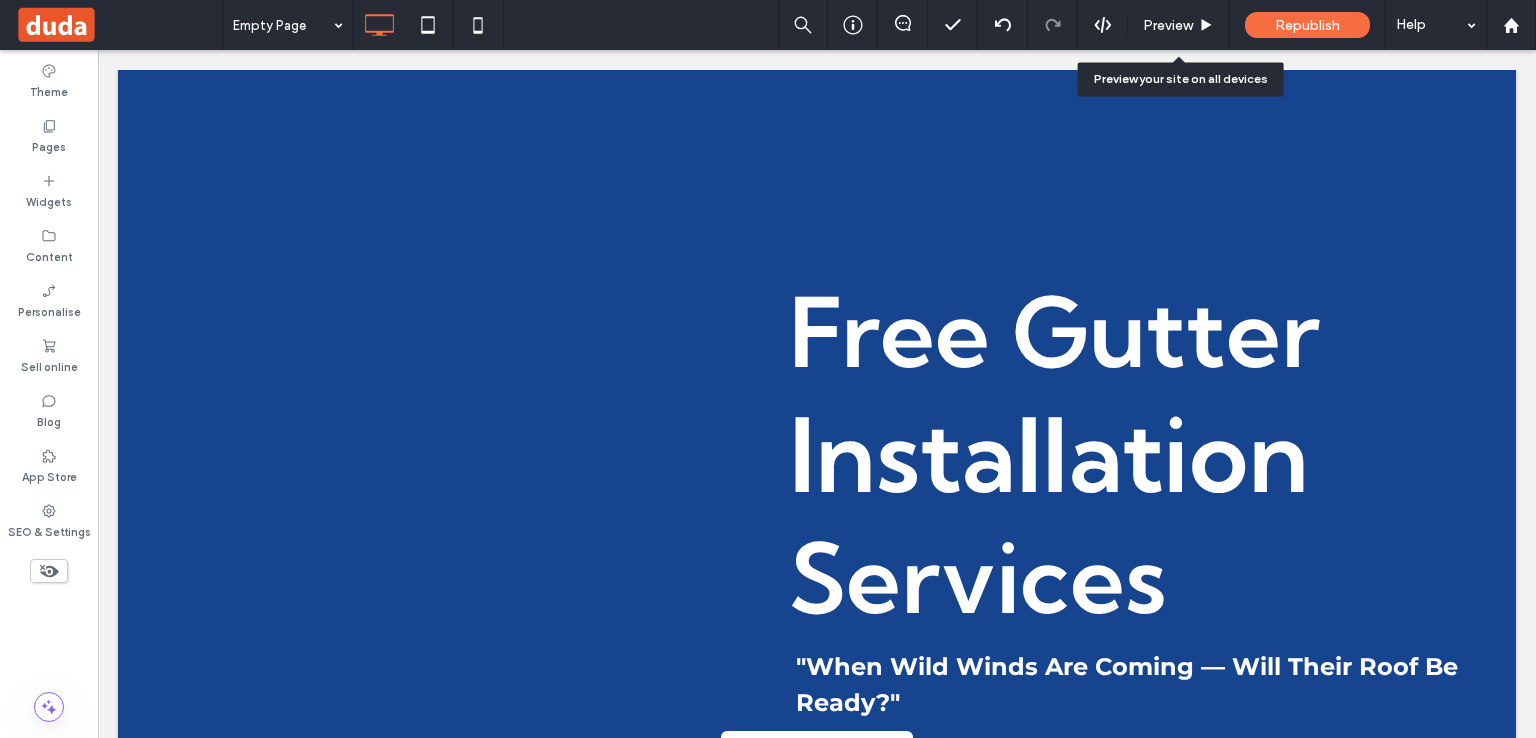 scroll, scrollTop: 166, scrollLeft: 0, axis: vertical 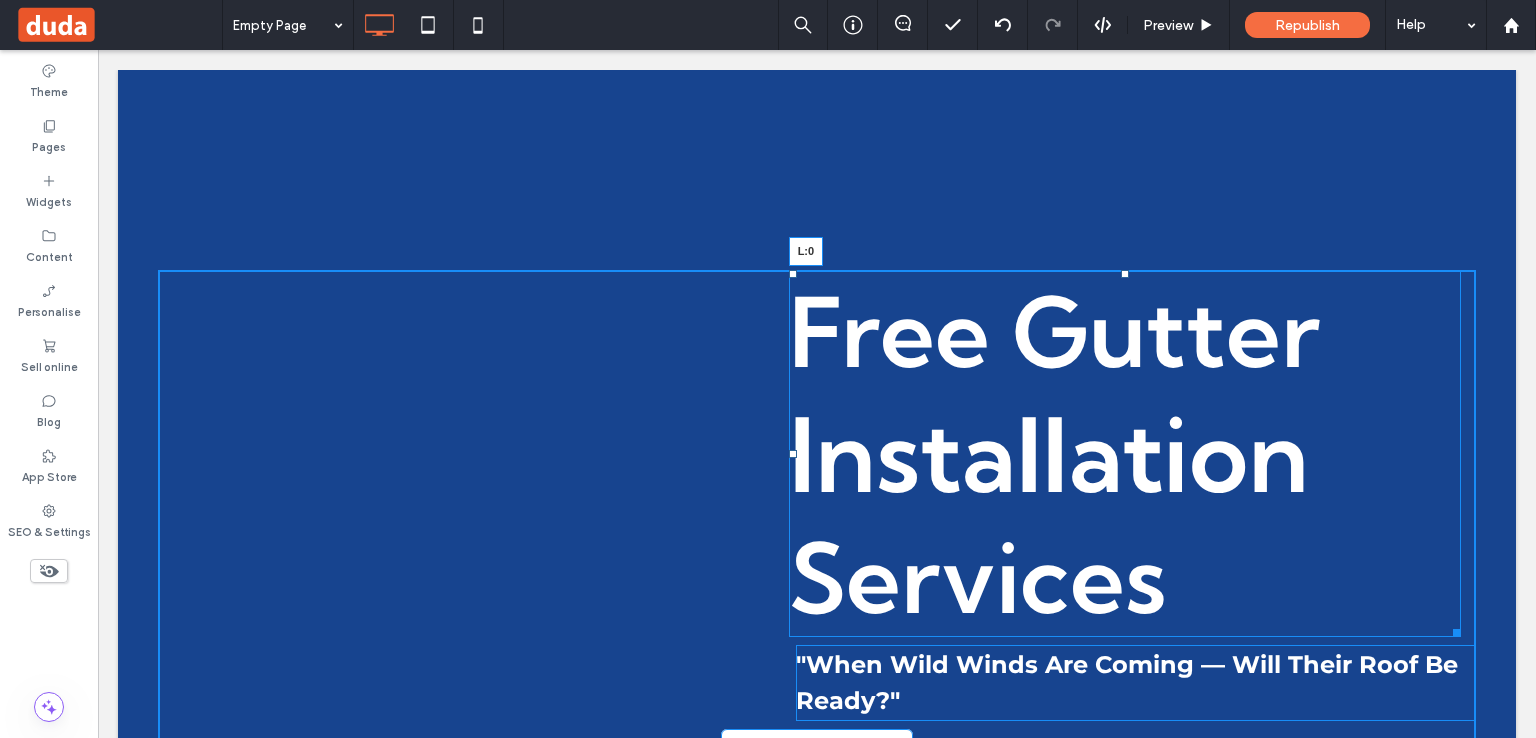 drag, startPoint x: 788, startPoint y: 453, endPoint x: 111, endPoint y: 411, distance: 678.3016 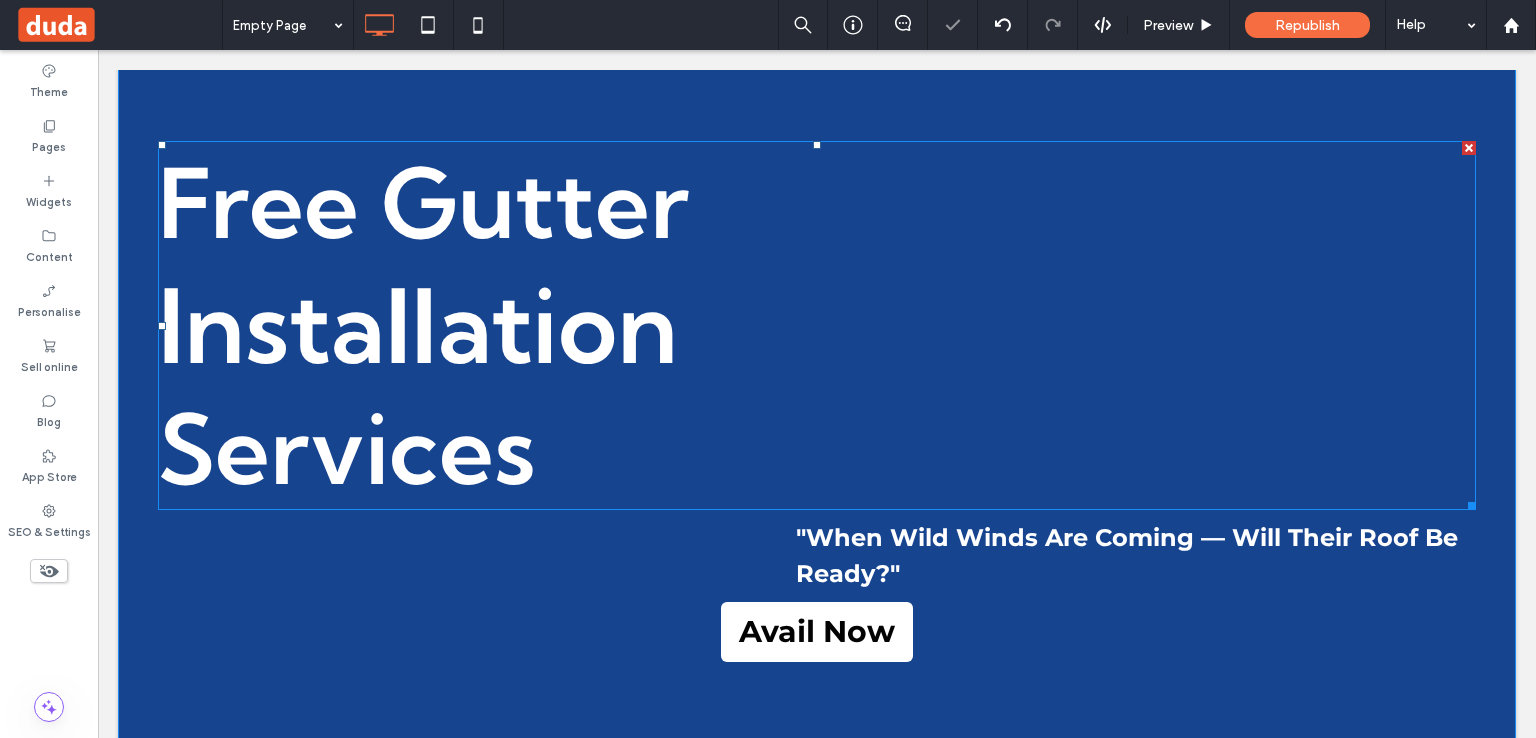 scroll, scrollTop: 166, scrollLeft: 0, axis: vertical 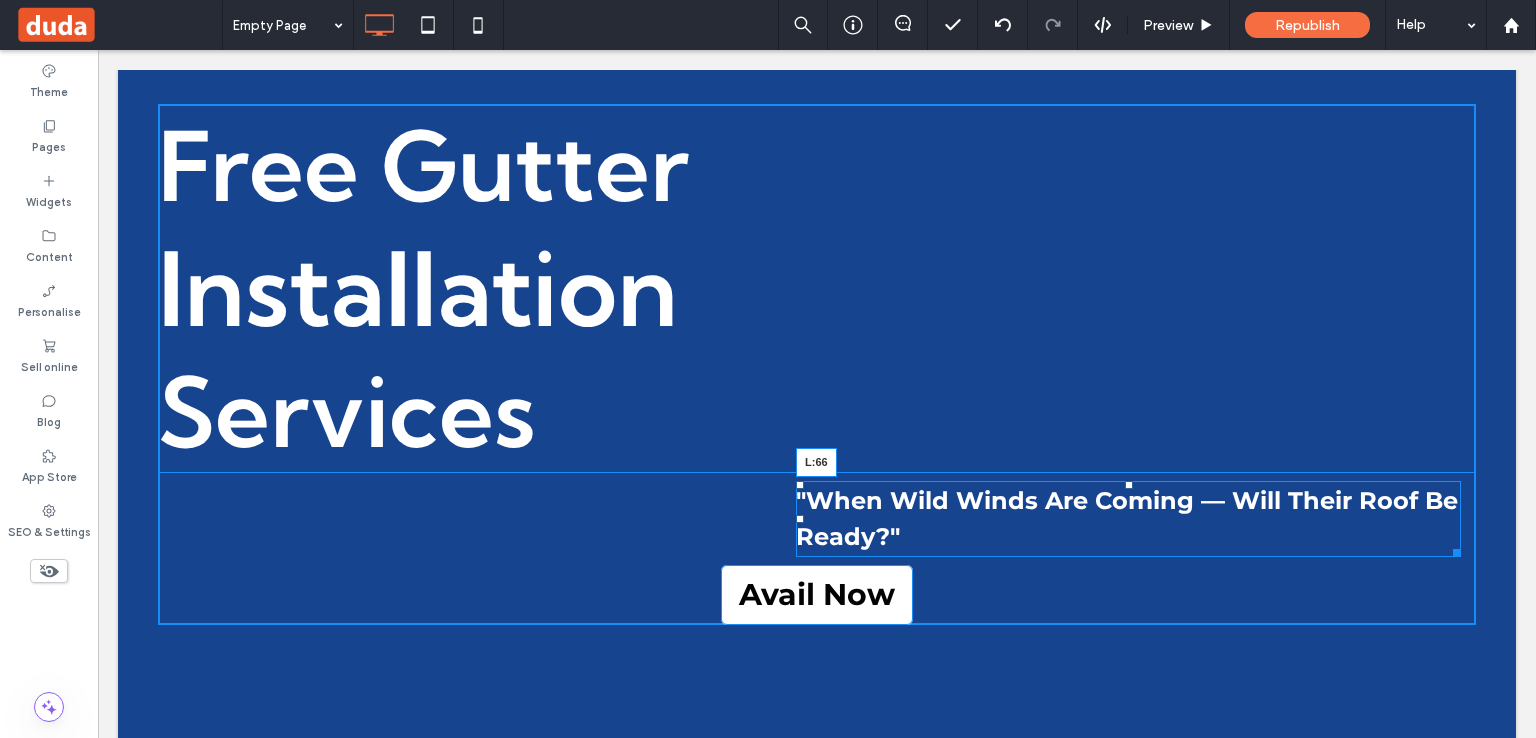 drag, startPoint x: 800, startPoint y: 512, endPoint x: 229, endPoint y: 482, distance: 571.78754 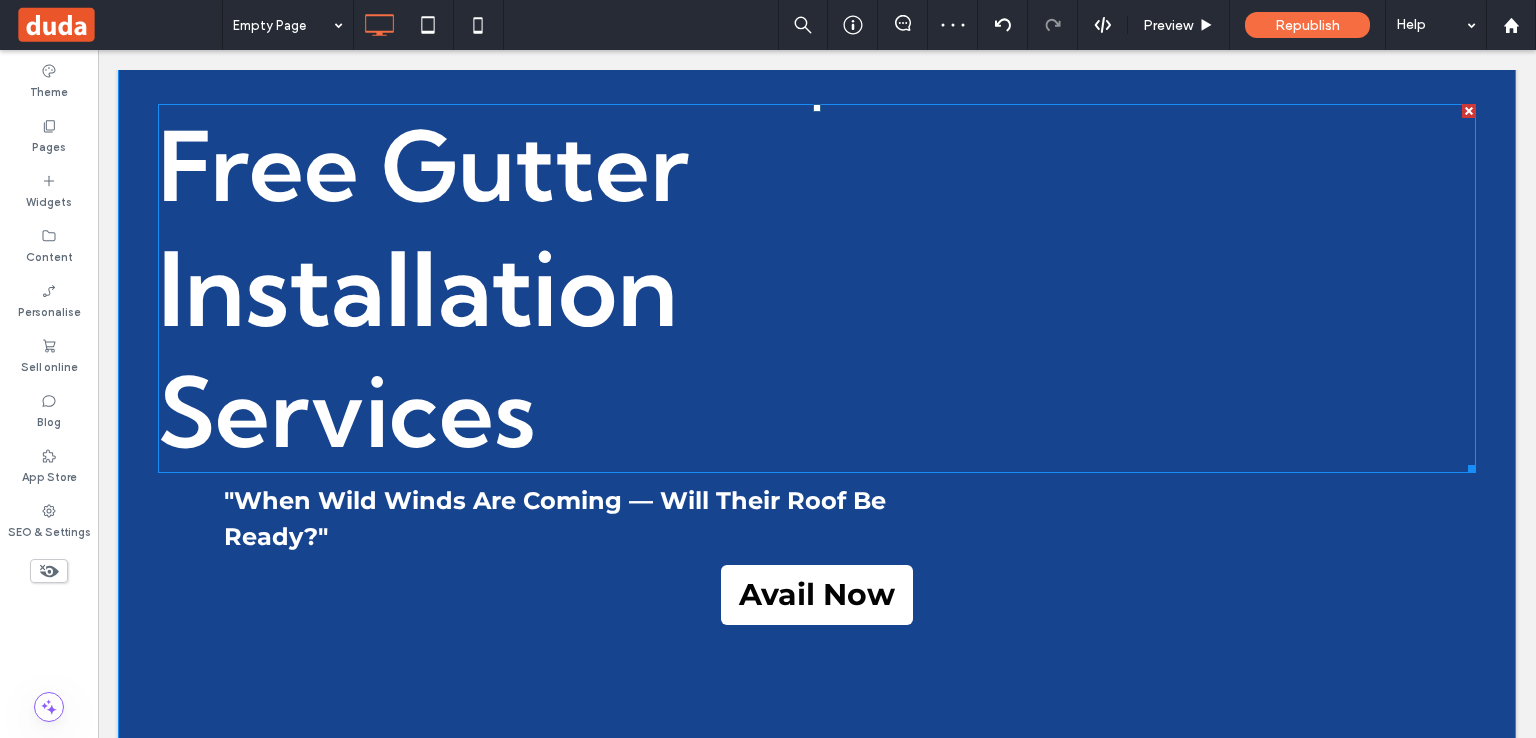 click on "Installation" at bounding box center [418, 288] 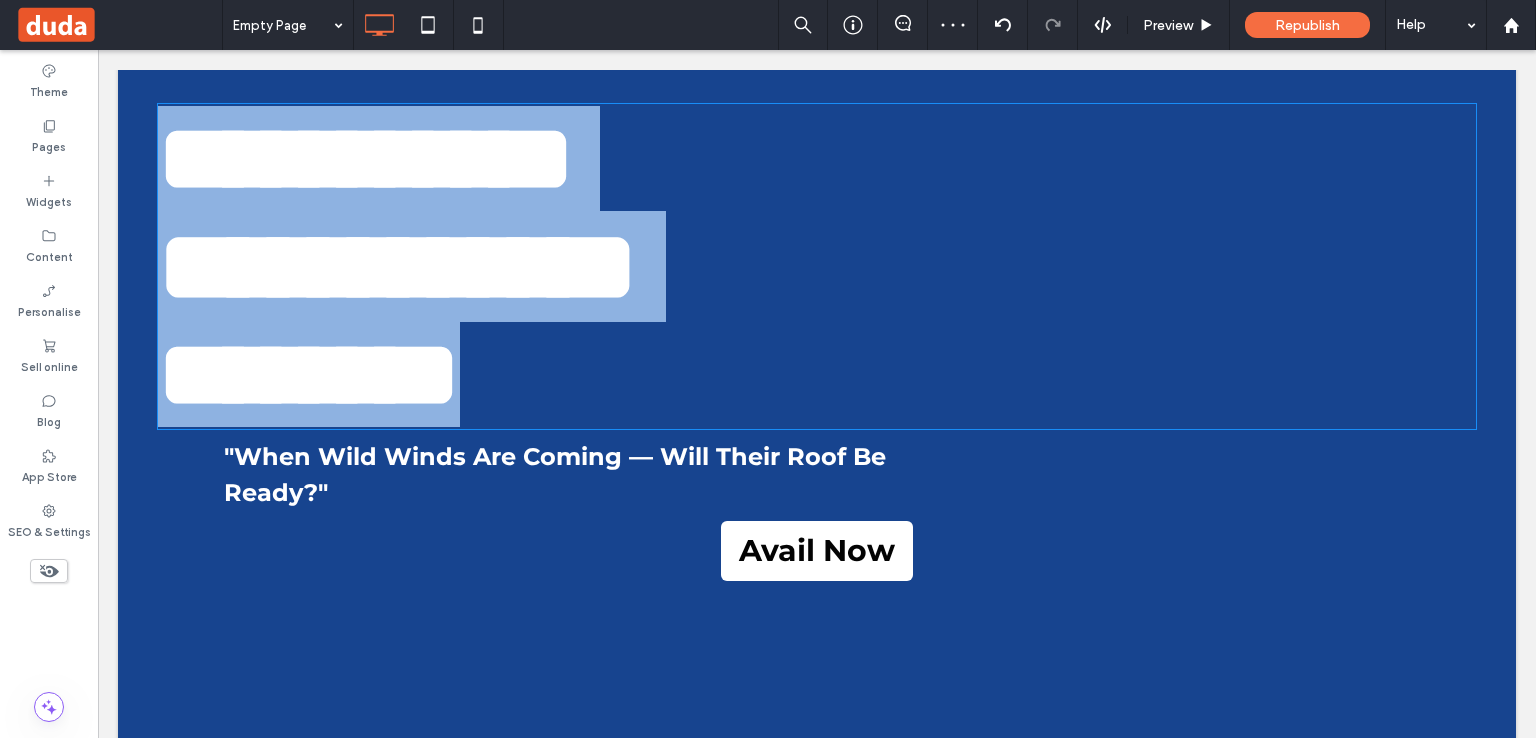 type on "**********" 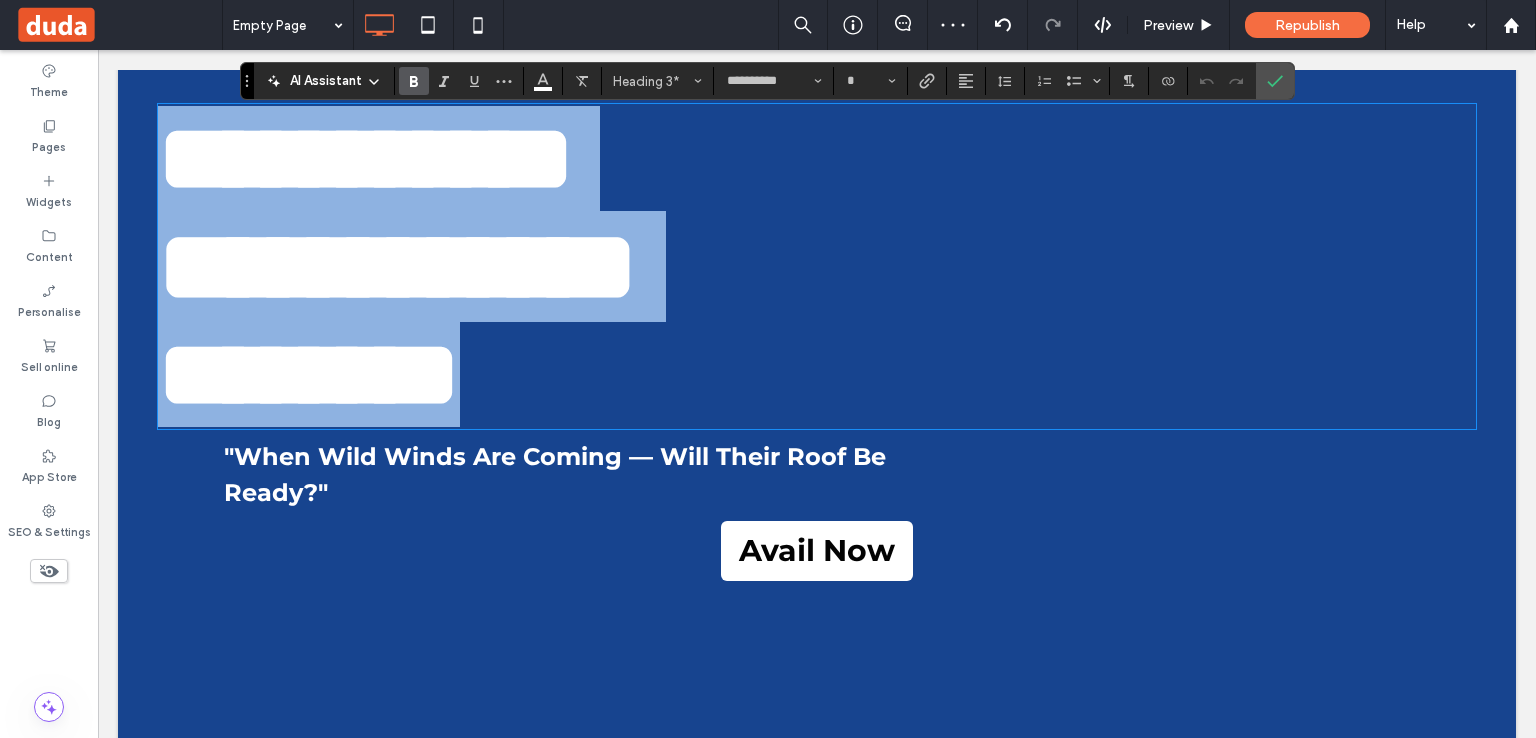 click on "**********" at bounding box center (817, 266) 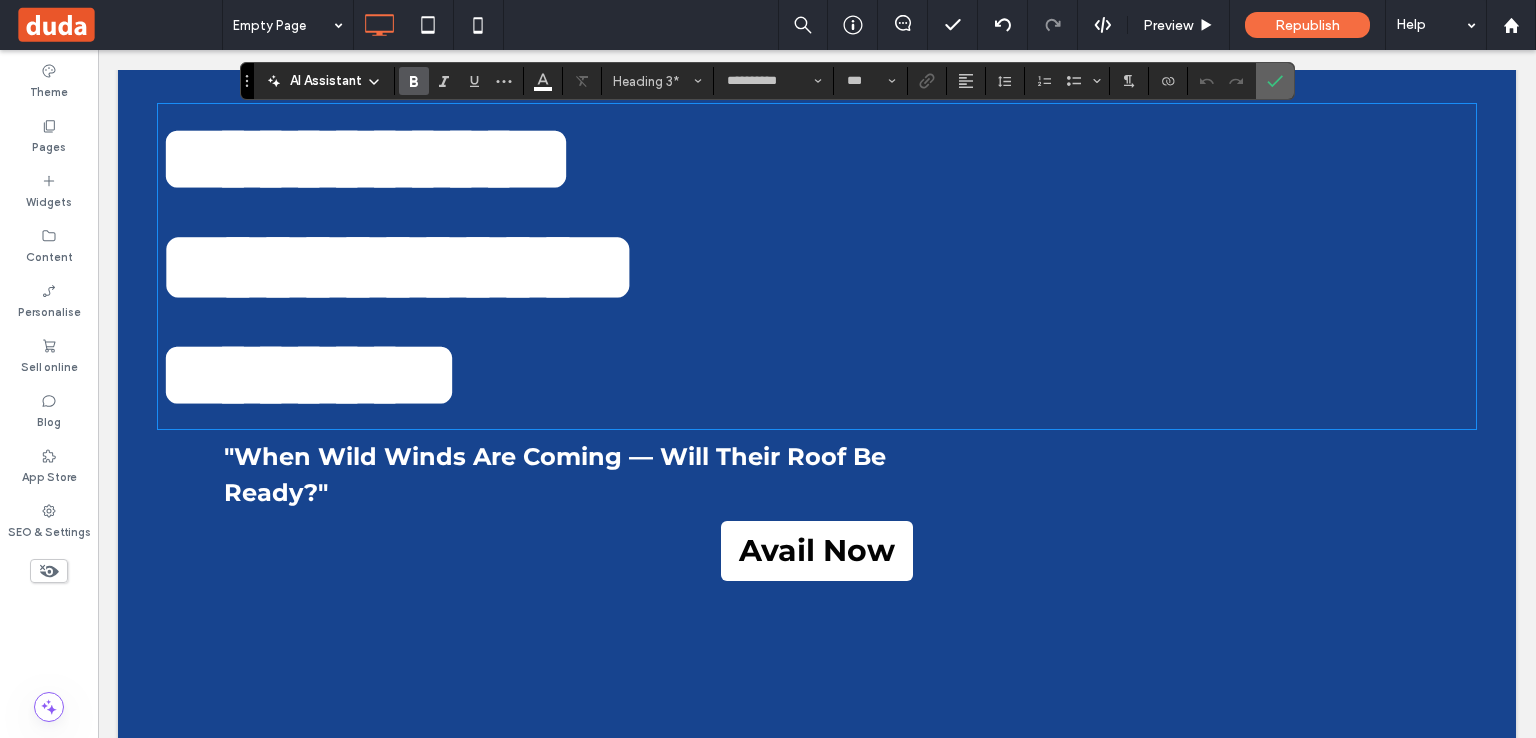 click 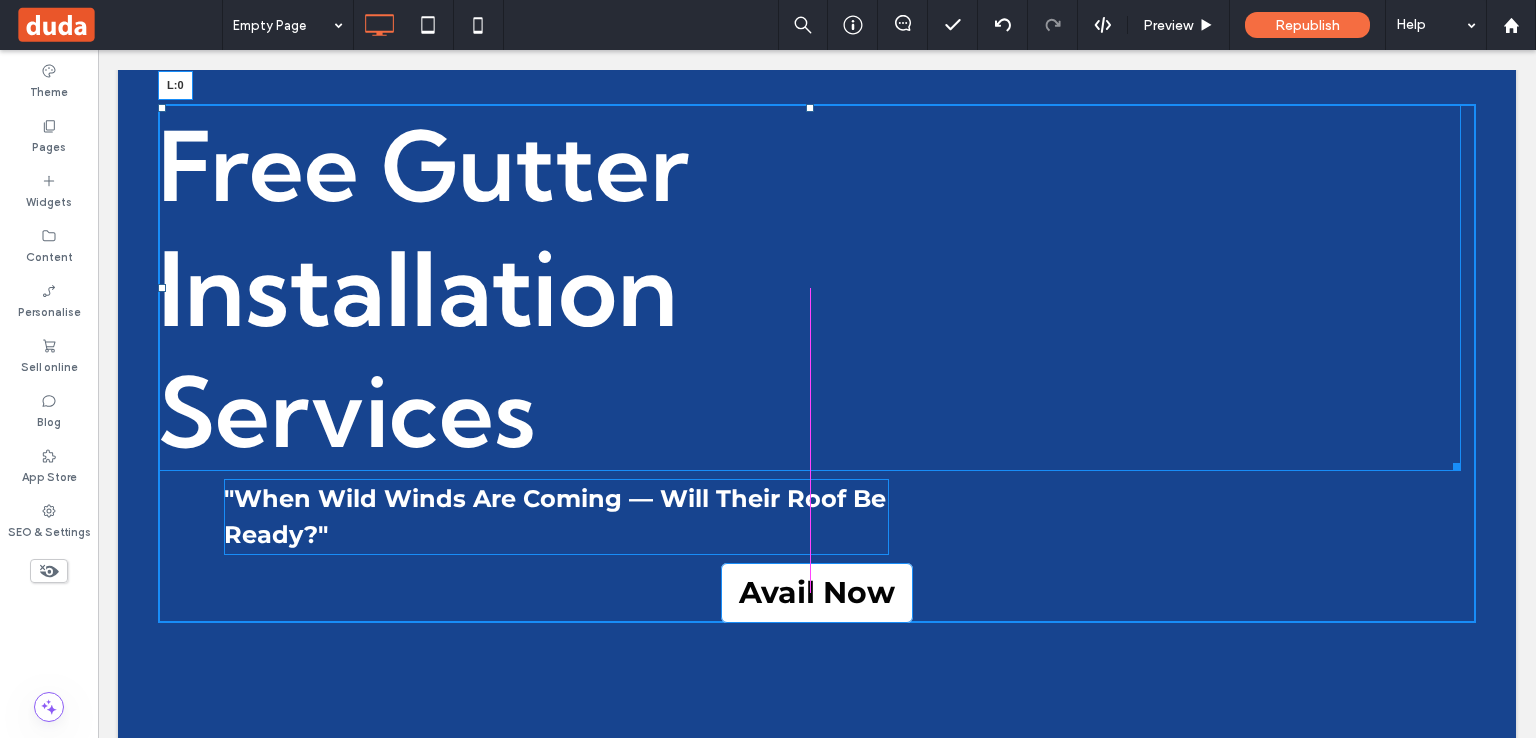 drag, startPoint x: 161, startPoint y: 287, endPoint x: 255, endPoint y: 293, distance: 94.19129 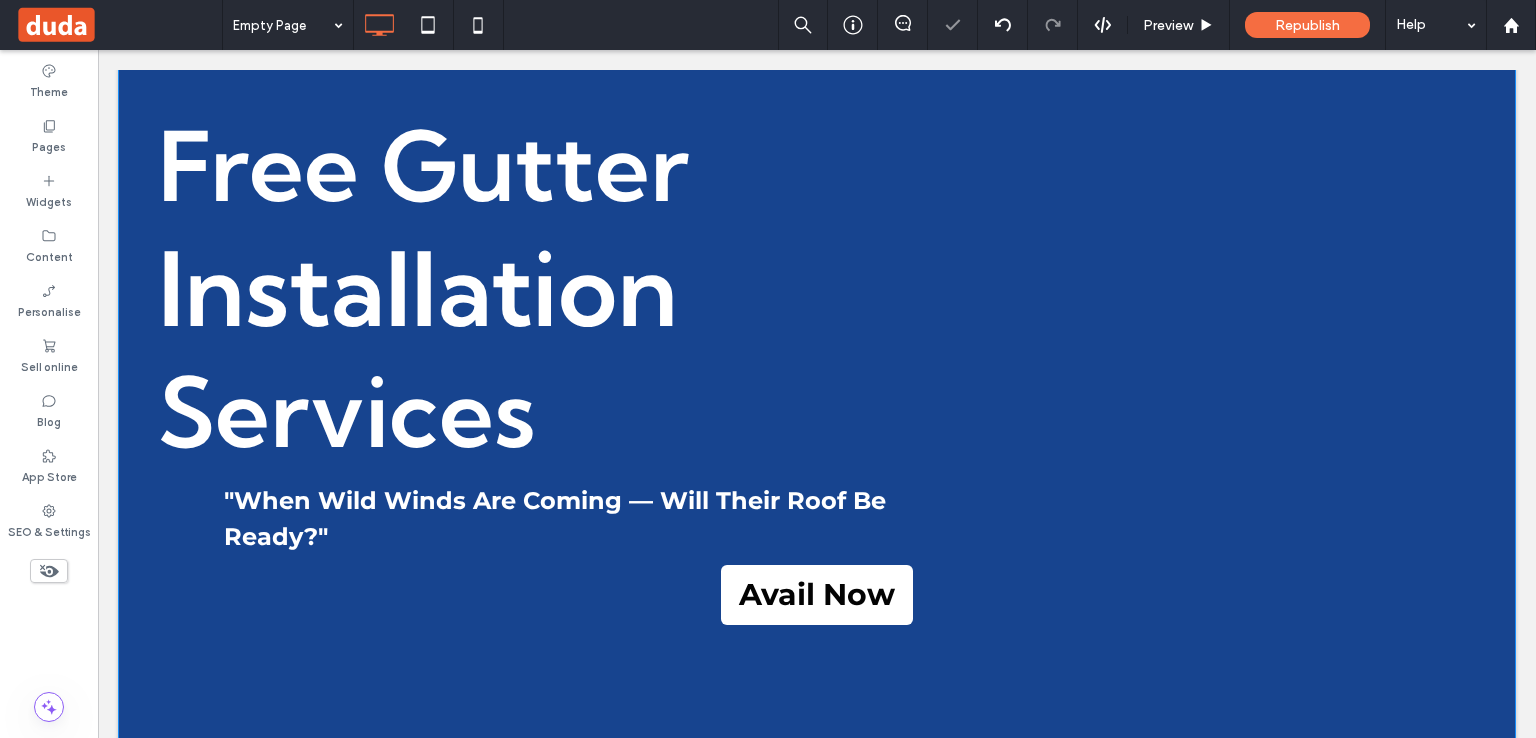 click on "Free Gutter Installation Services
"When Wild Winds Are Coming — Will Their Roof Be Ready?"
Avail Now
Click To Paste
Row + Add Section" at bounding box center [817, 364] 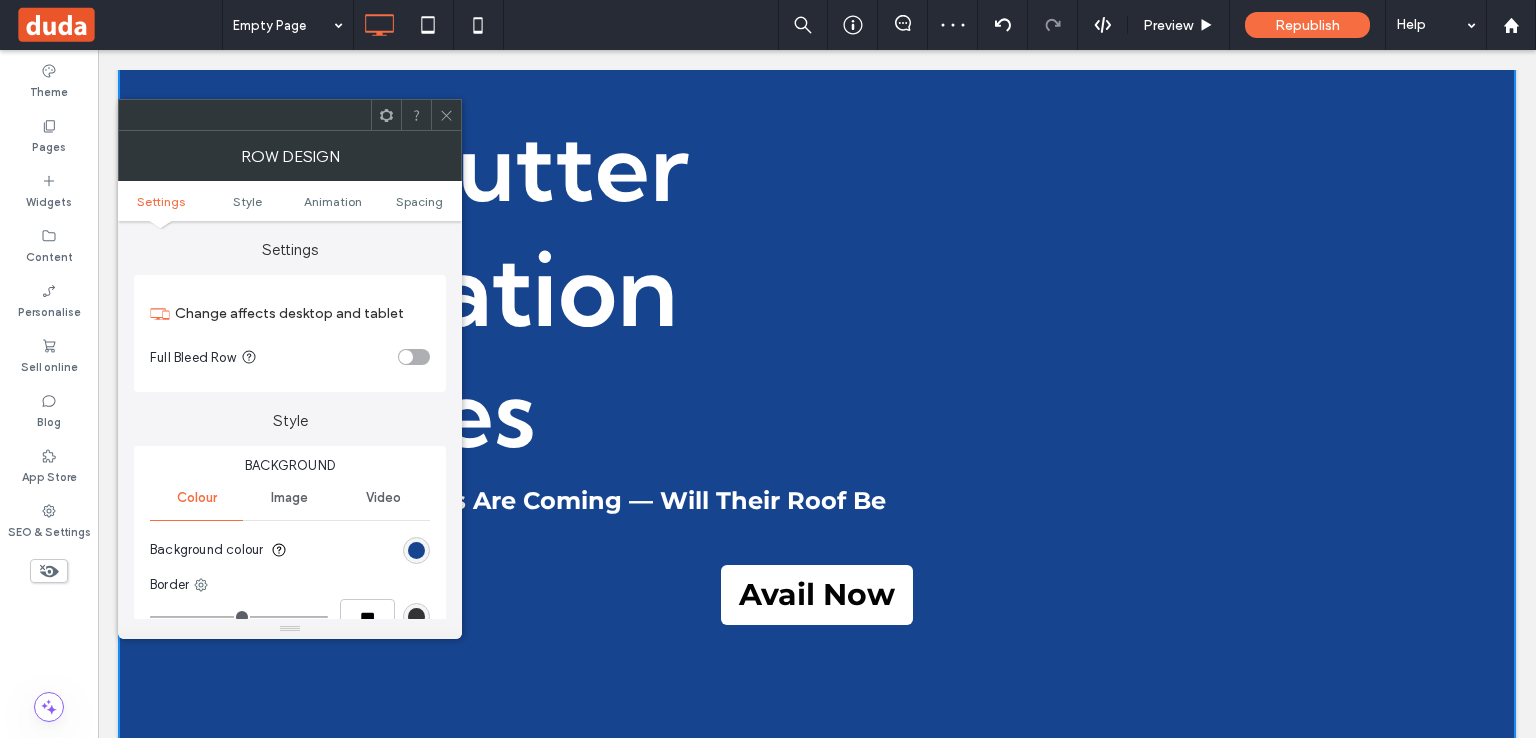 click 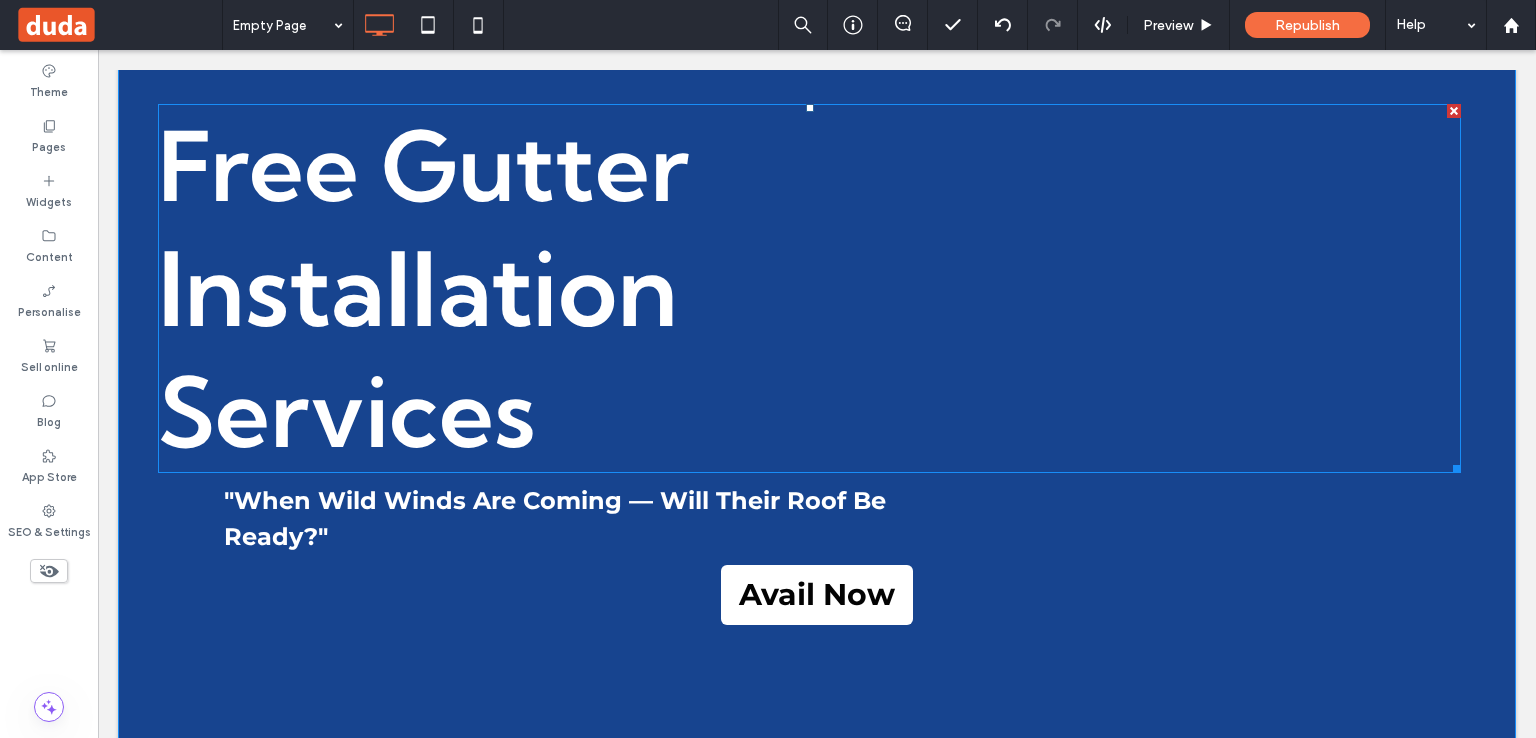 click at bounding box center [810, 108] 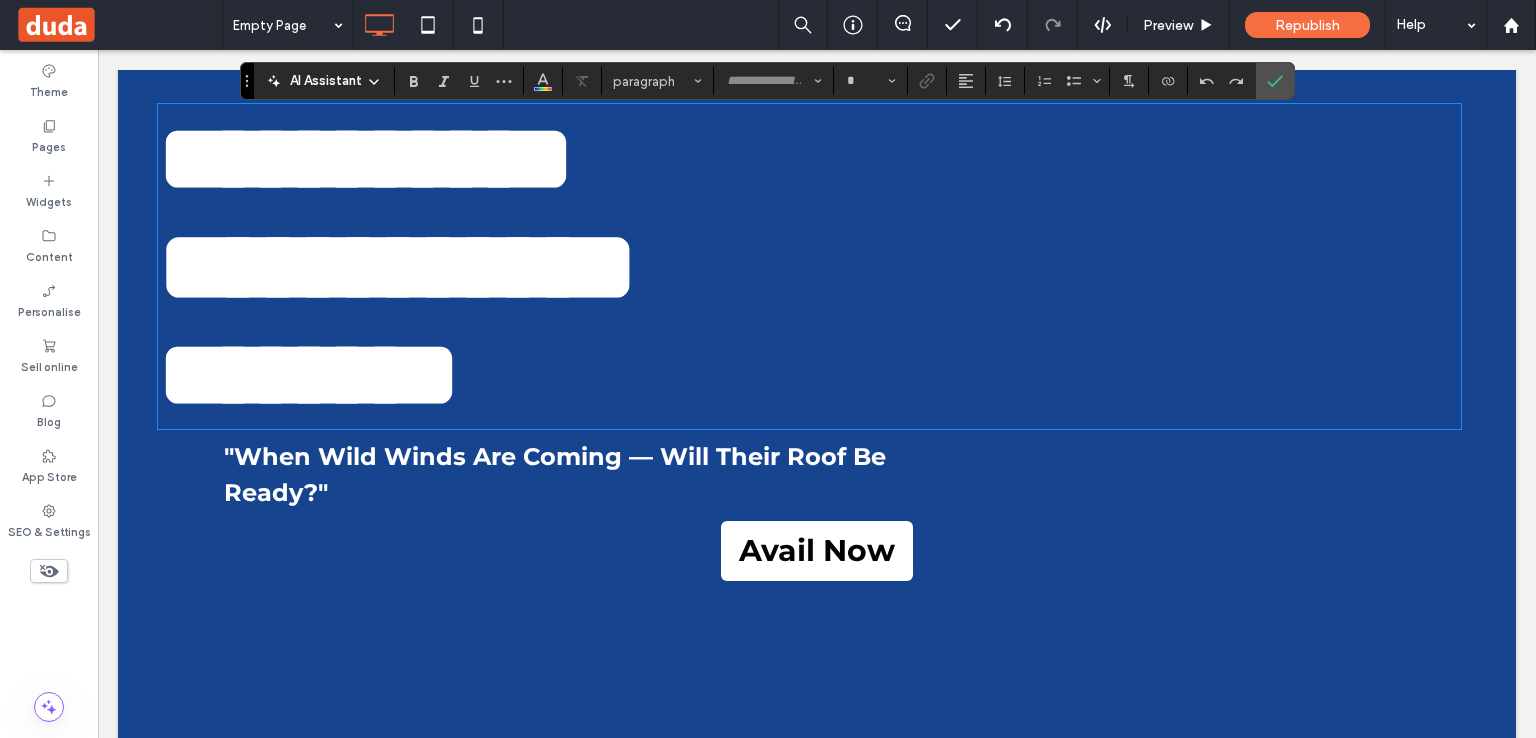 type on "**********" 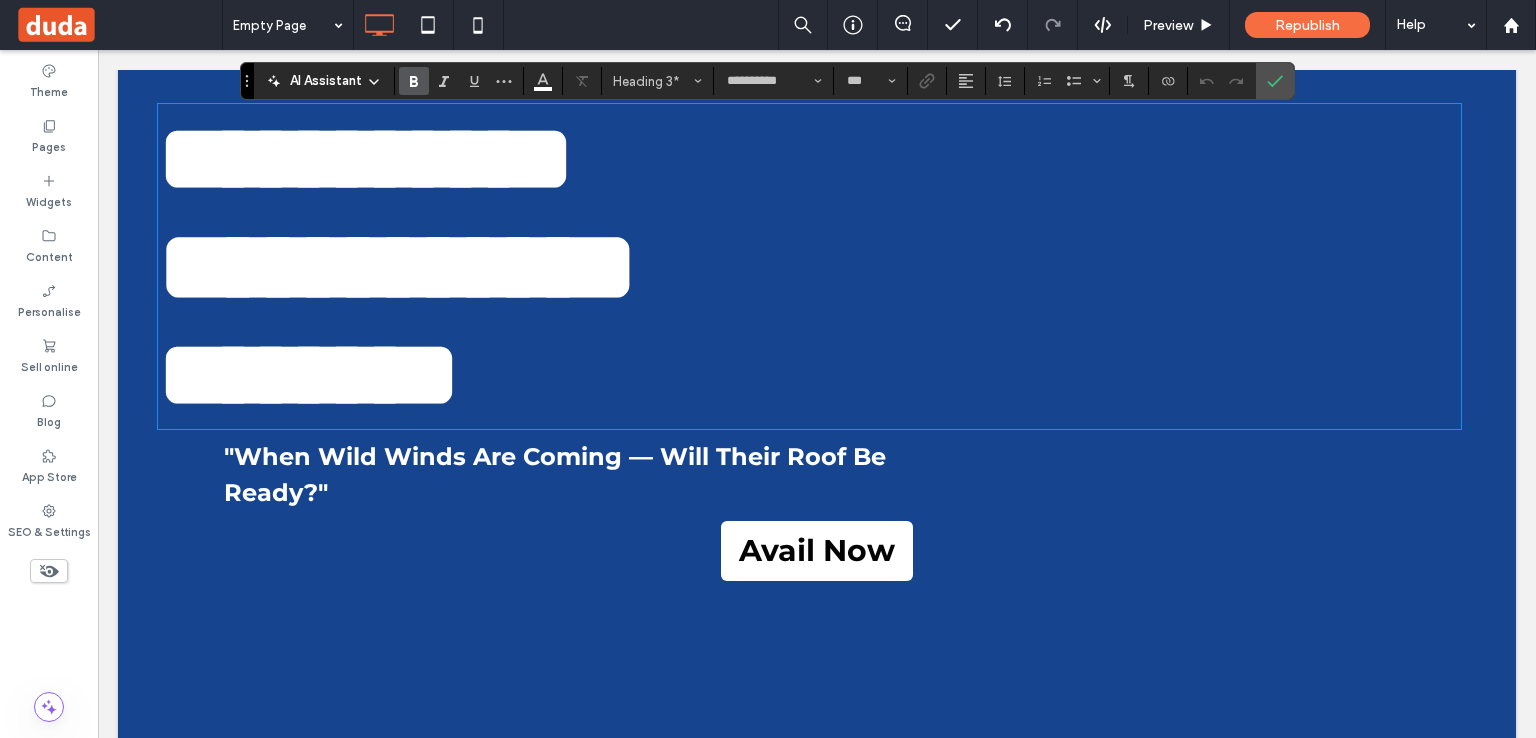 type on "**" 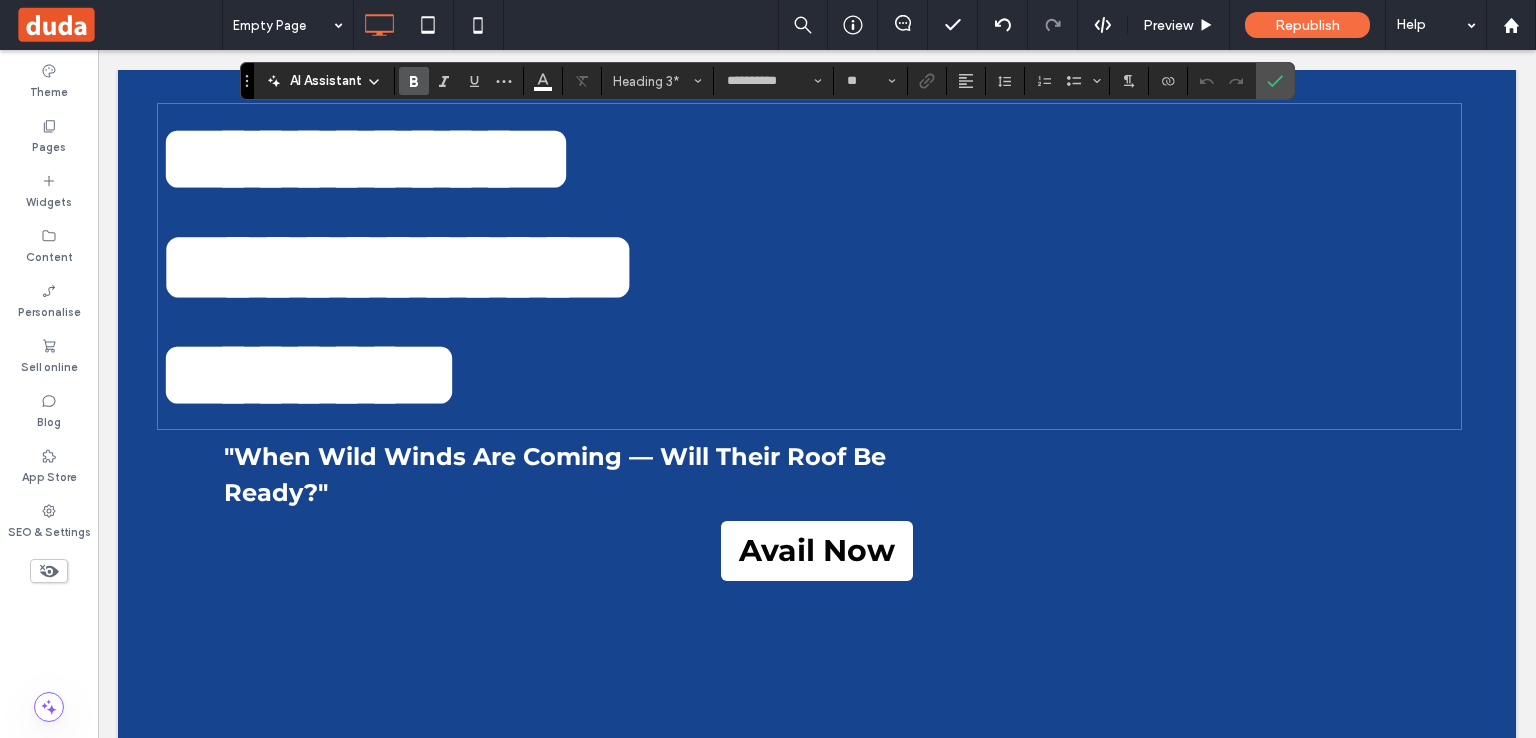 click on "**********" at bounding box center (809, 158) 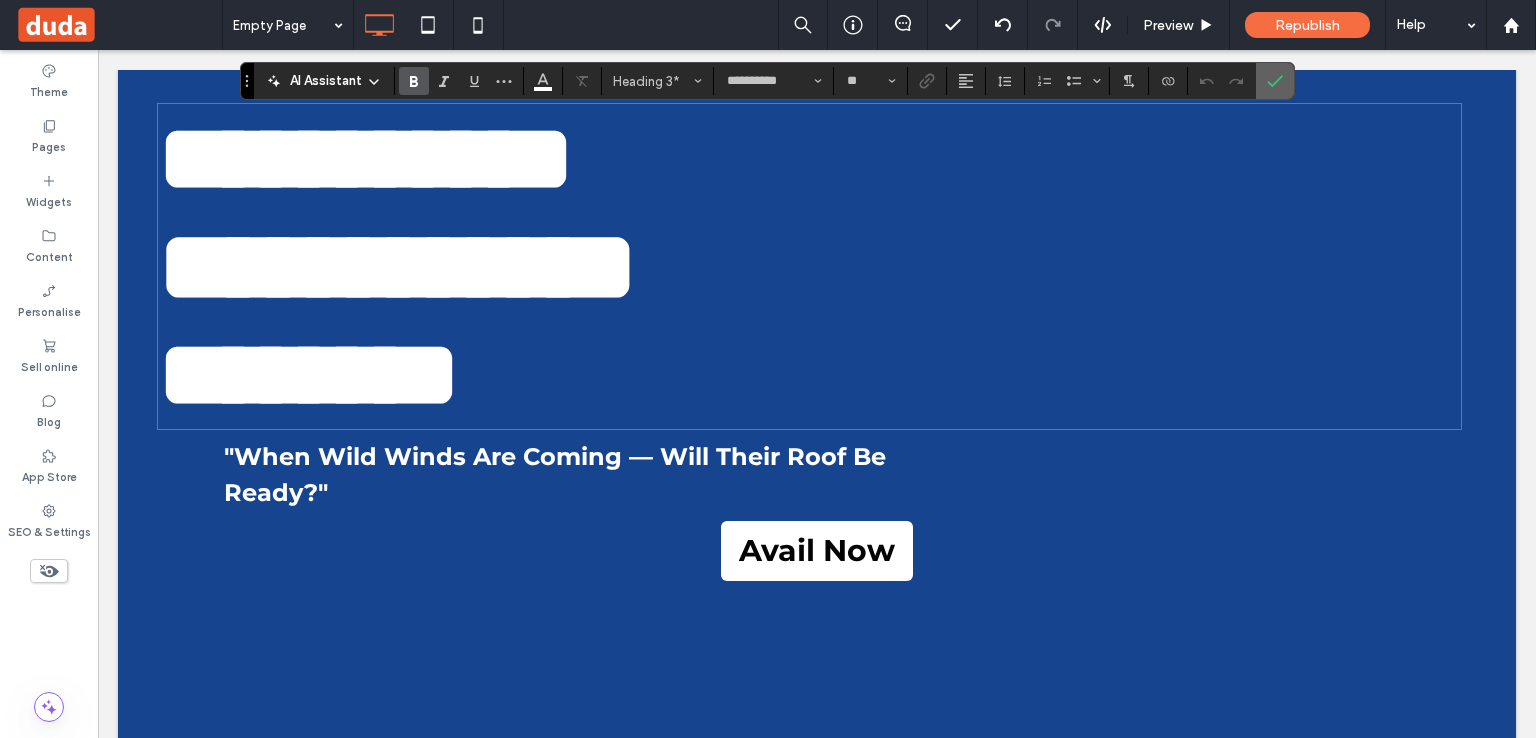 click 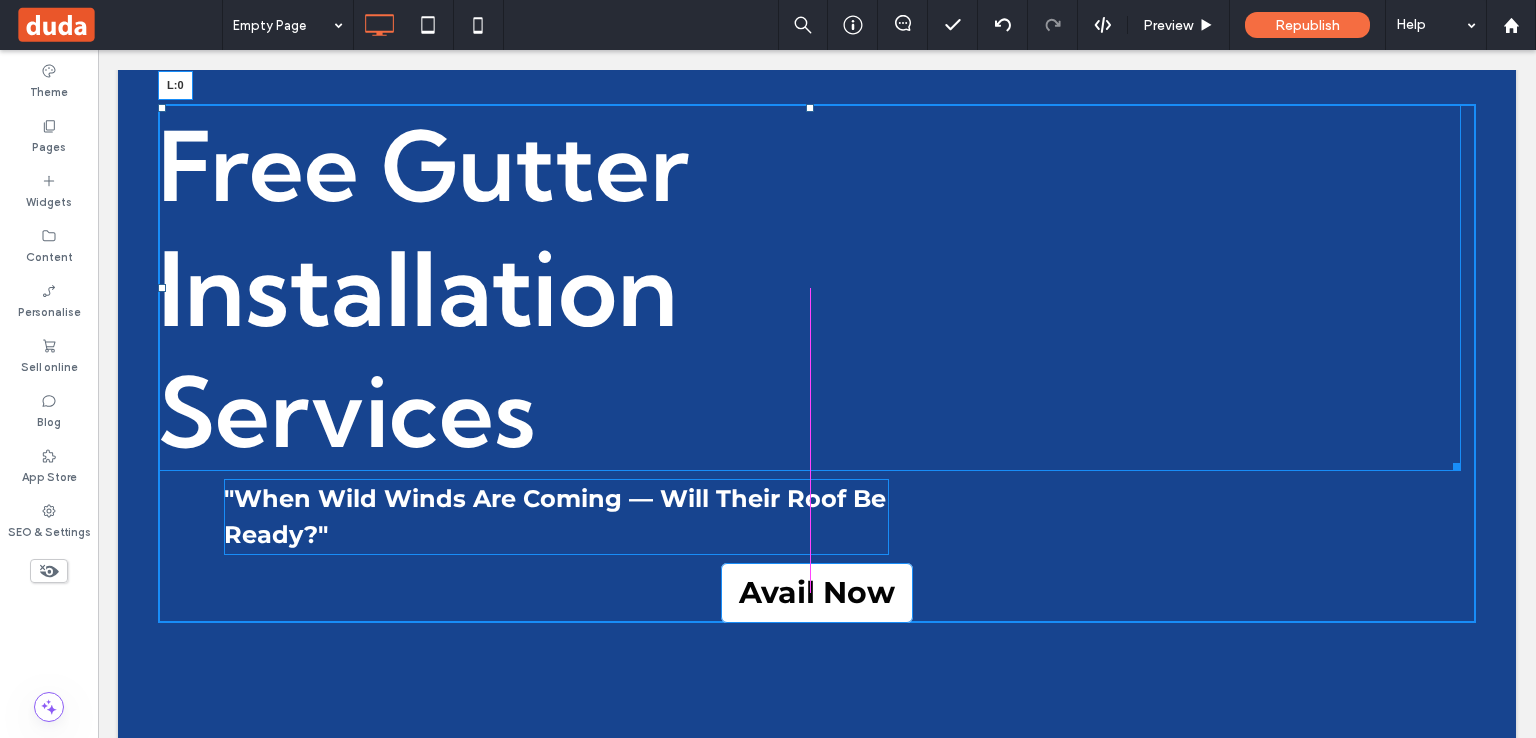 drag, startPoint x: 162, startPoint y: 284, endPoint x: 308, endPoint y: 293, distance: 146.27713 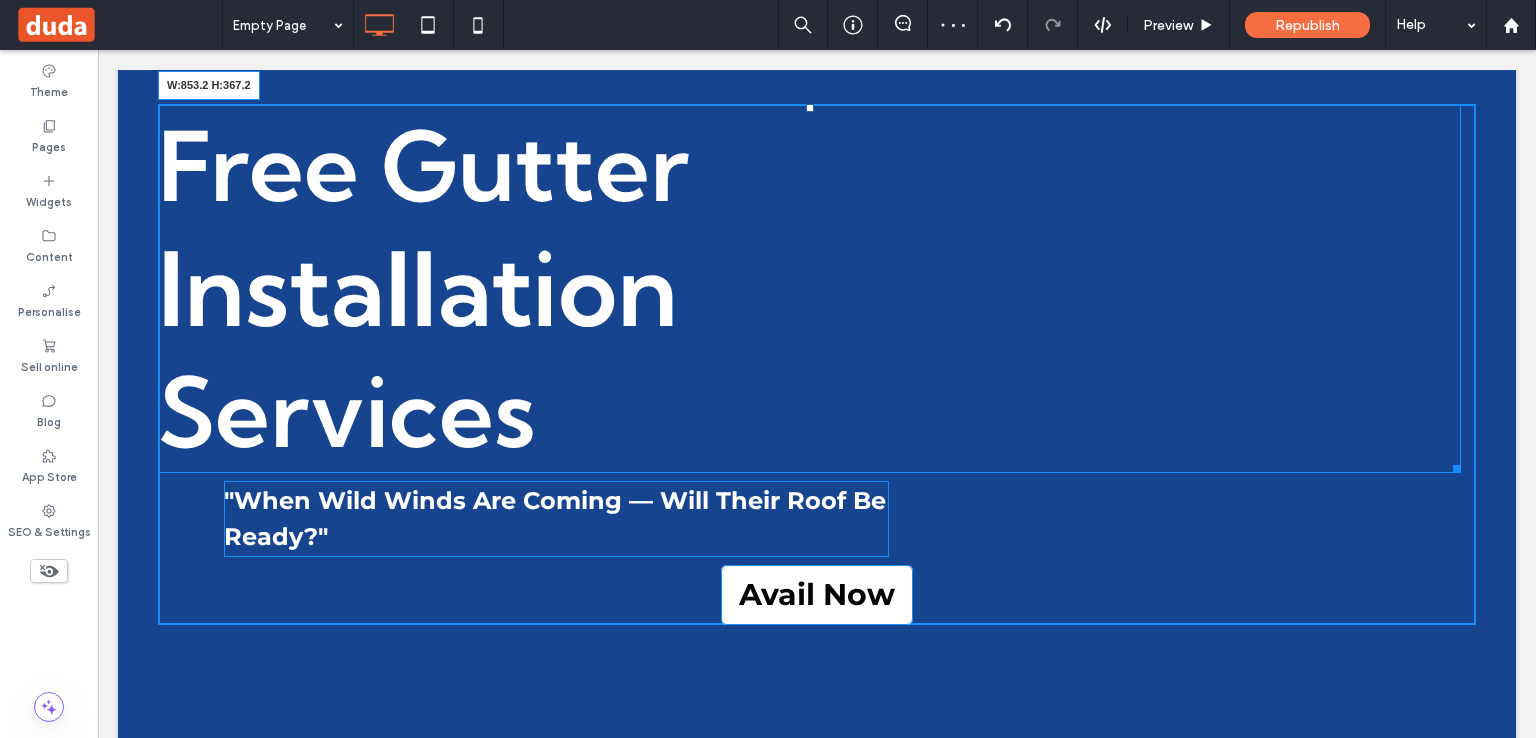 drag, startPoint x: 1454, startPoint y: 461, endPoint x: 978, endPoint y: 441, distance: 476.41998 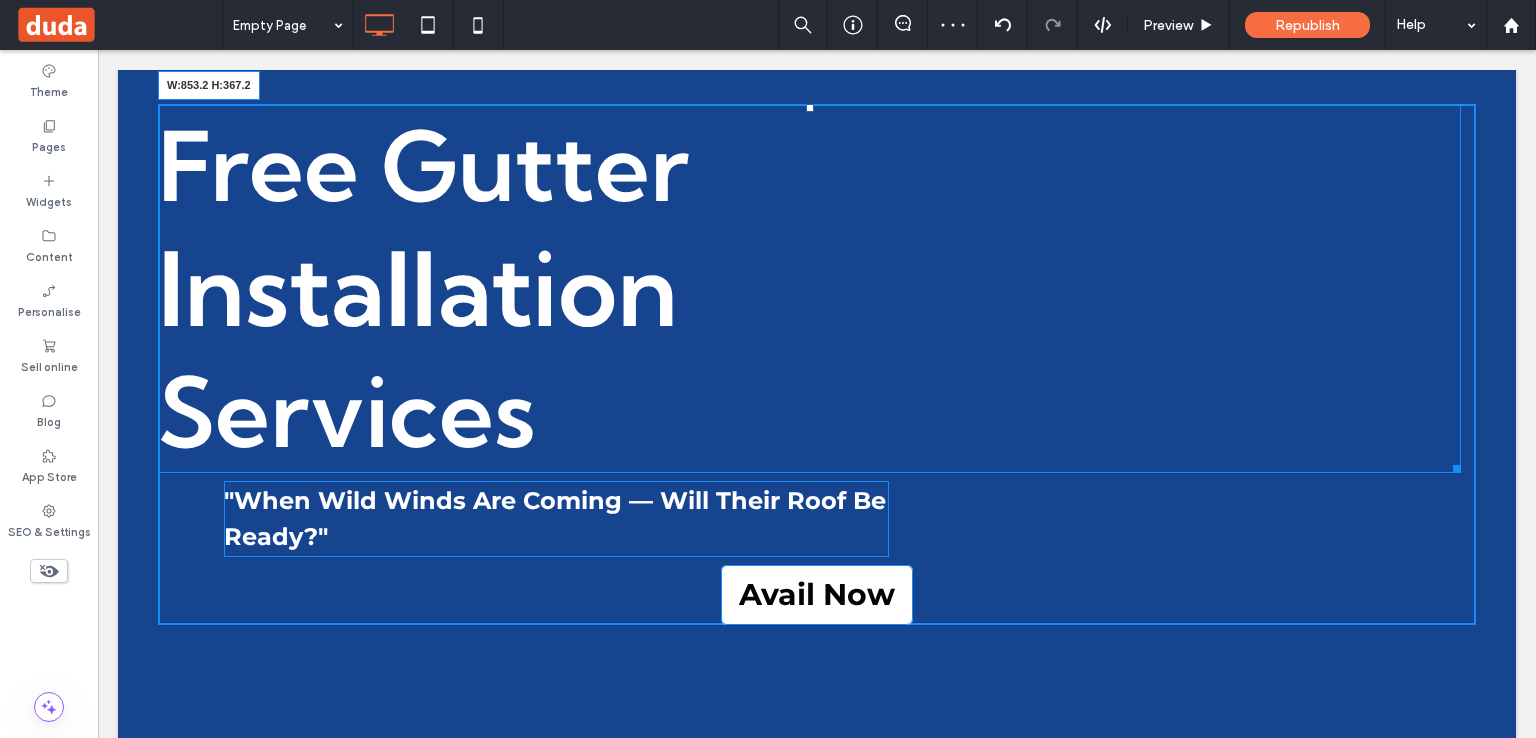 click on "Free Gutter Installation Services W:853.2 H:367.2" at bounding box center (809, 288) 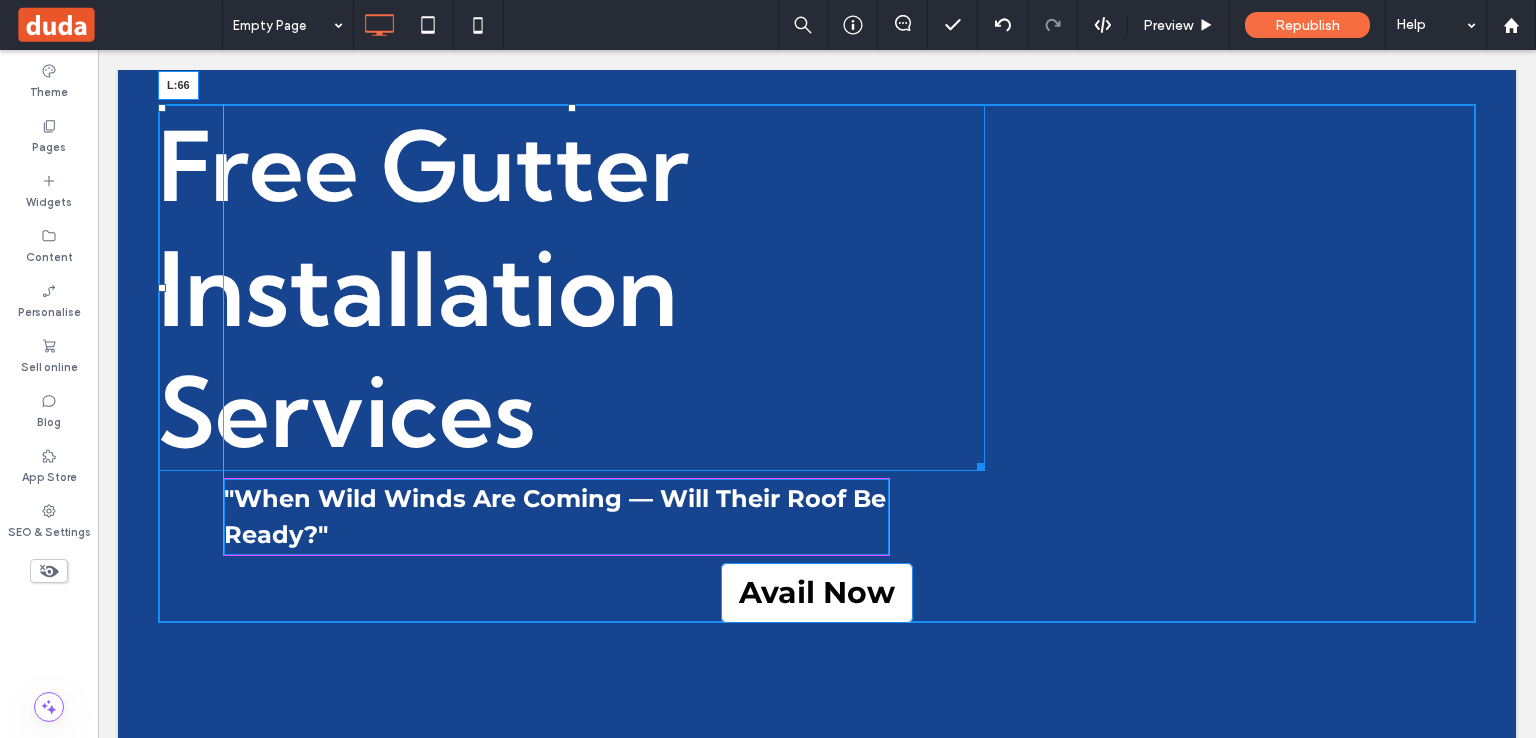 drag, startPoint x: 161, startPoint y: 285, endPoint x: 230, endPoint y: 298, distance: 70.21396 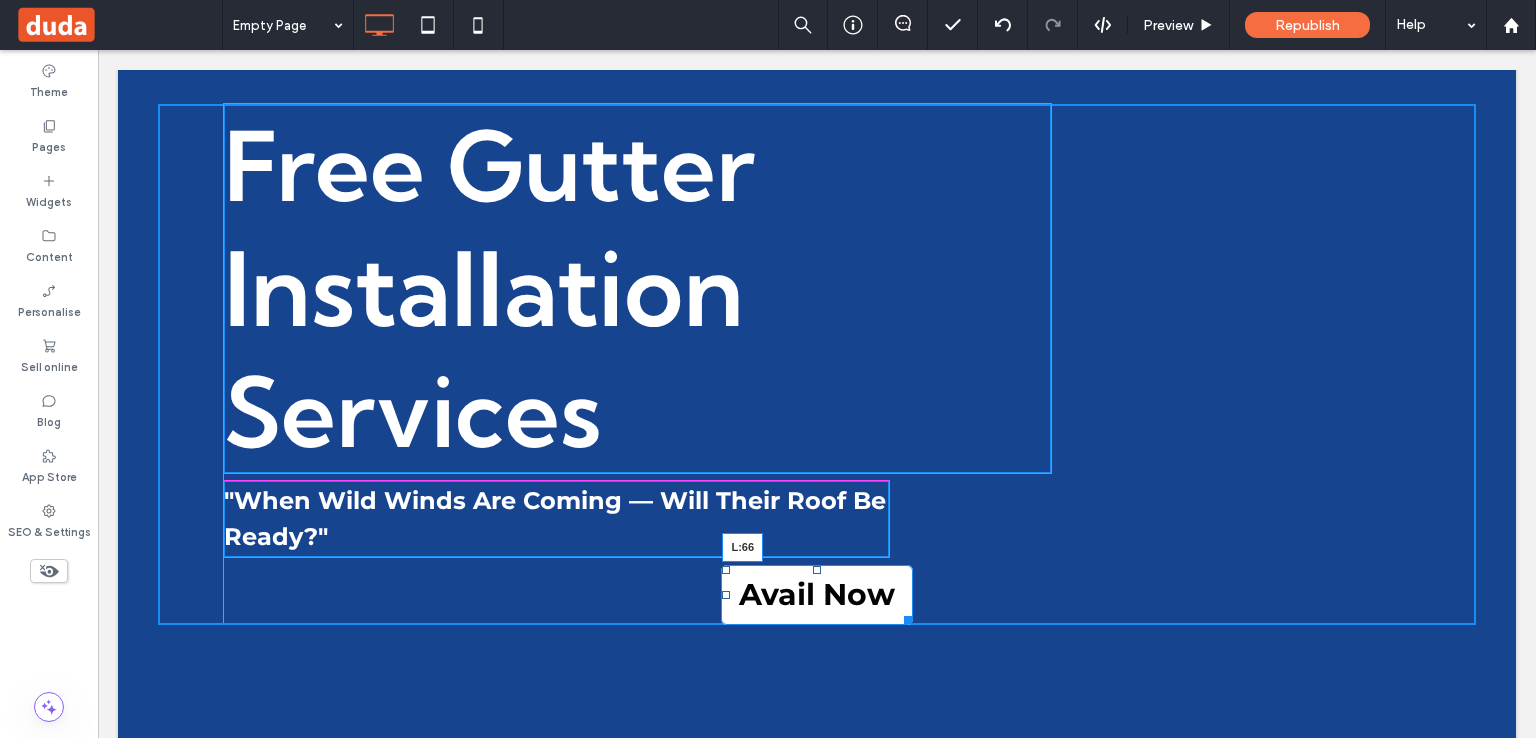 drag, startPoint x: 716, startPoint y: 590, endPoint x: 338, endPoint y: 614, distance: 378.76114 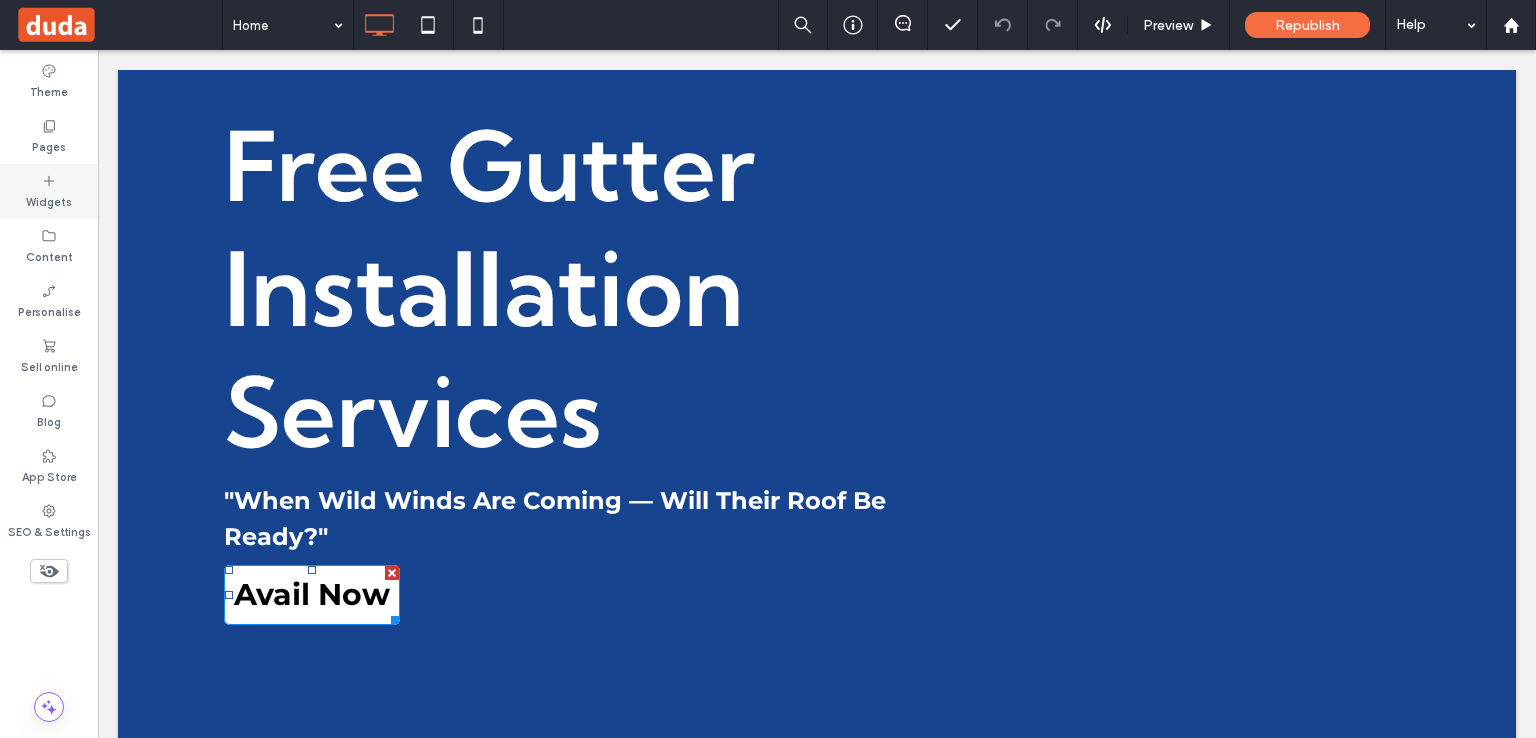 click 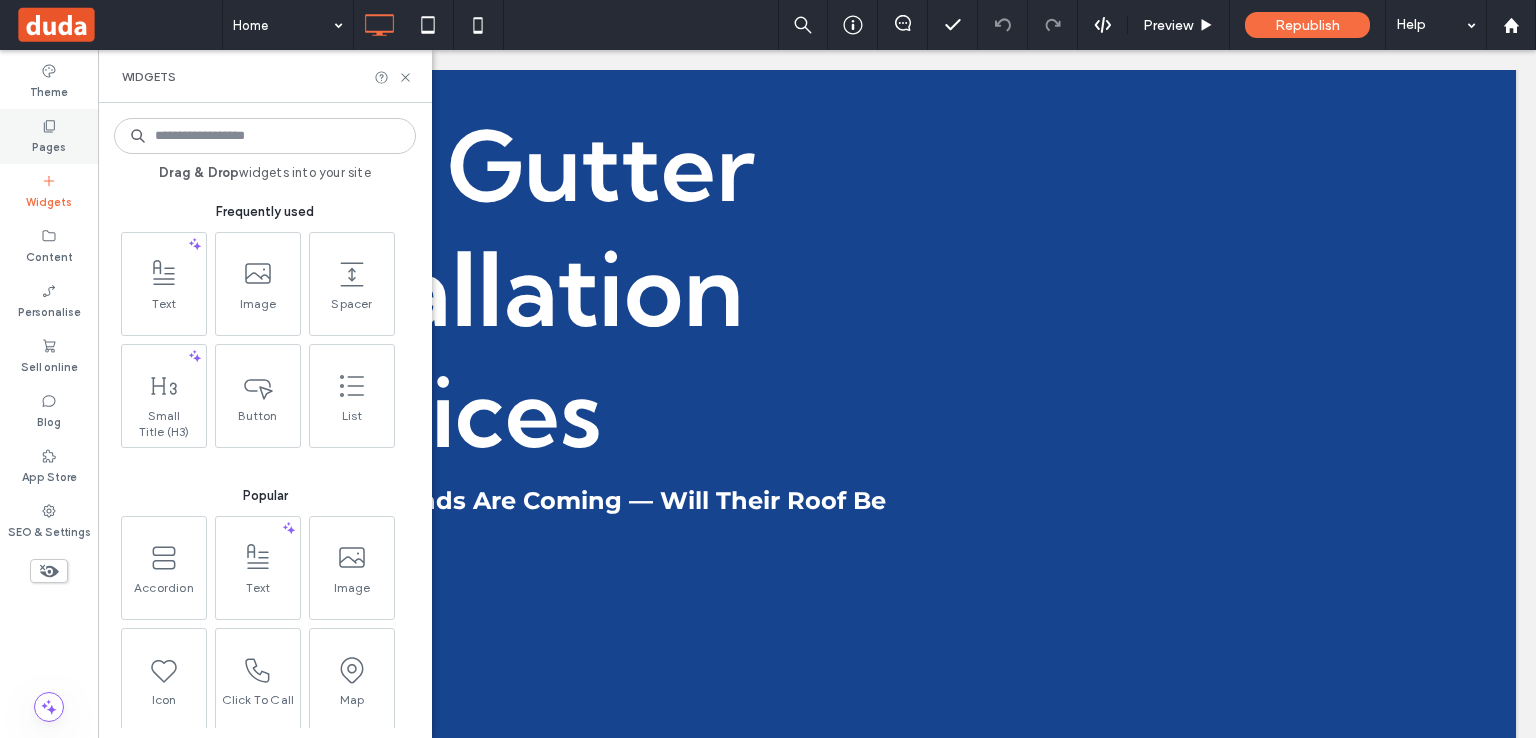 click on "Pages" at bounding box center (49, 145) 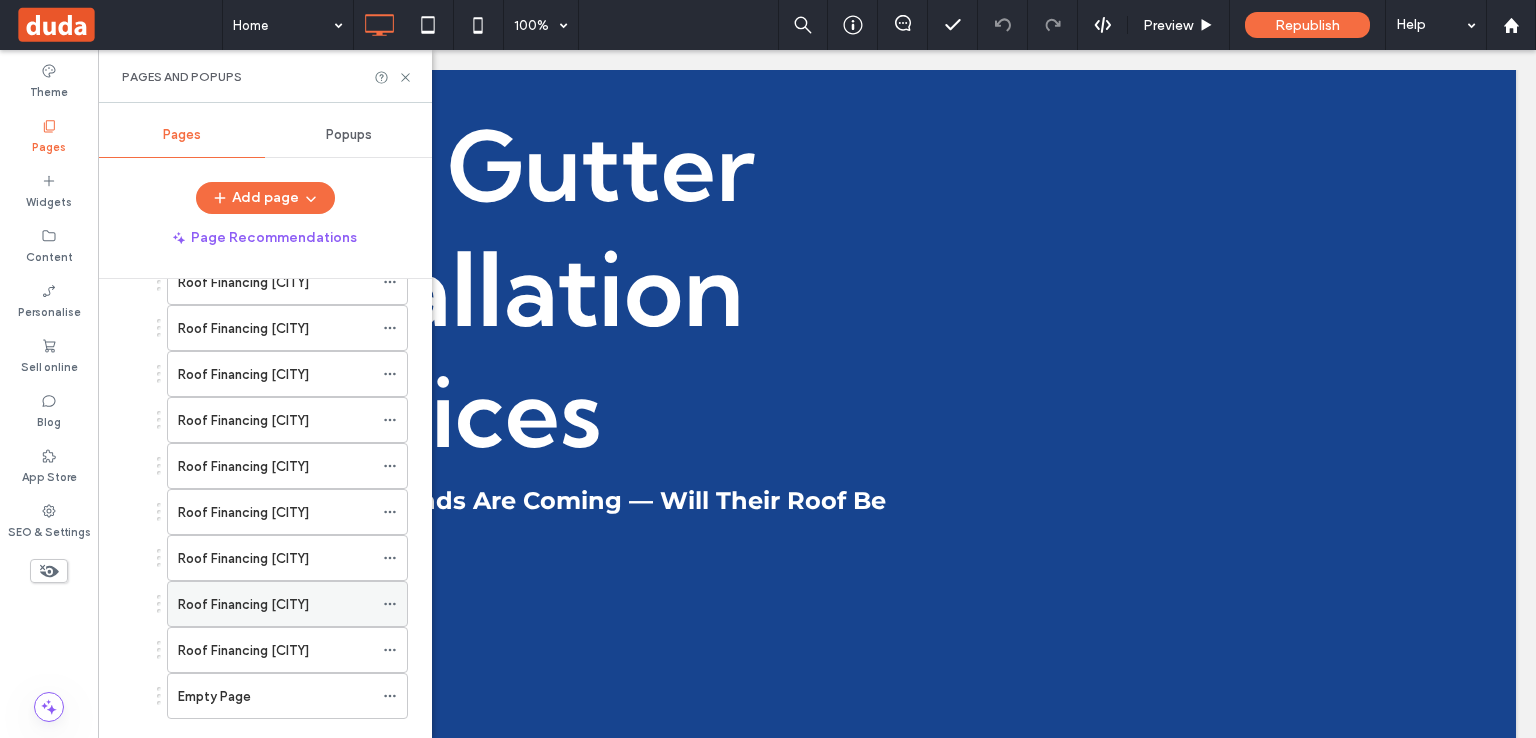 scroll, scrollTop: 2154, scrollLeft: 0, axis: vertical 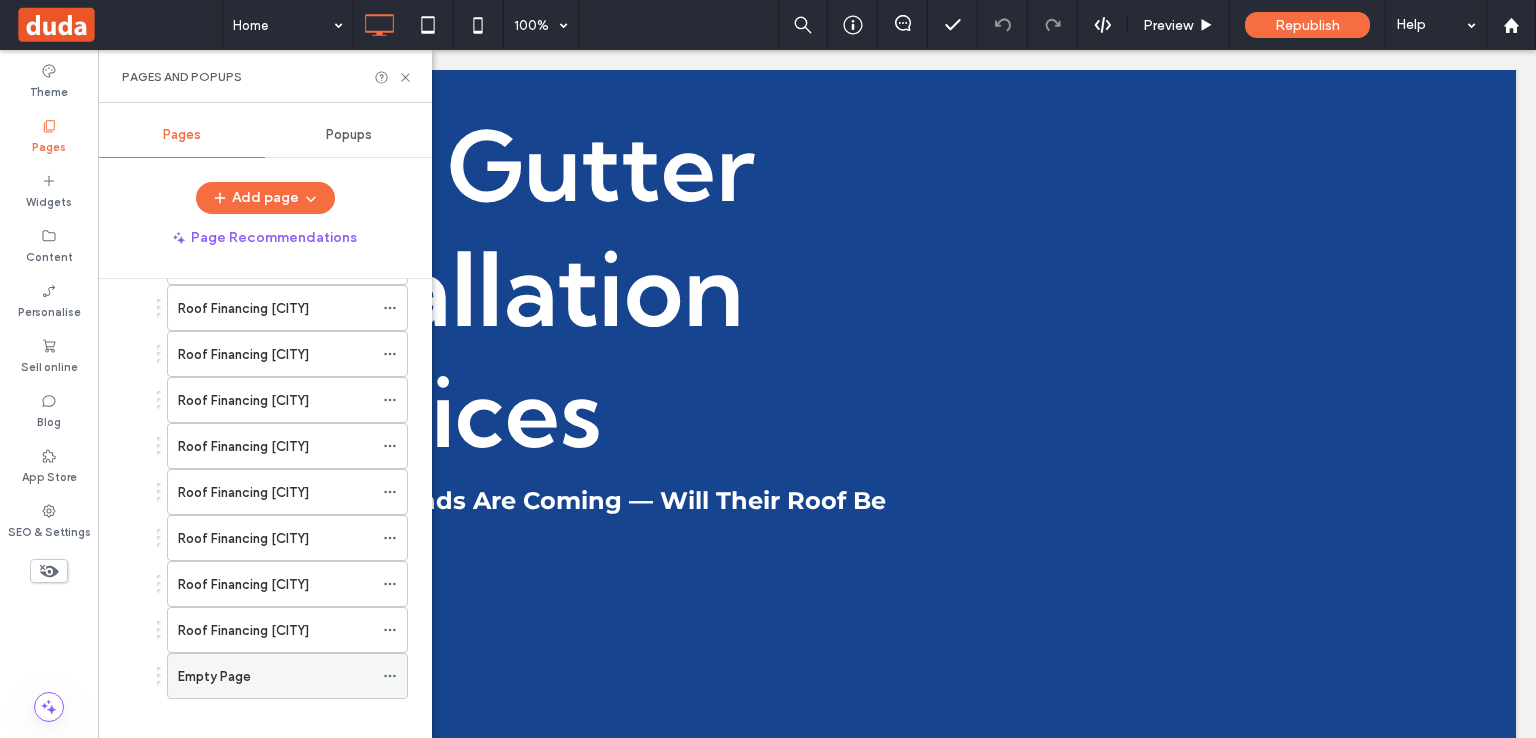 click on "Empty Page" at bounding box center [214, 676] 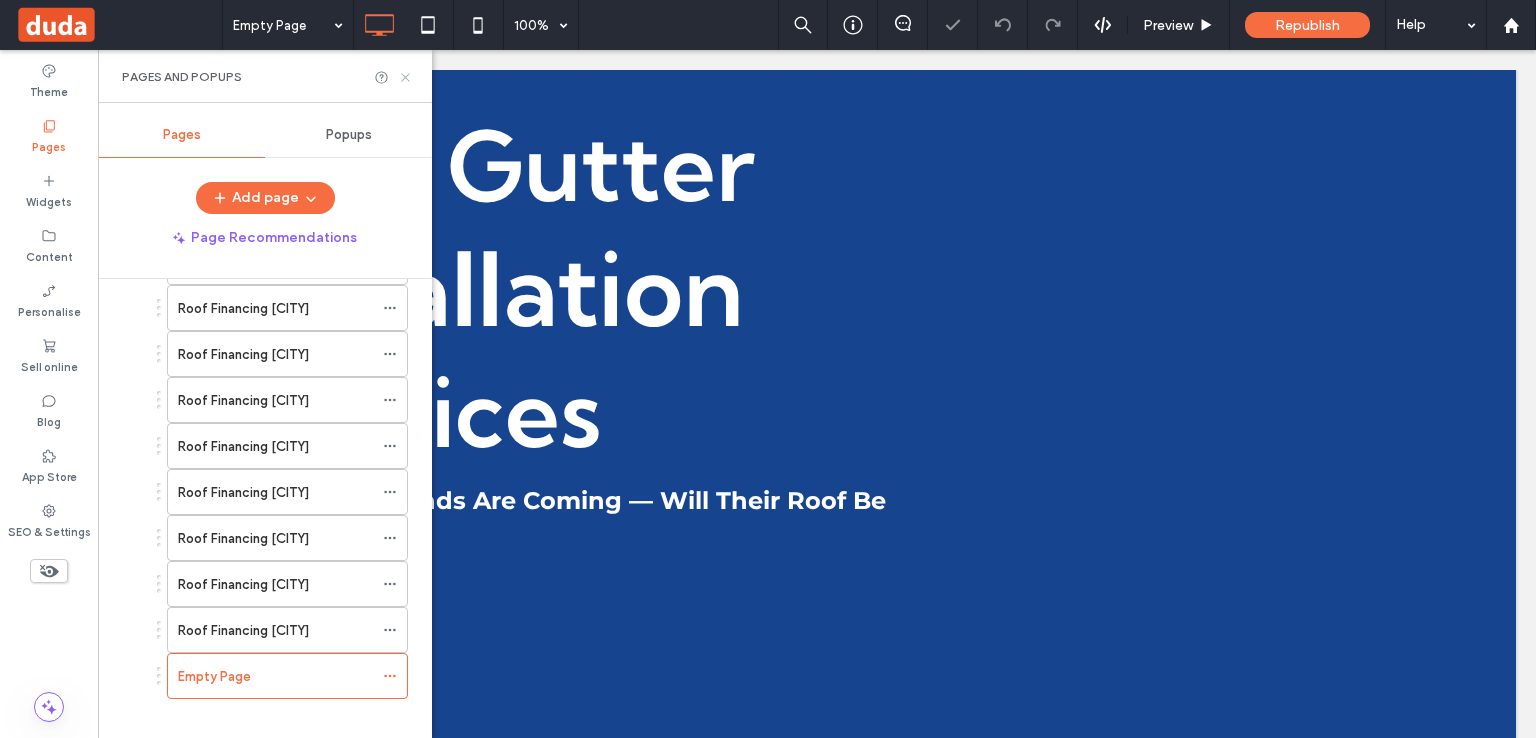 click 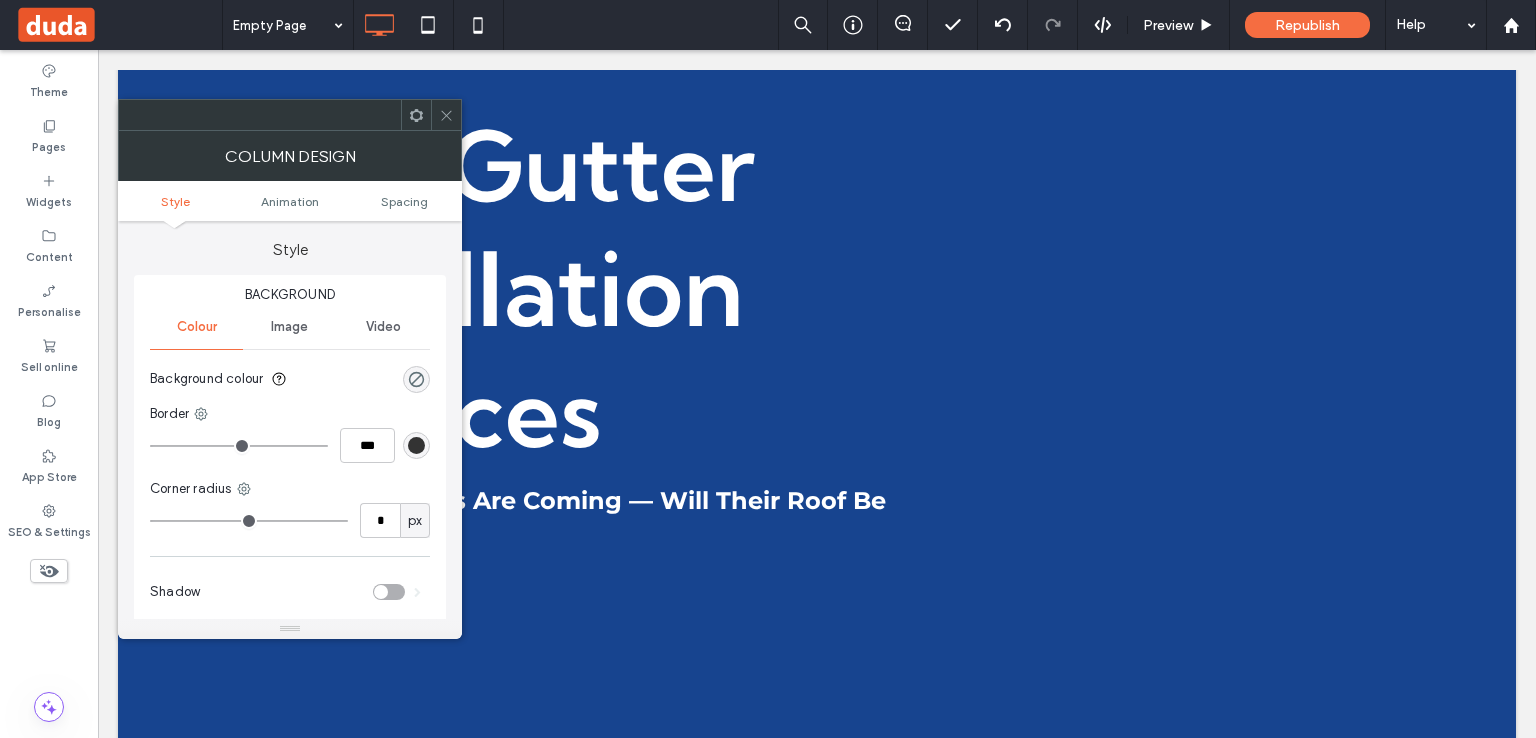 click 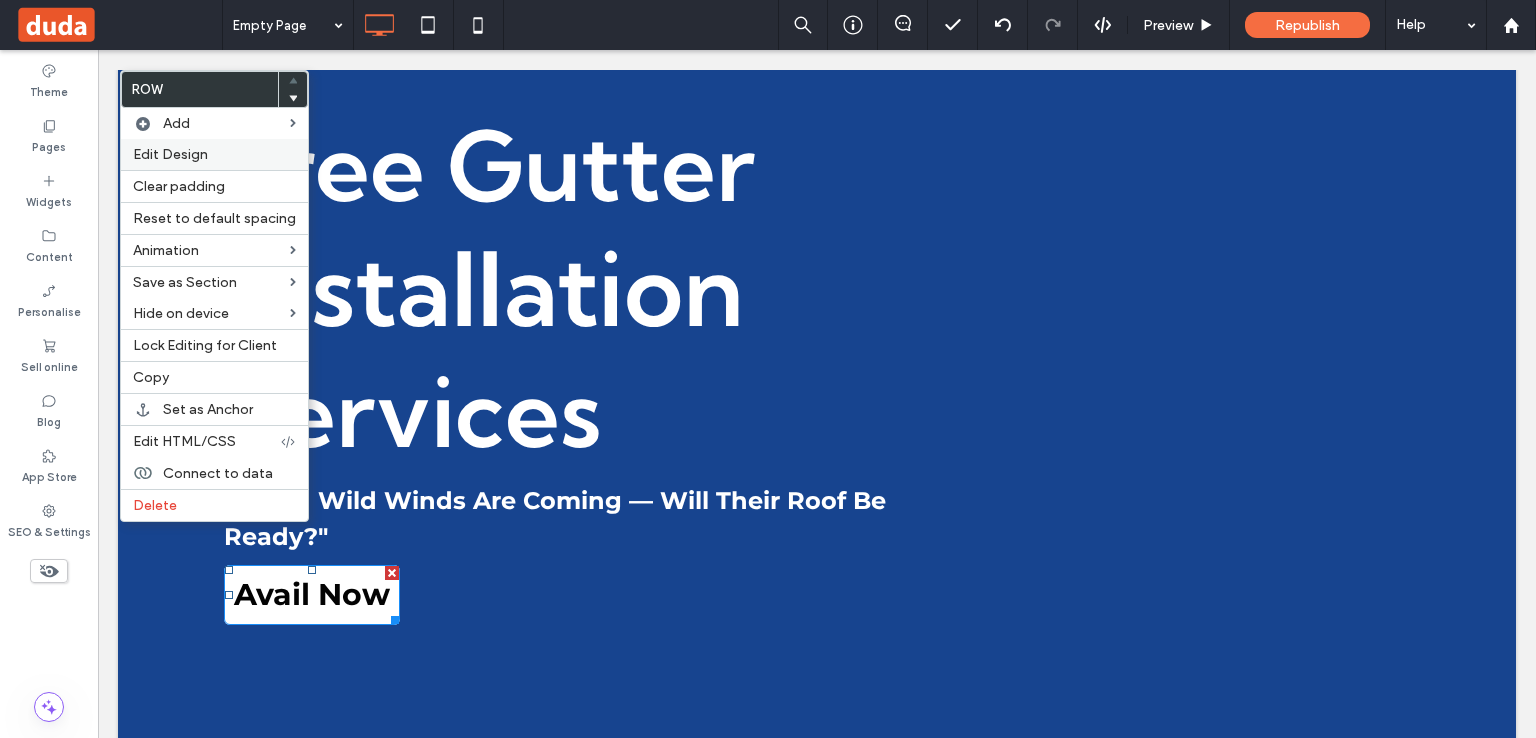 click on "Edit Design" at bounding box center [170, 154] 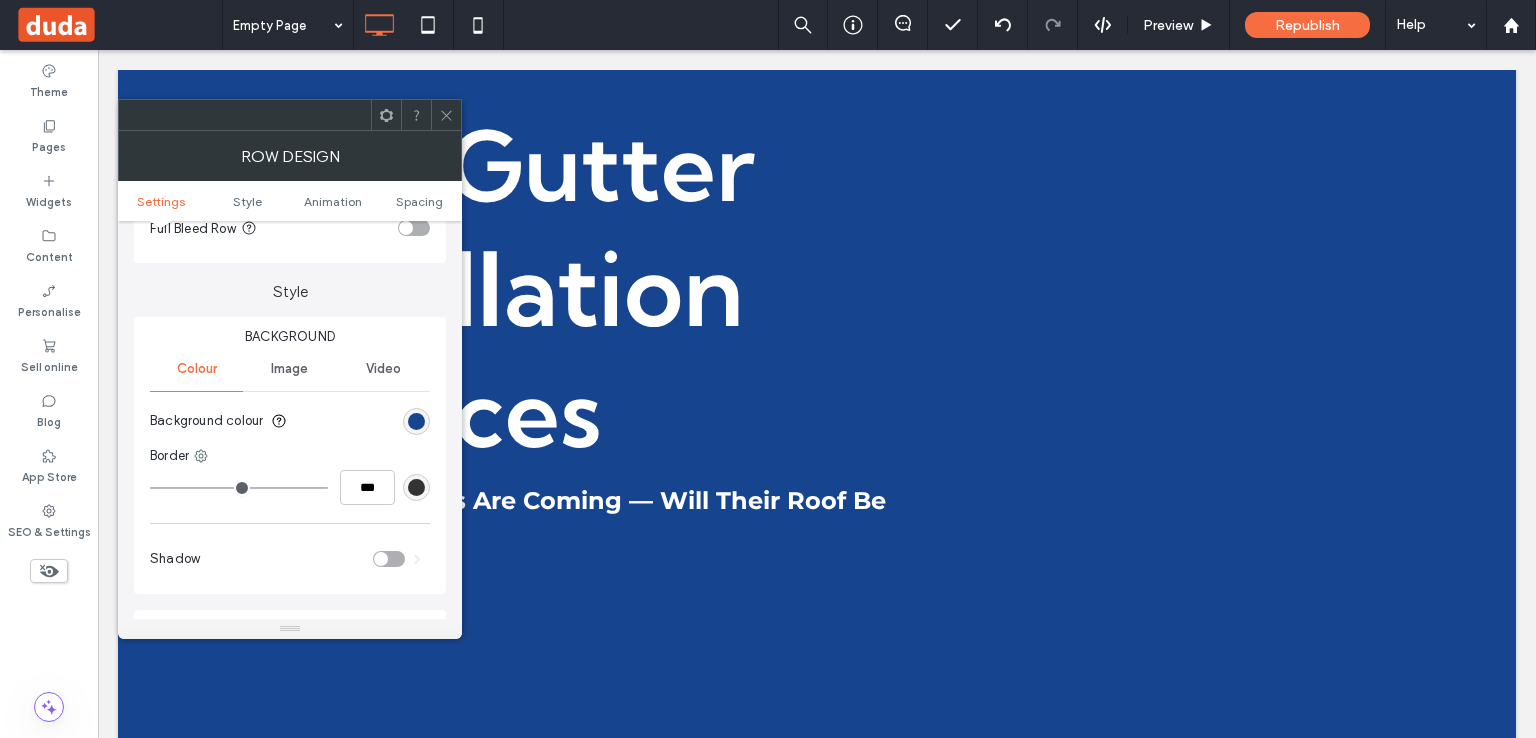 scroll, scrollTop: 166, scrollLeft: 0, axis: vertical 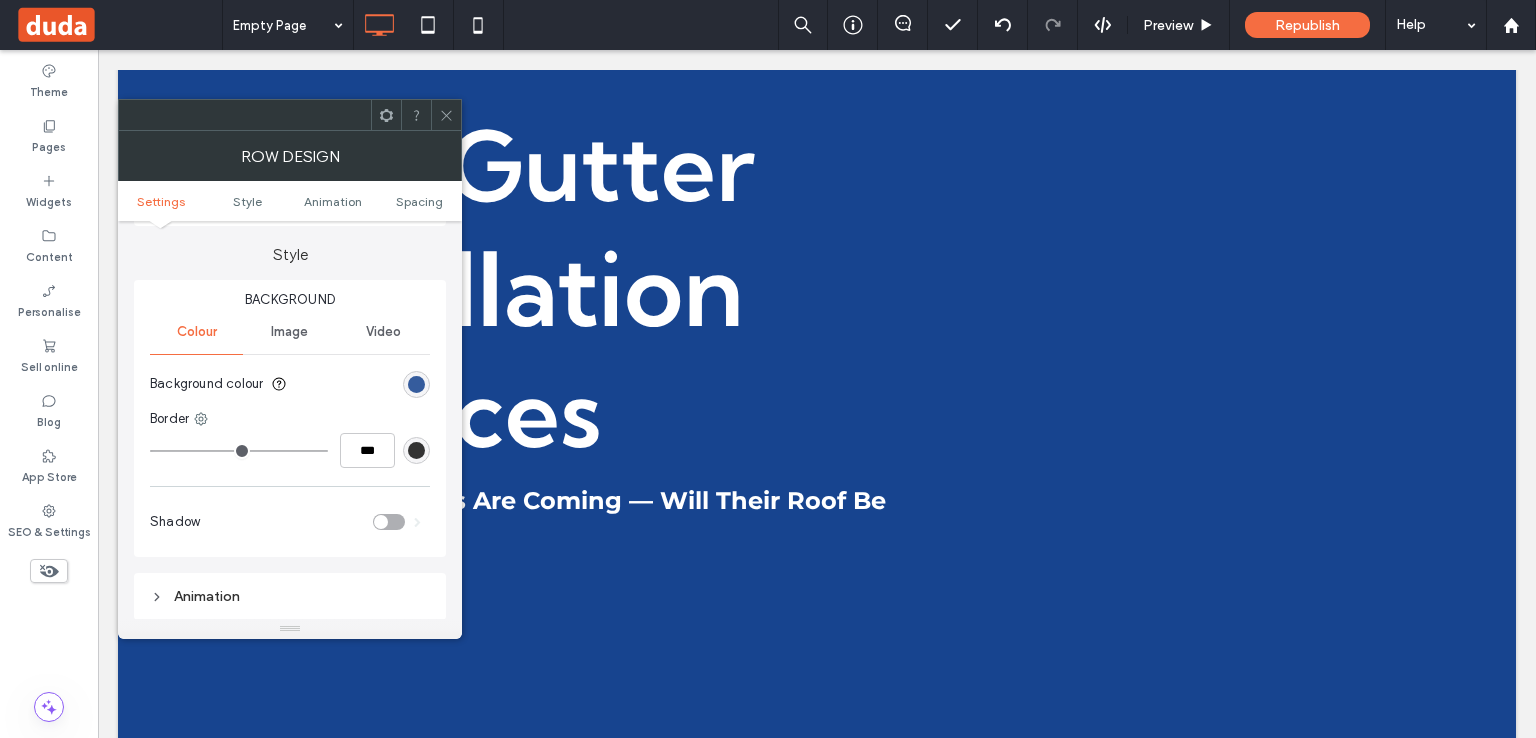 click at bounding box center (416, 384) 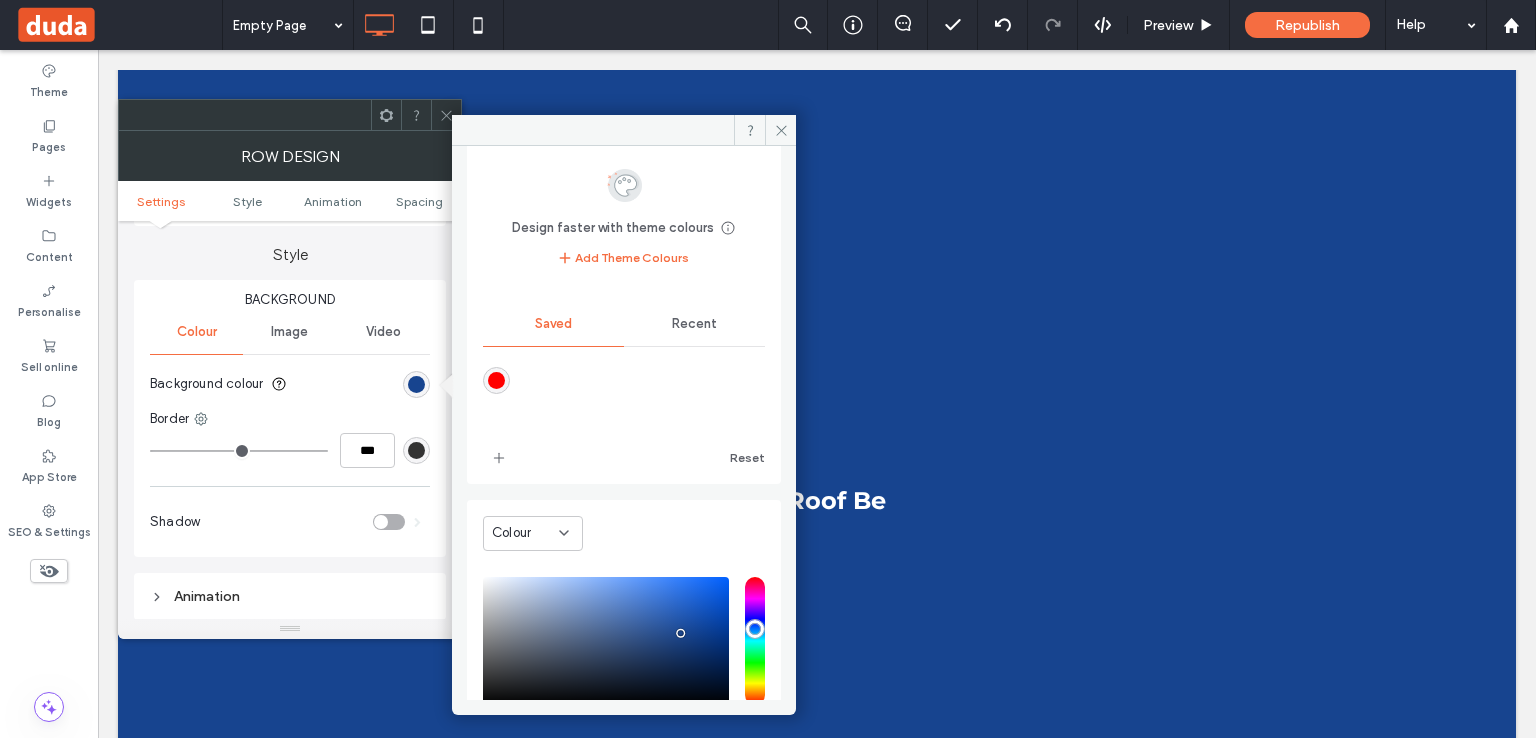 scroll, scrollTop: 0, scrollLeft: 0, axis: both 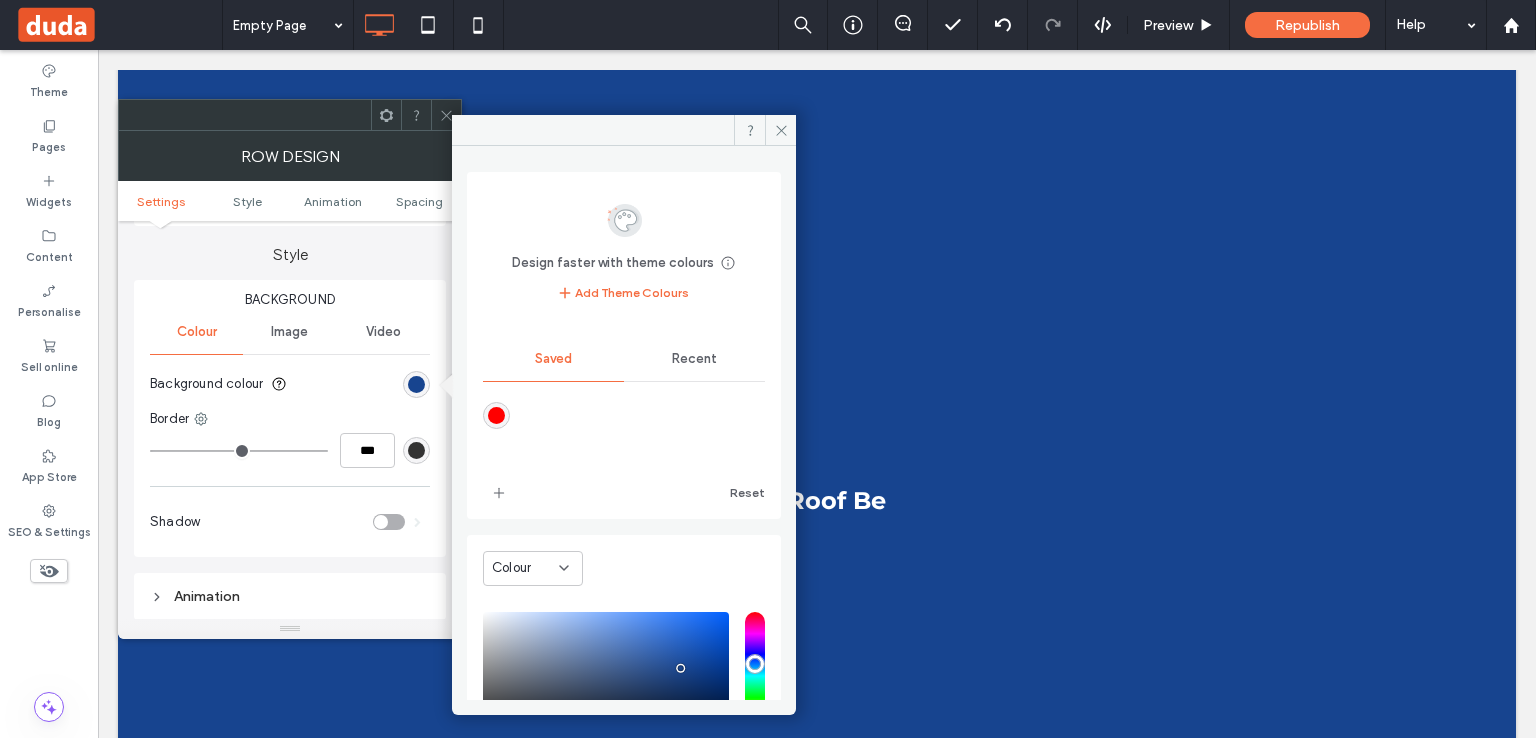 click on "Recent" at bounding box center (694, 359) 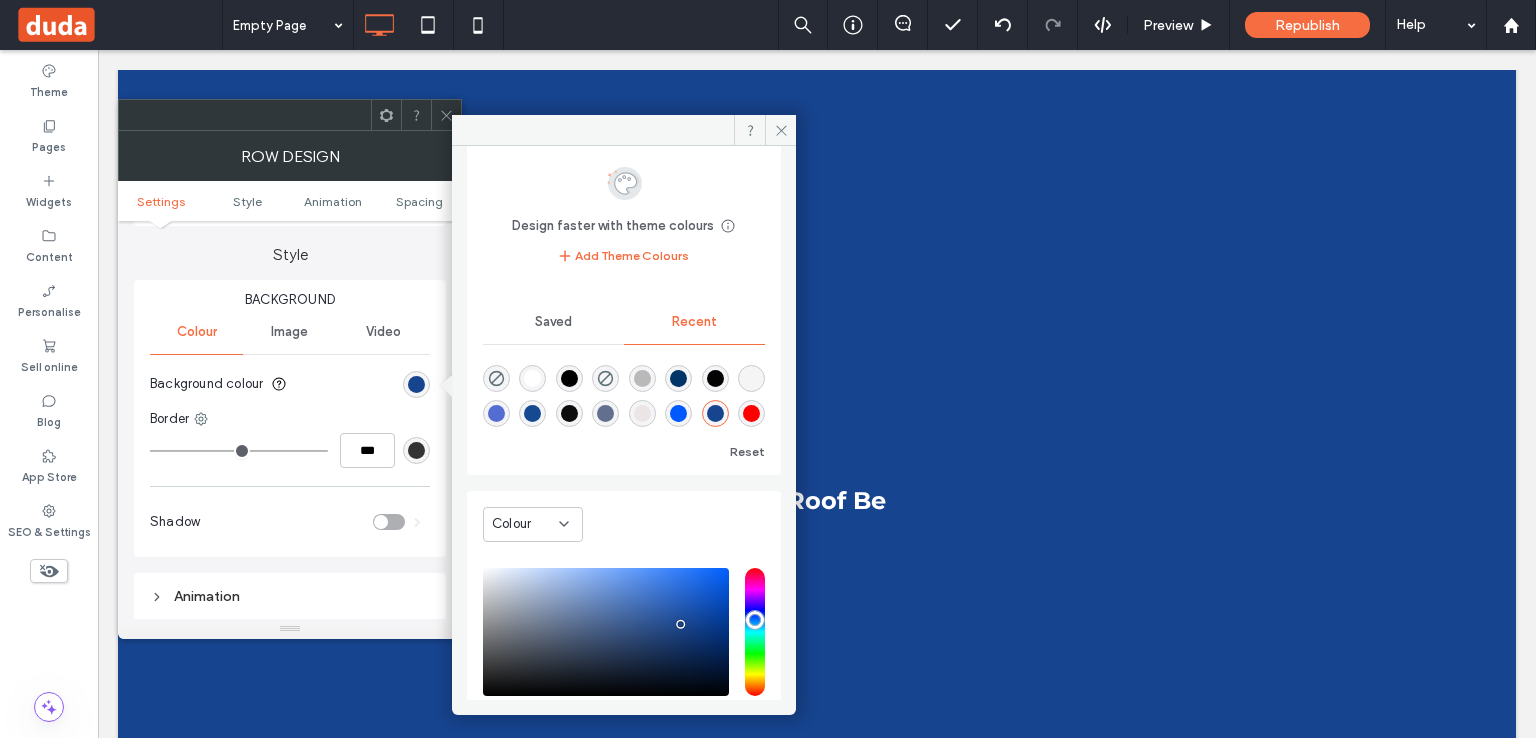scroll, scrollTop: 0, scrollLeft: 0, axis: both 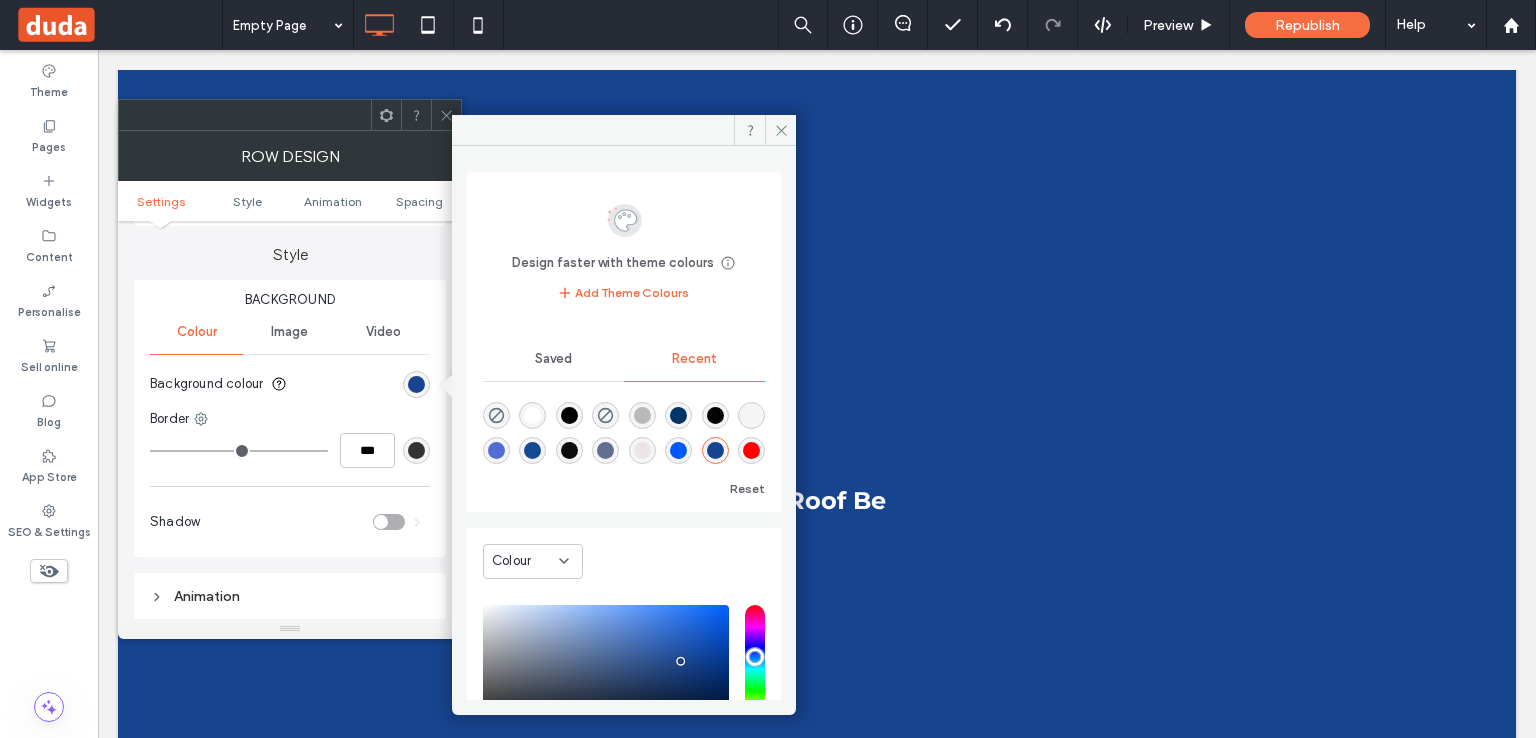 click on "Saved" at bounding box center (553, 359) 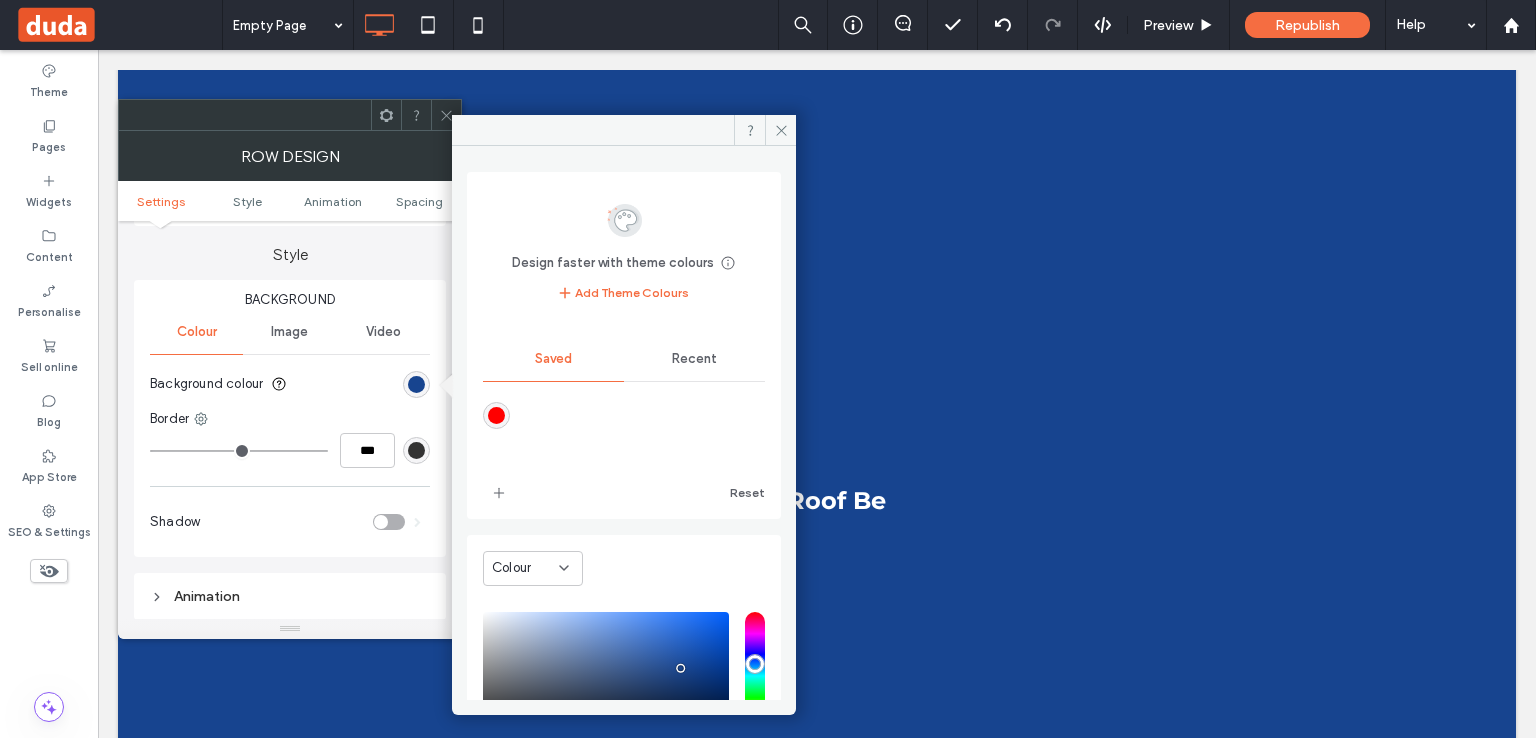 scroll, scrollTop: 165, scrollLeft: 0, axis: vertical 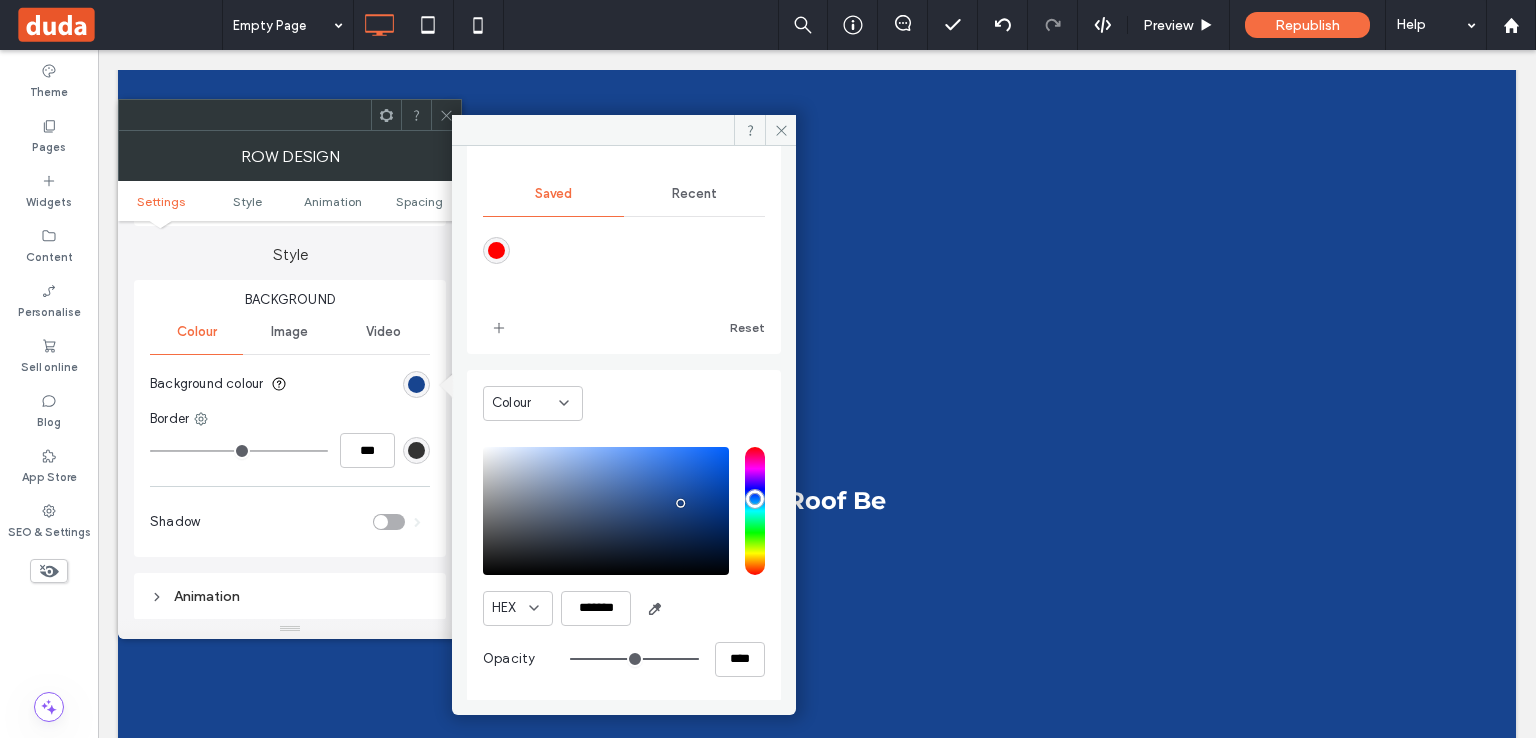 click on "Recent" at bounding box center (694, 194) 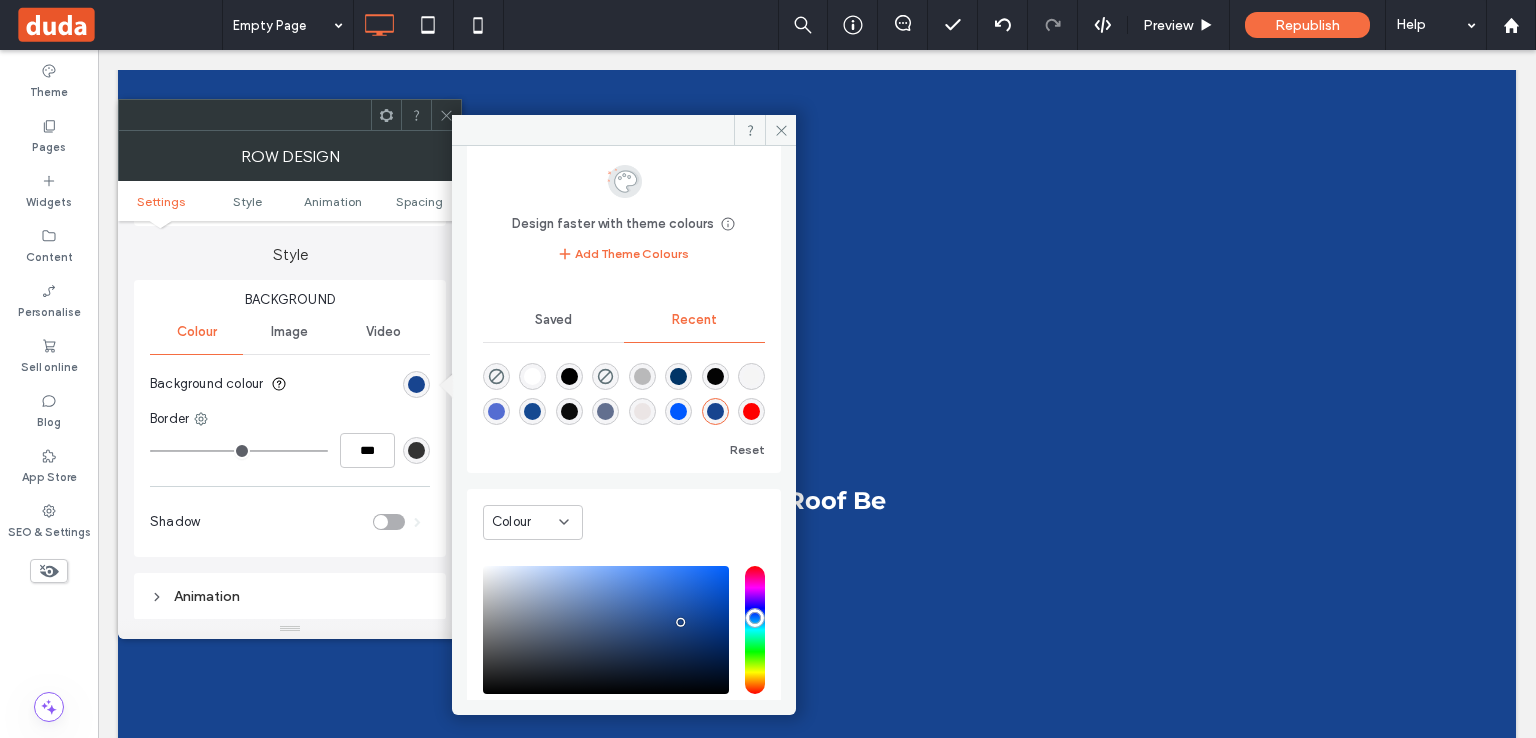 scroll, scrollTop: 0, scrollLeft: 0, axis: both 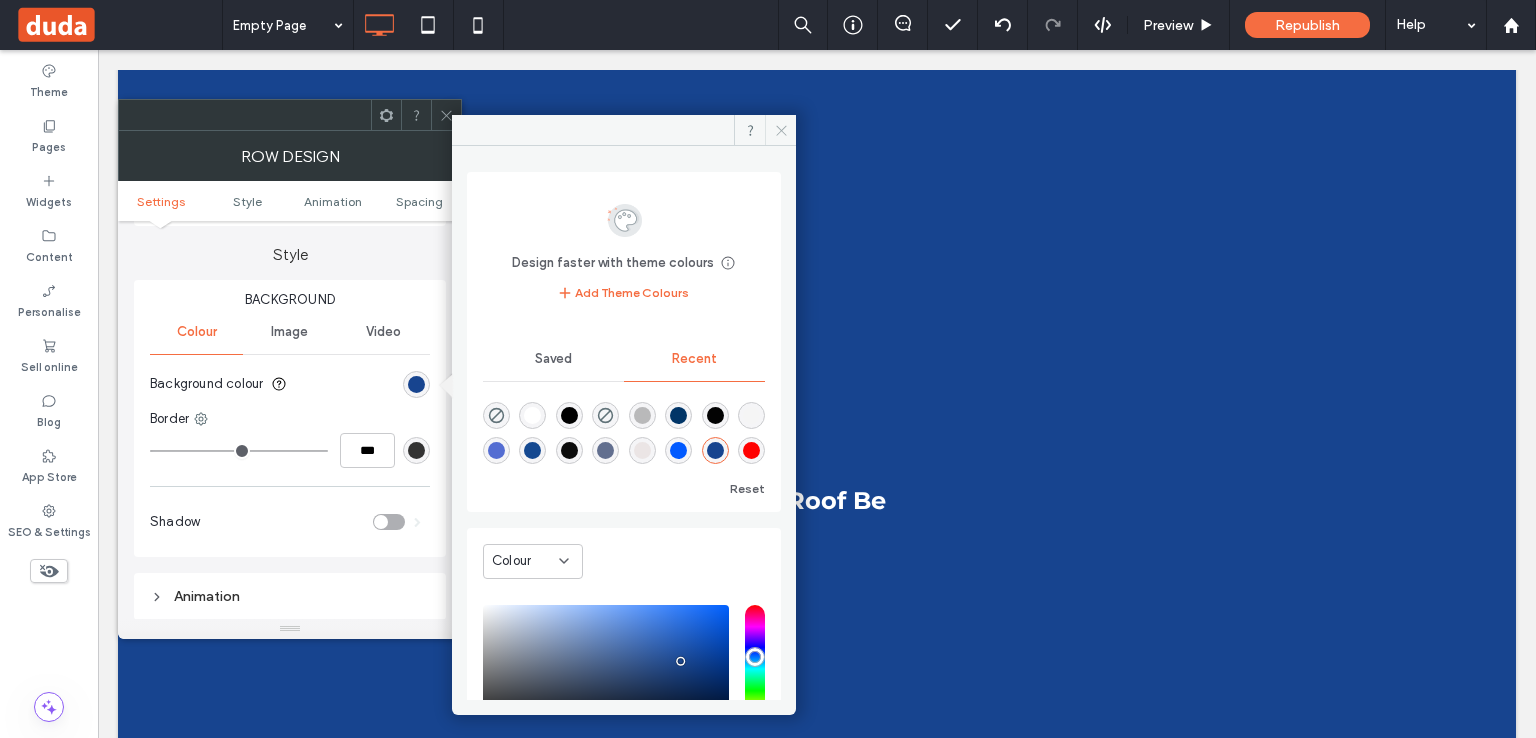 click at bounding box center [780, 130] 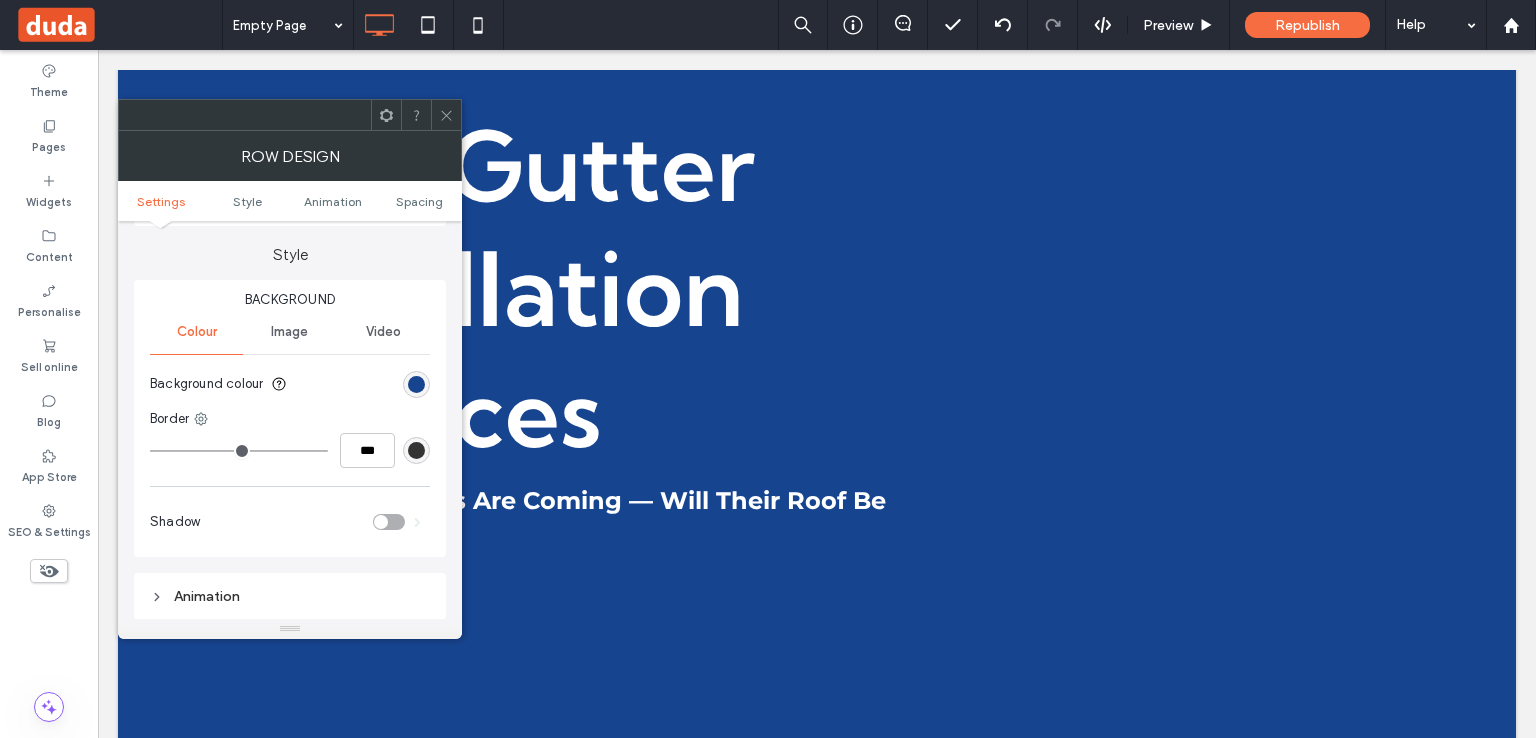 click on "Image" at bounding box center (289, 332) 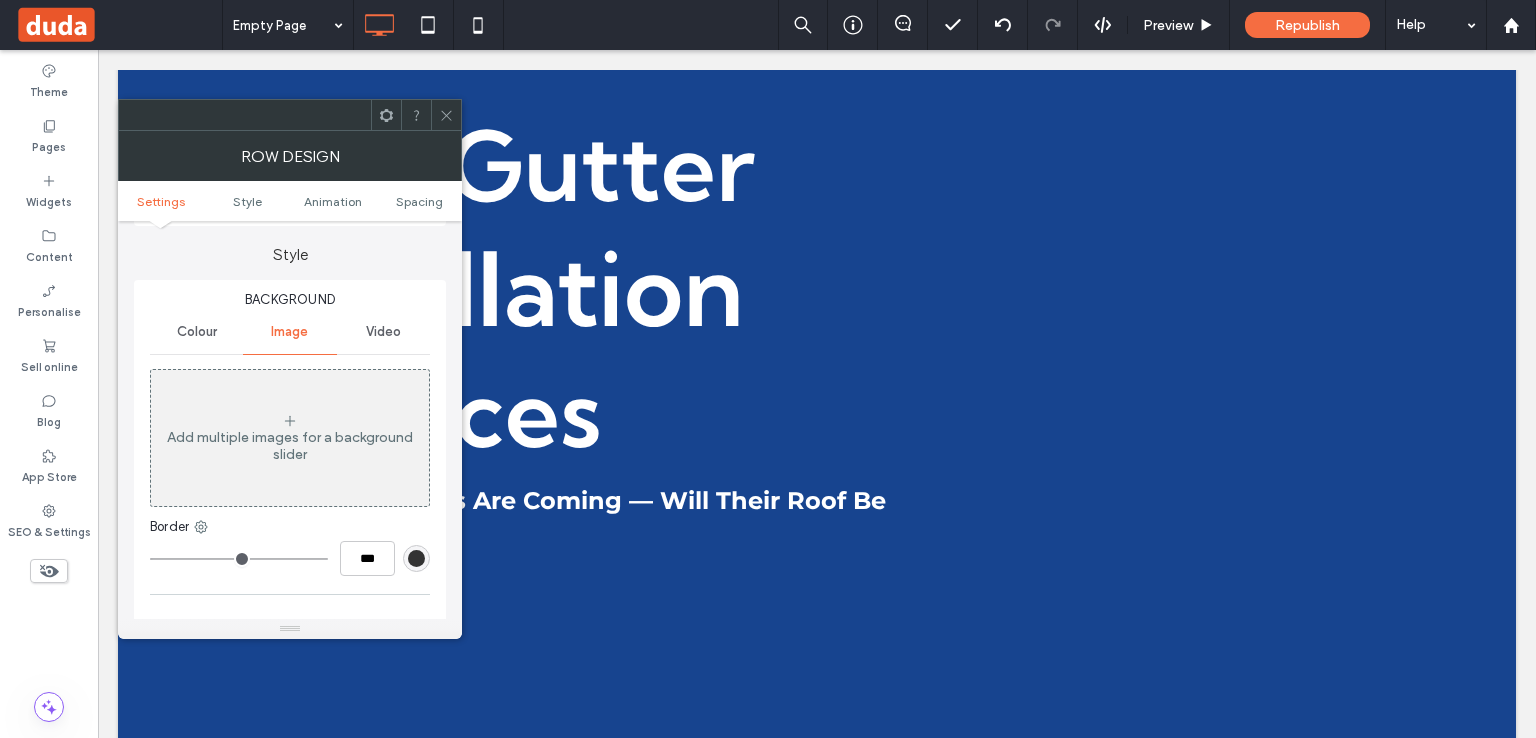 click on "Add multiple images for a background slider" at bounding box center (290, 438) 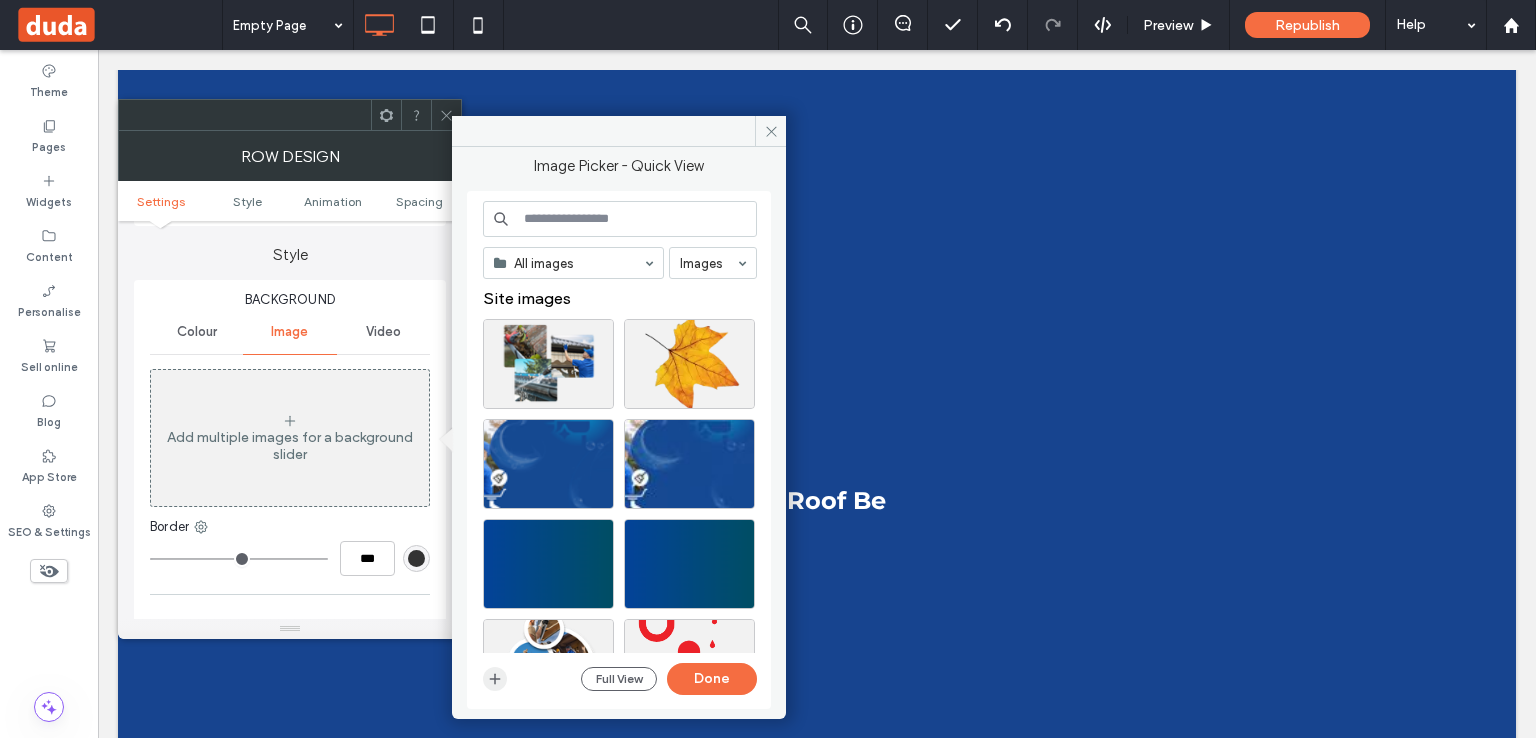 click 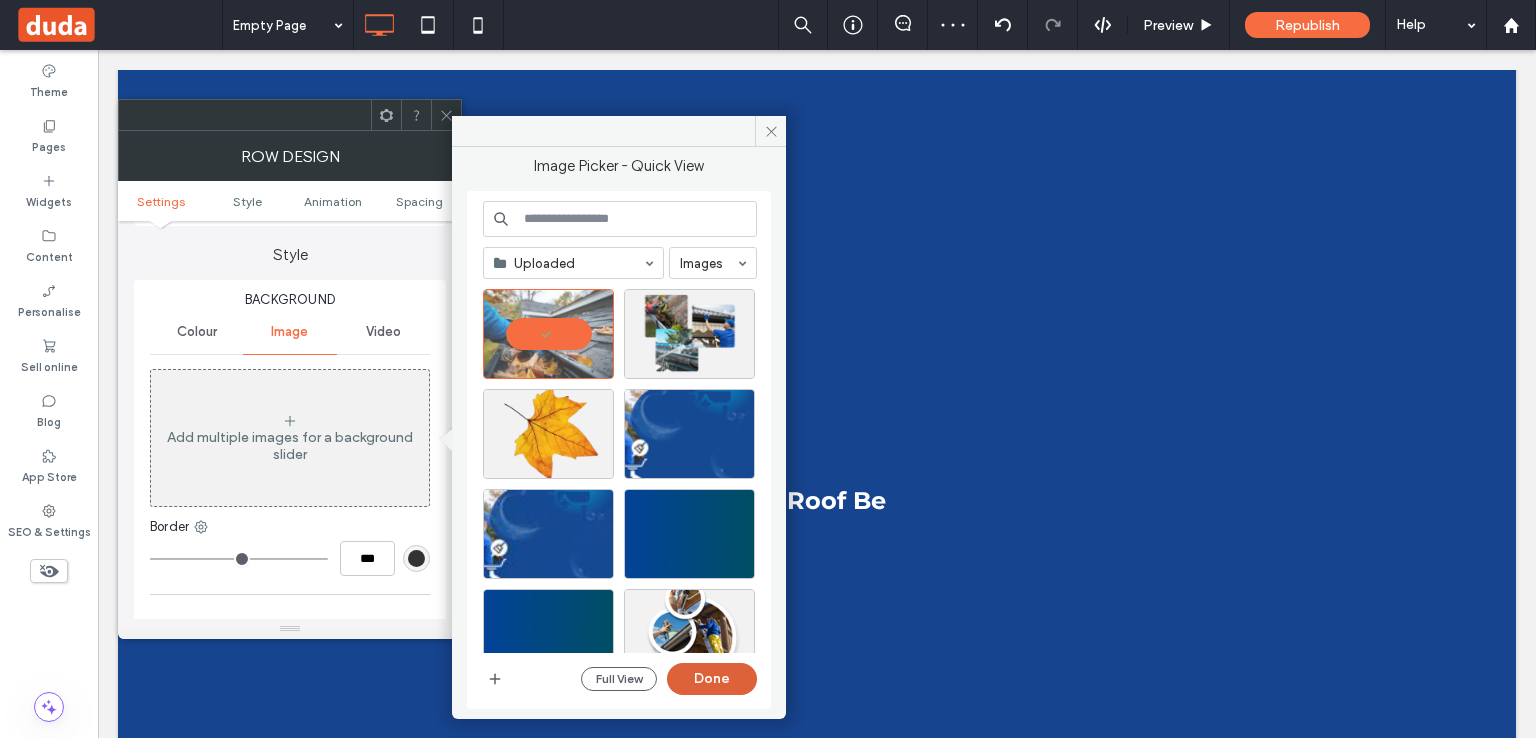 click on "Done" at bounding box center (712, 679) 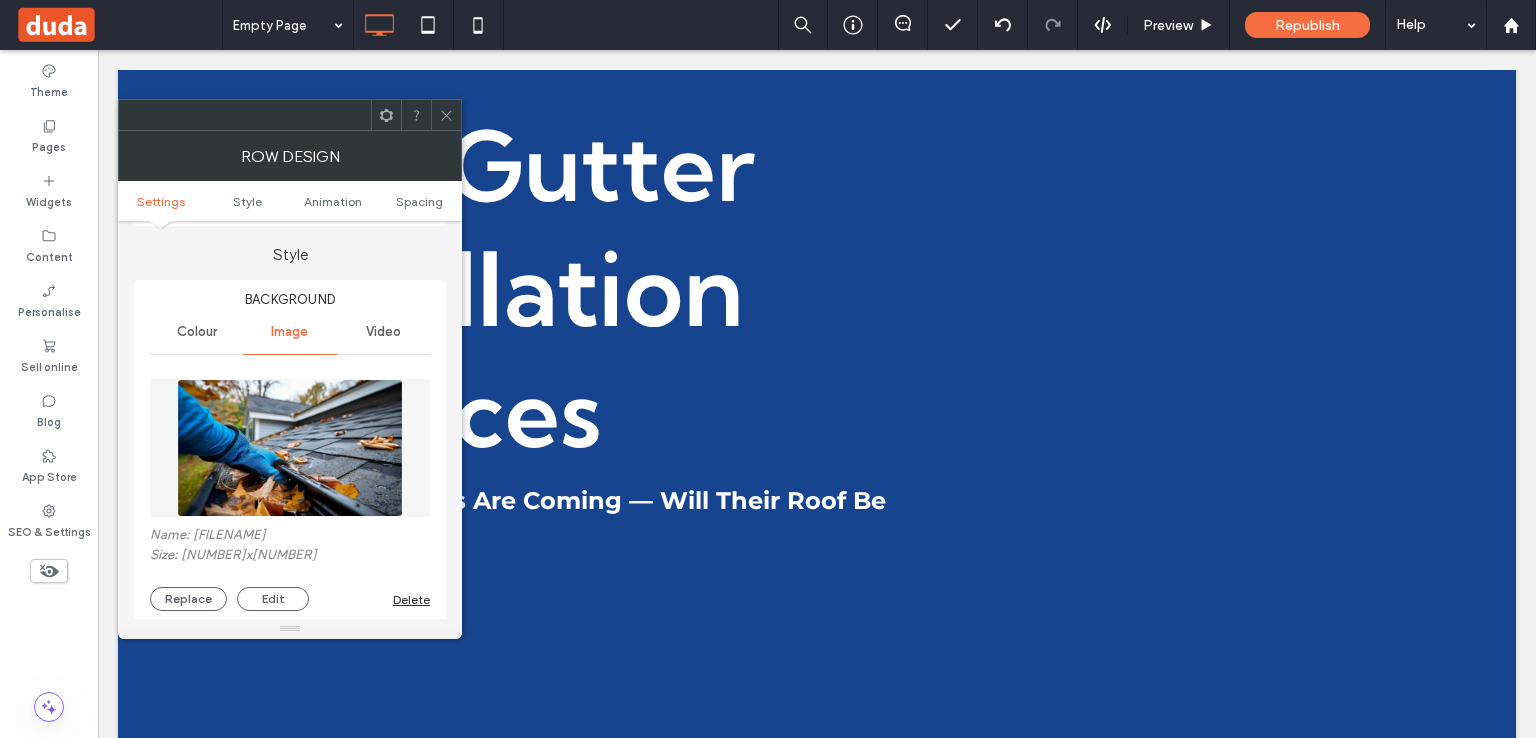 click at bounding box center (289, 448) 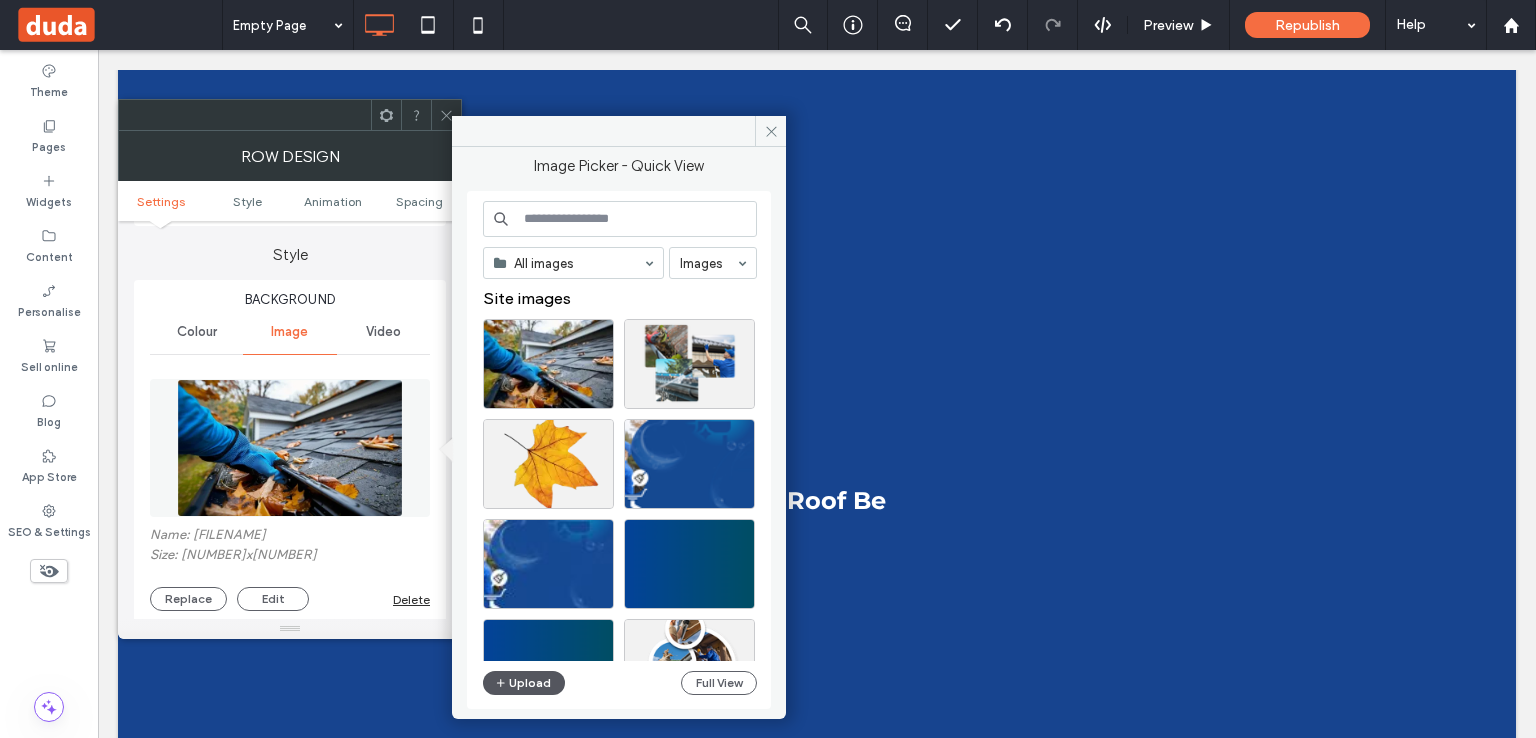 click on "Upload" at bounding box center (524, 683) 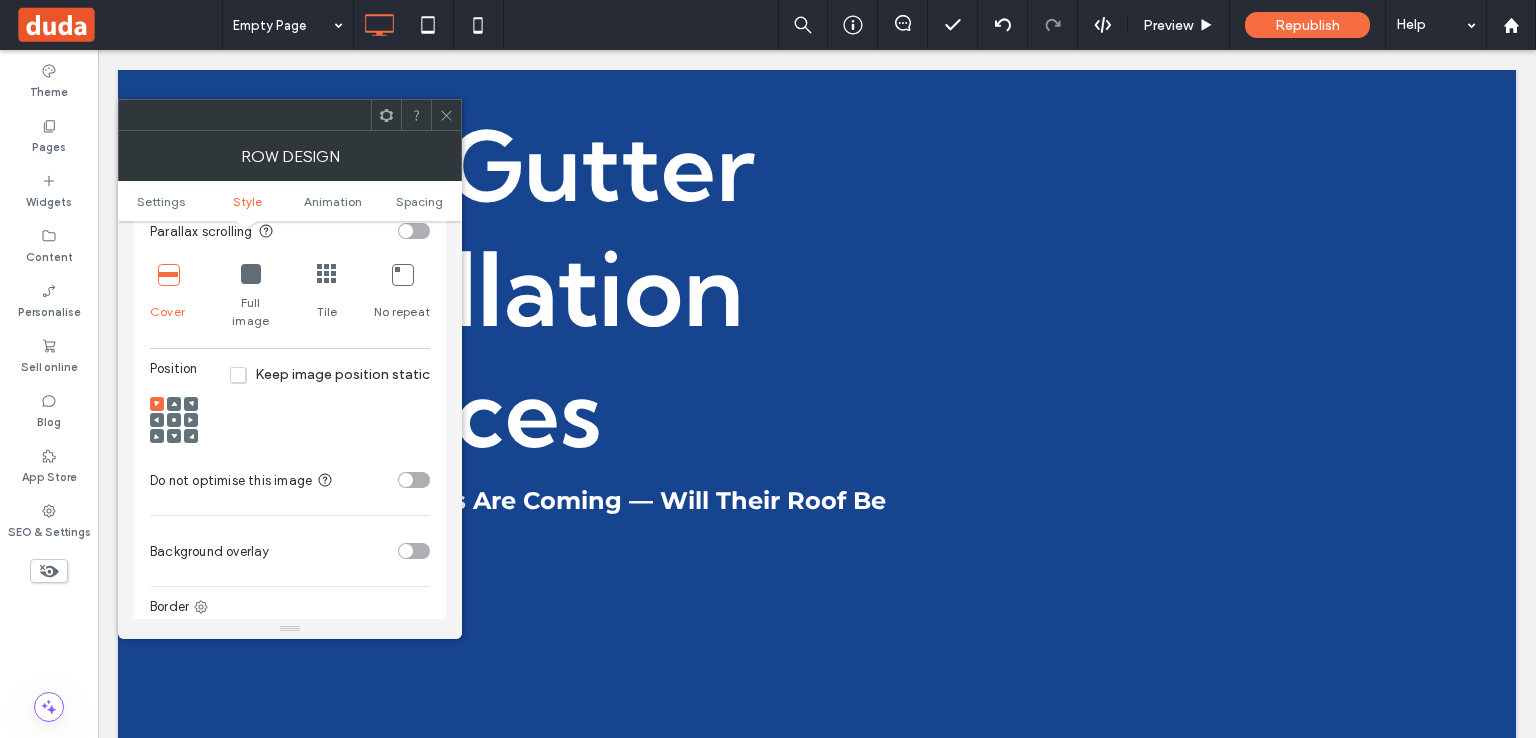 scroll, scrollTop: 666, scrollLeft: 0, axis: vertical 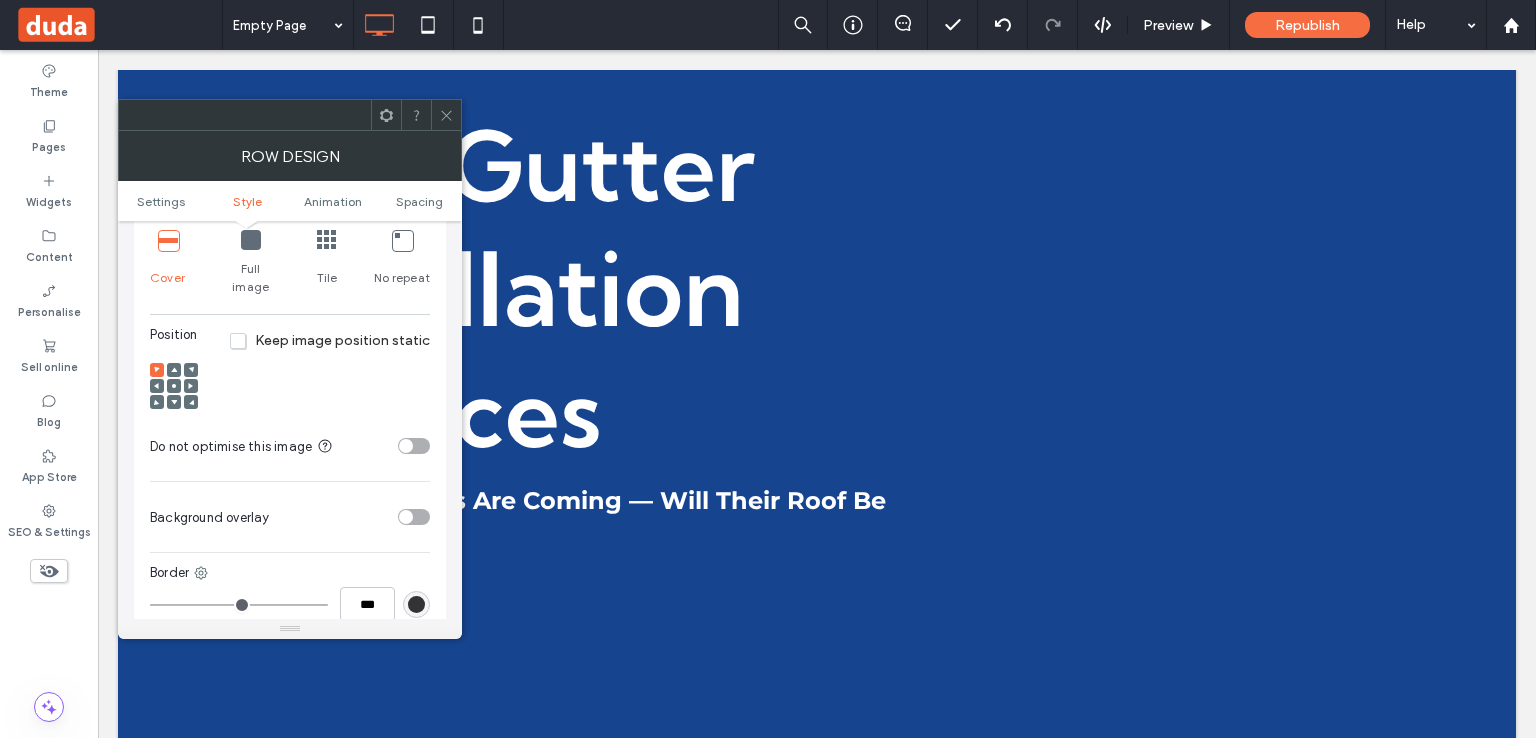 click at bounding box center [251, 240] 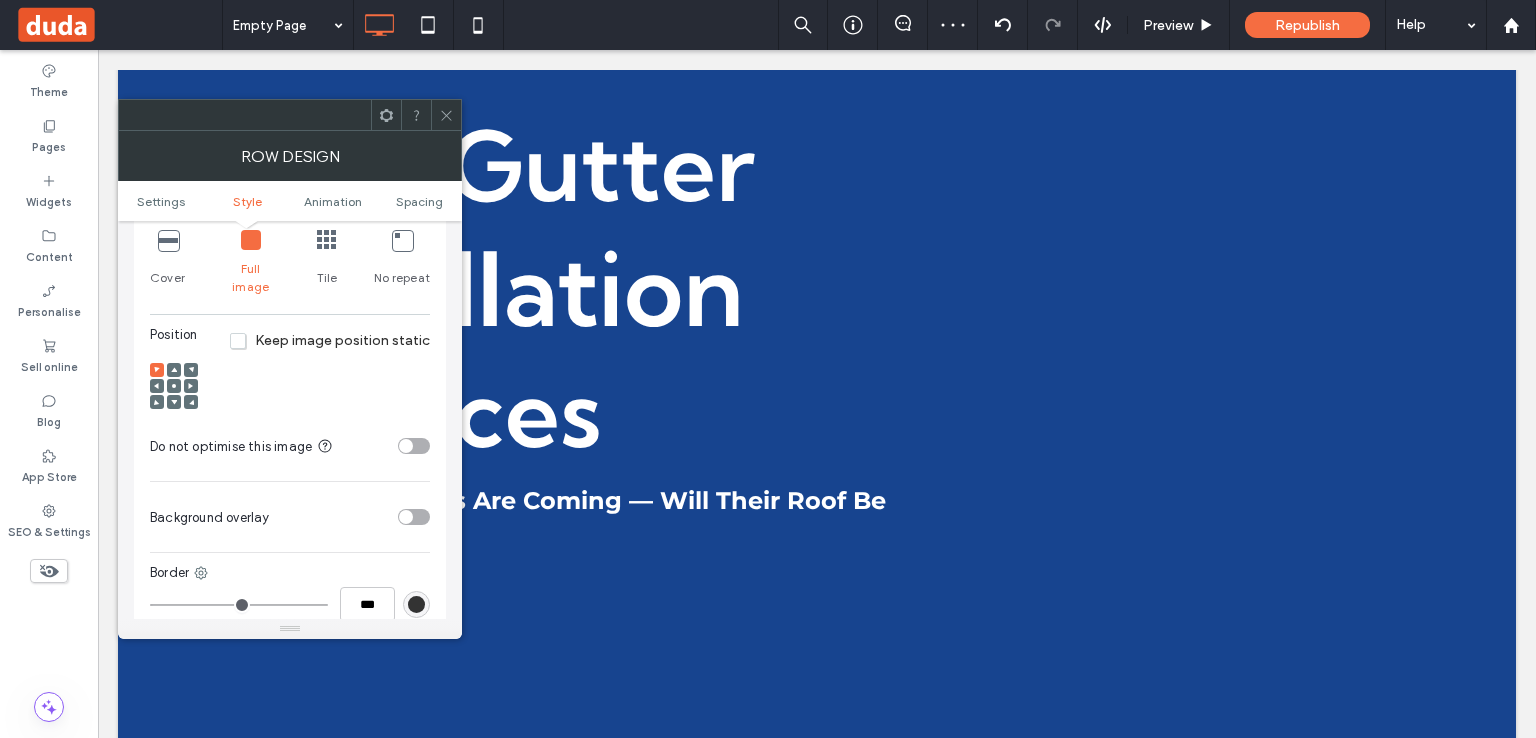 click at bounding box center [174, 386] 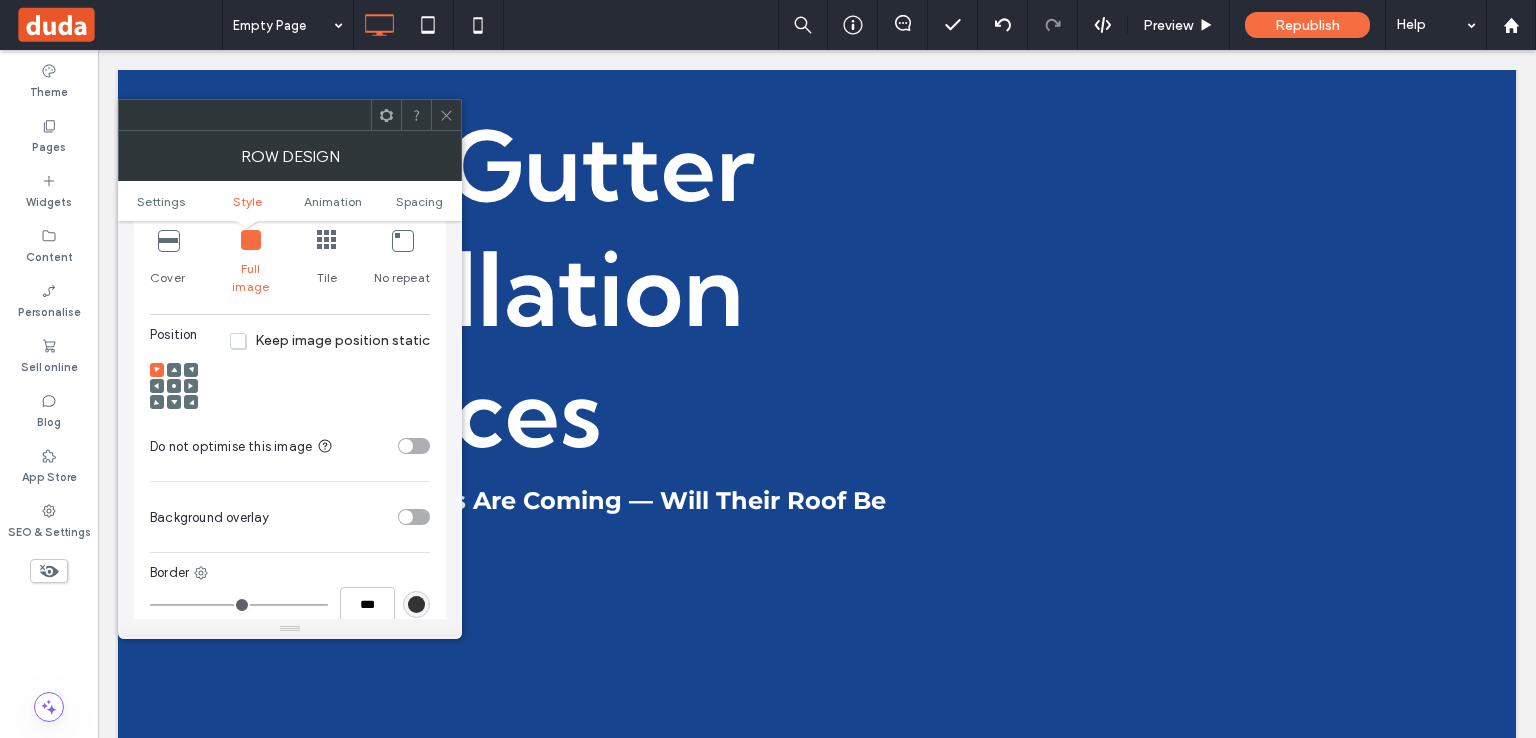 click at bounding box center (174, 386) 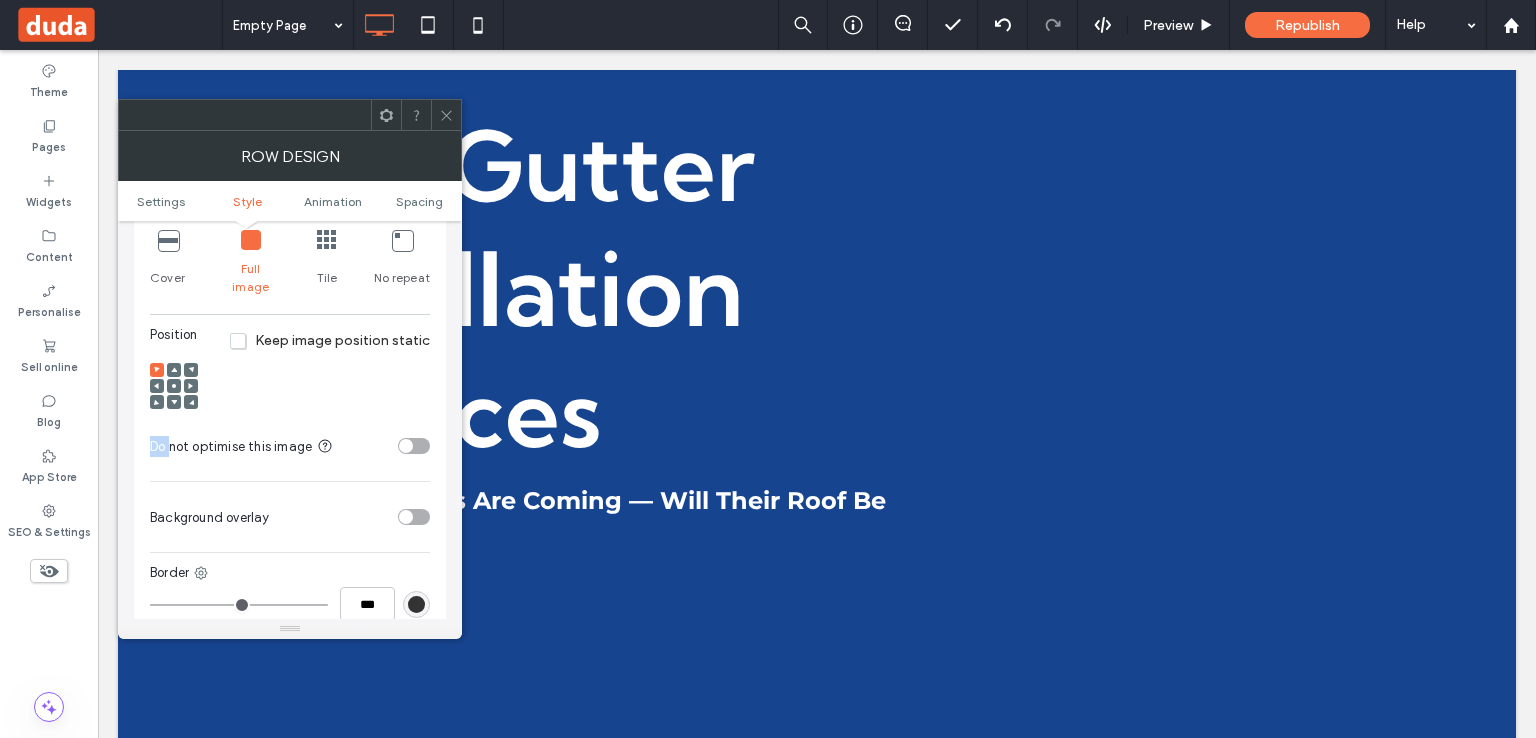 click at bounding box center [174, 386] 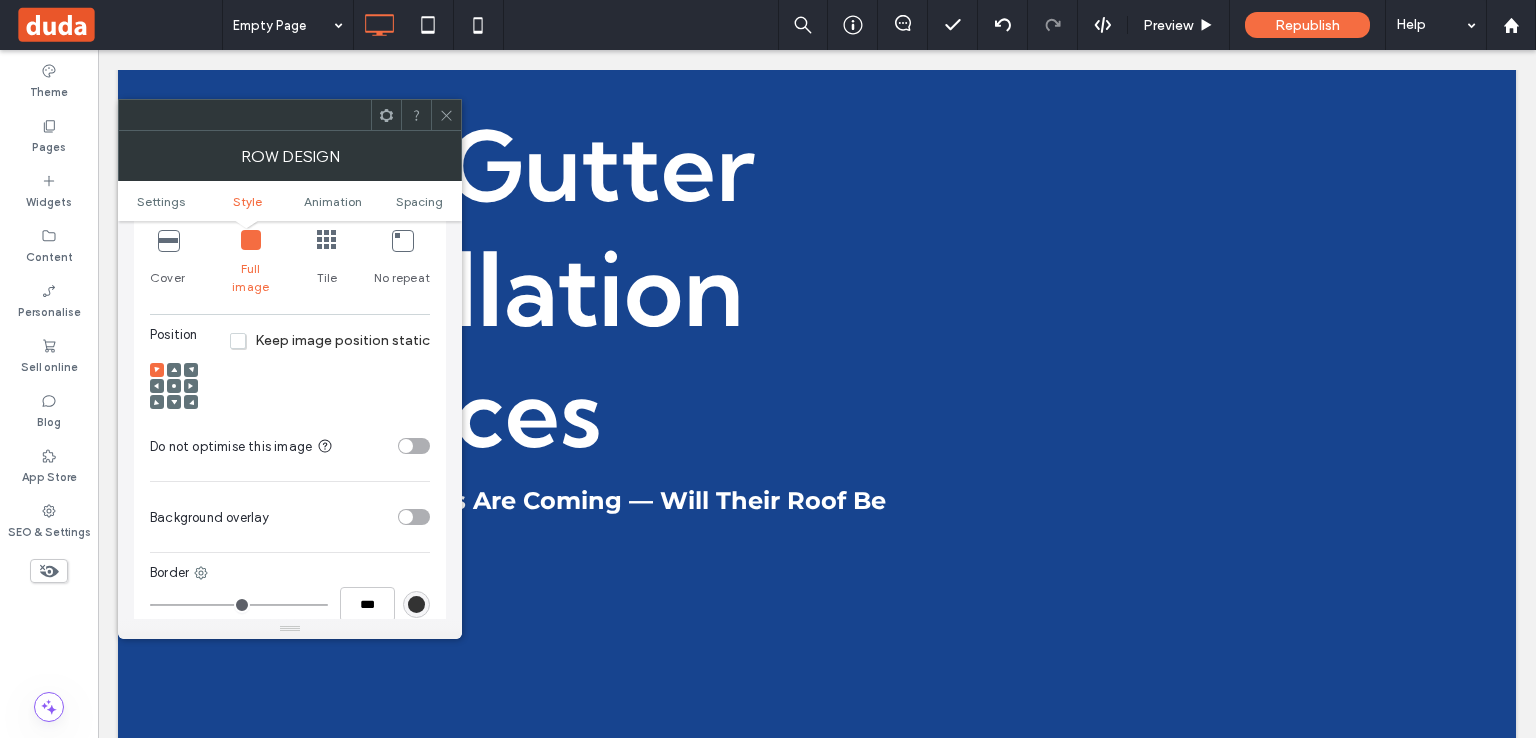 click 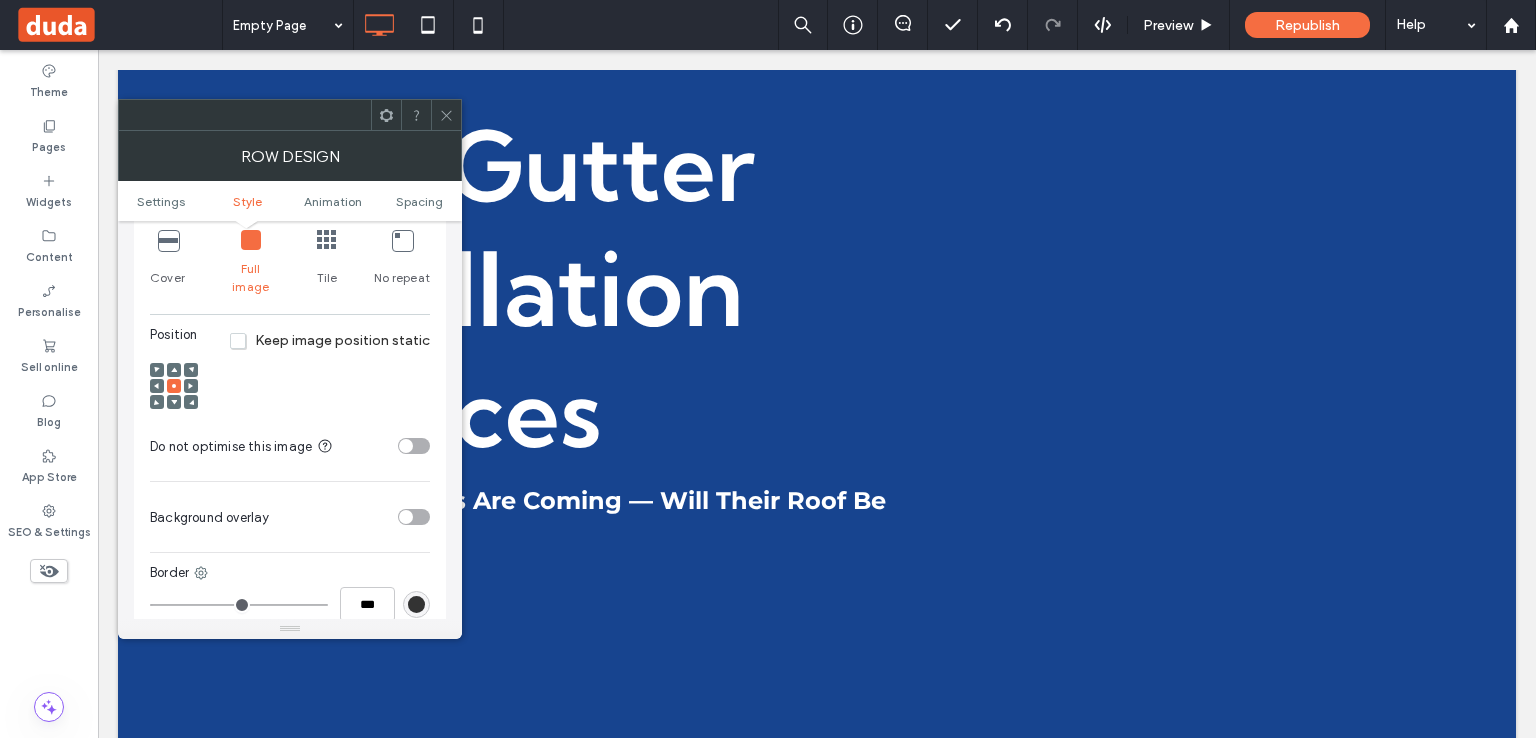 click 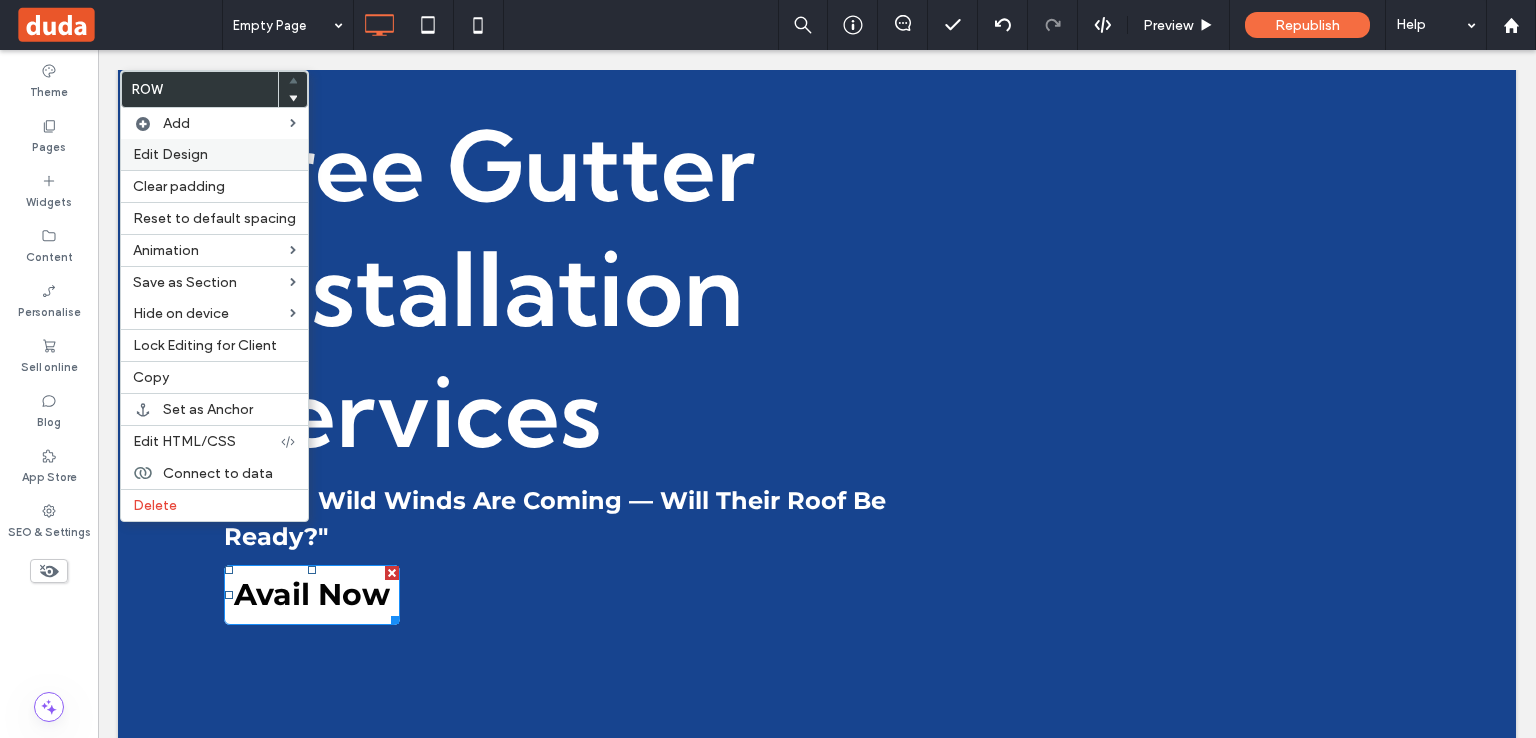 click on "Edit Design" at bounding box center [170, 154] 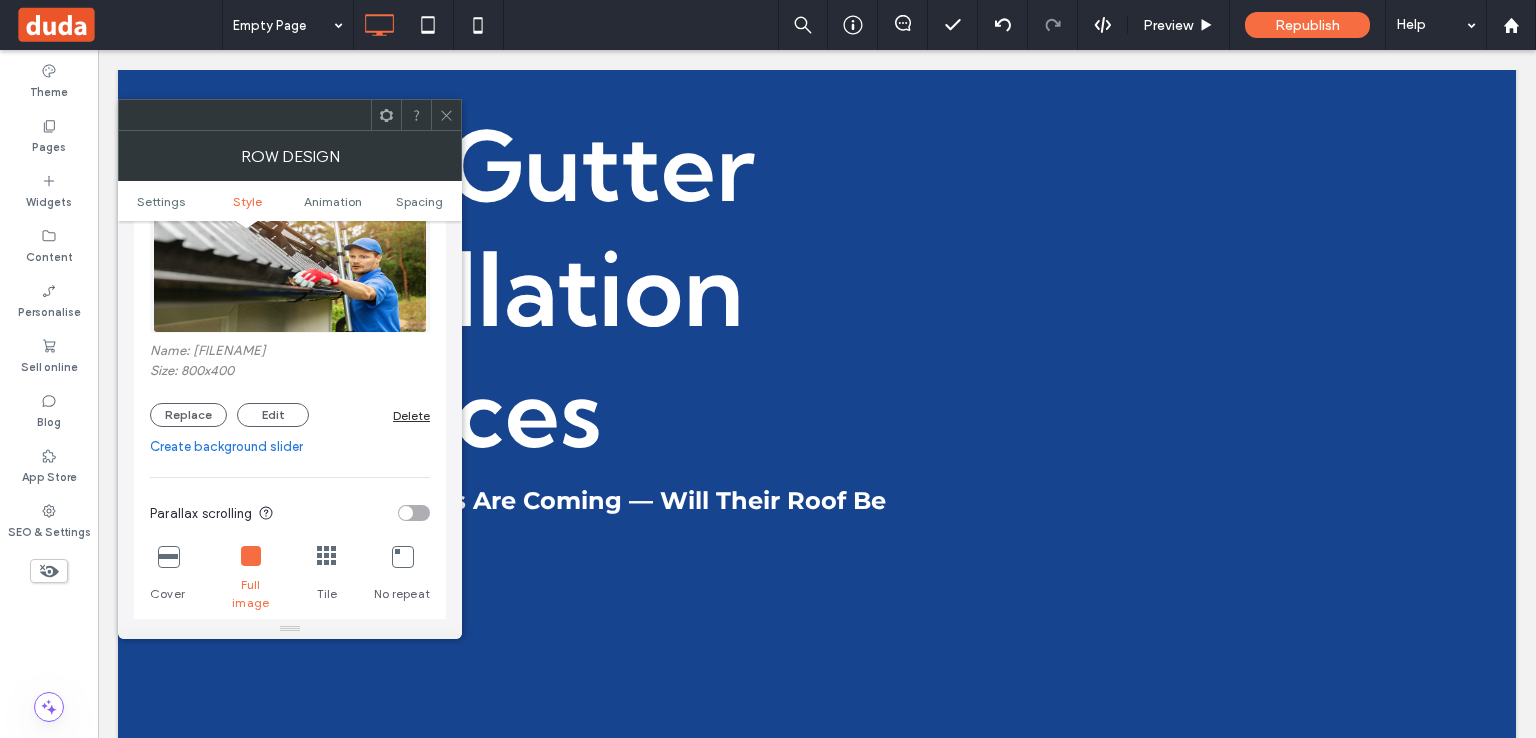 scroll, scrollTop: 166, scrollLeft: 0, axis: vertical 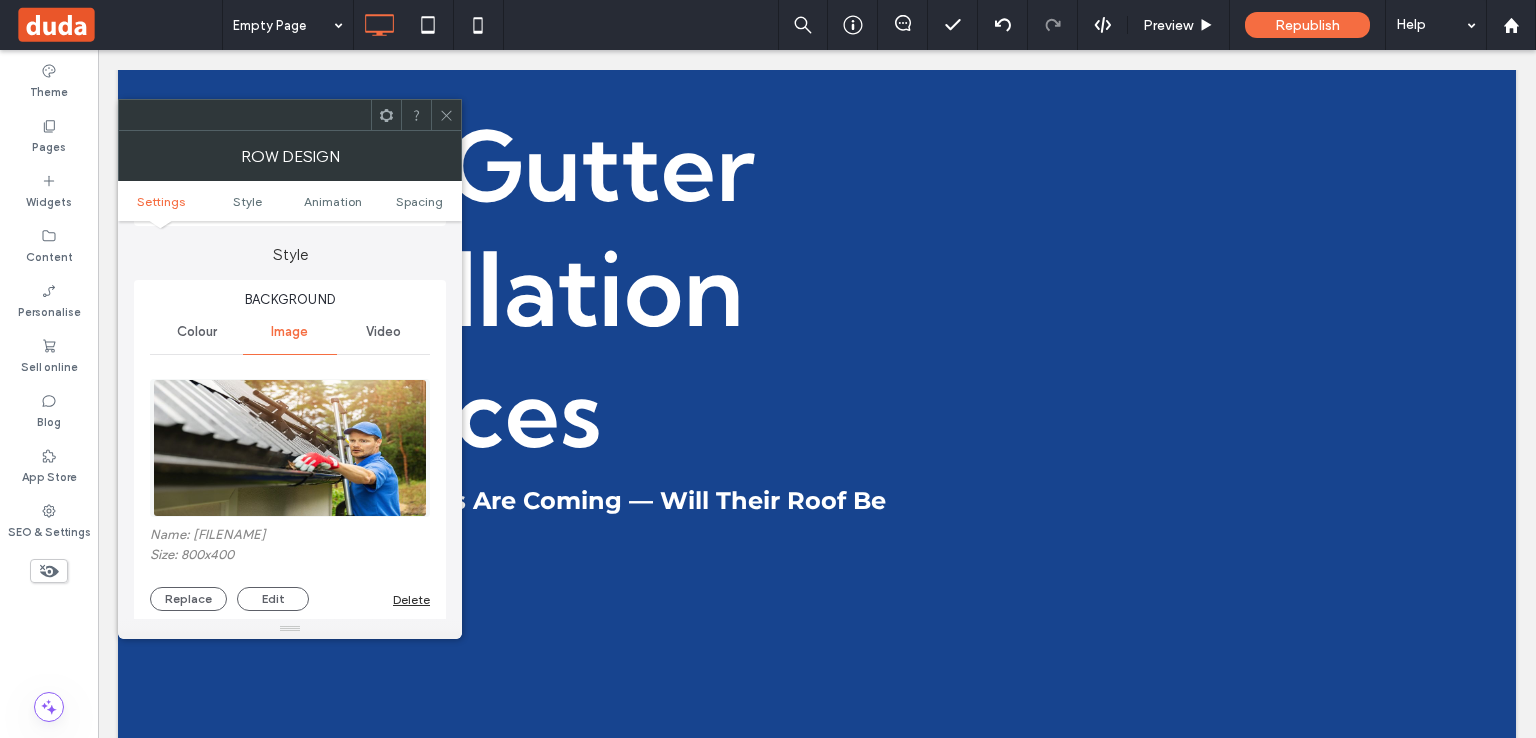 click on "Colour" at bounding box center (197, 332) 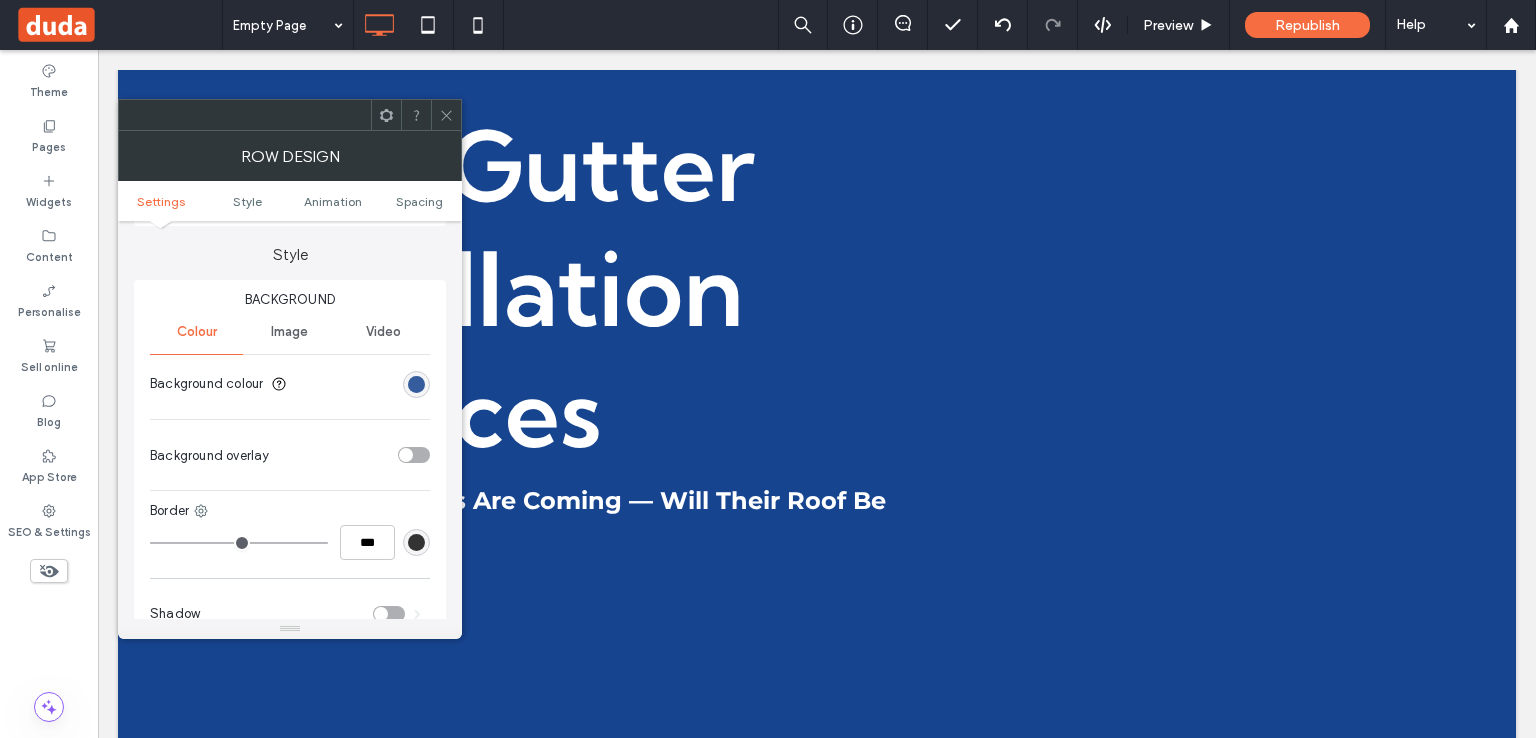 click at bounding box center [416, 384] 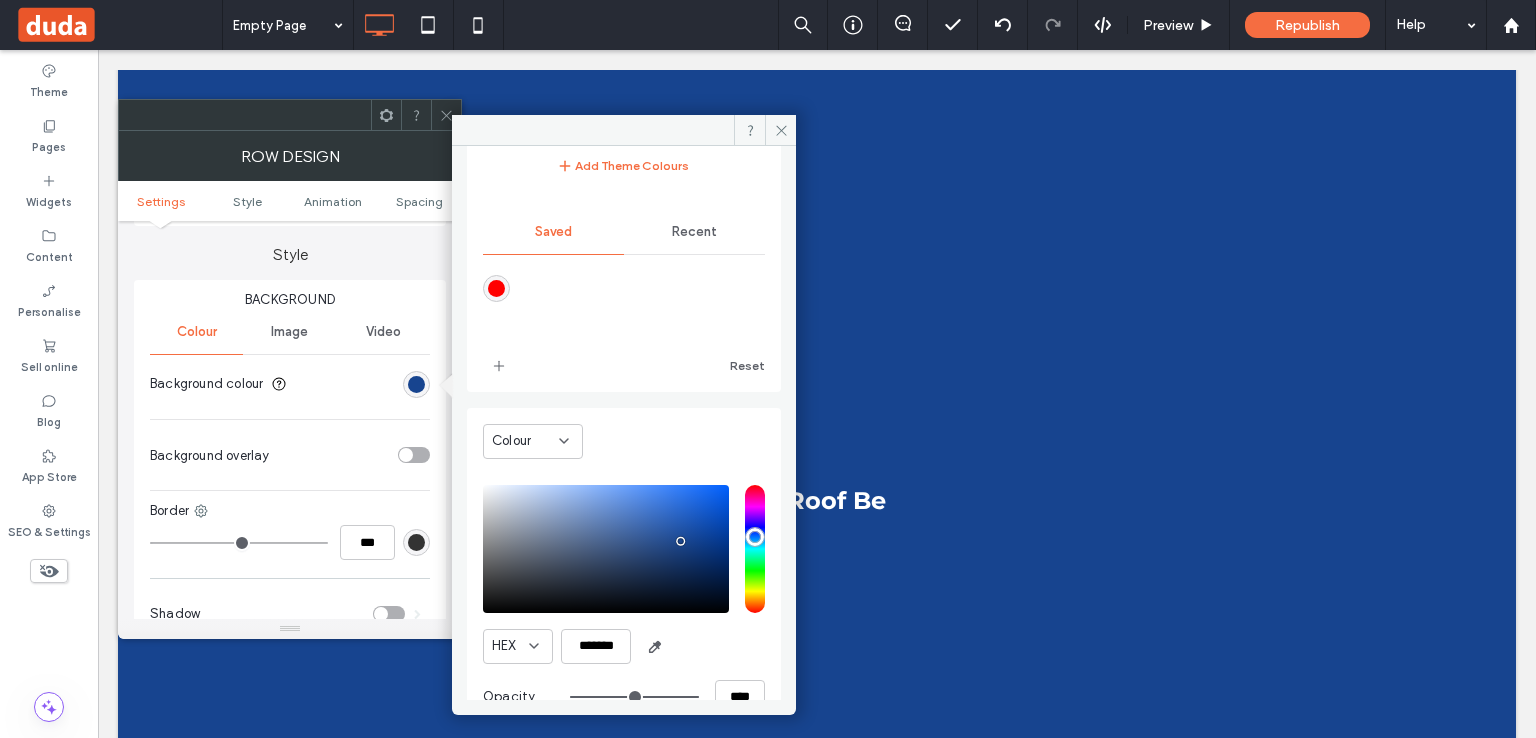 scroll, scrollTop: 165, scrollLeft: 0, axis: vertical 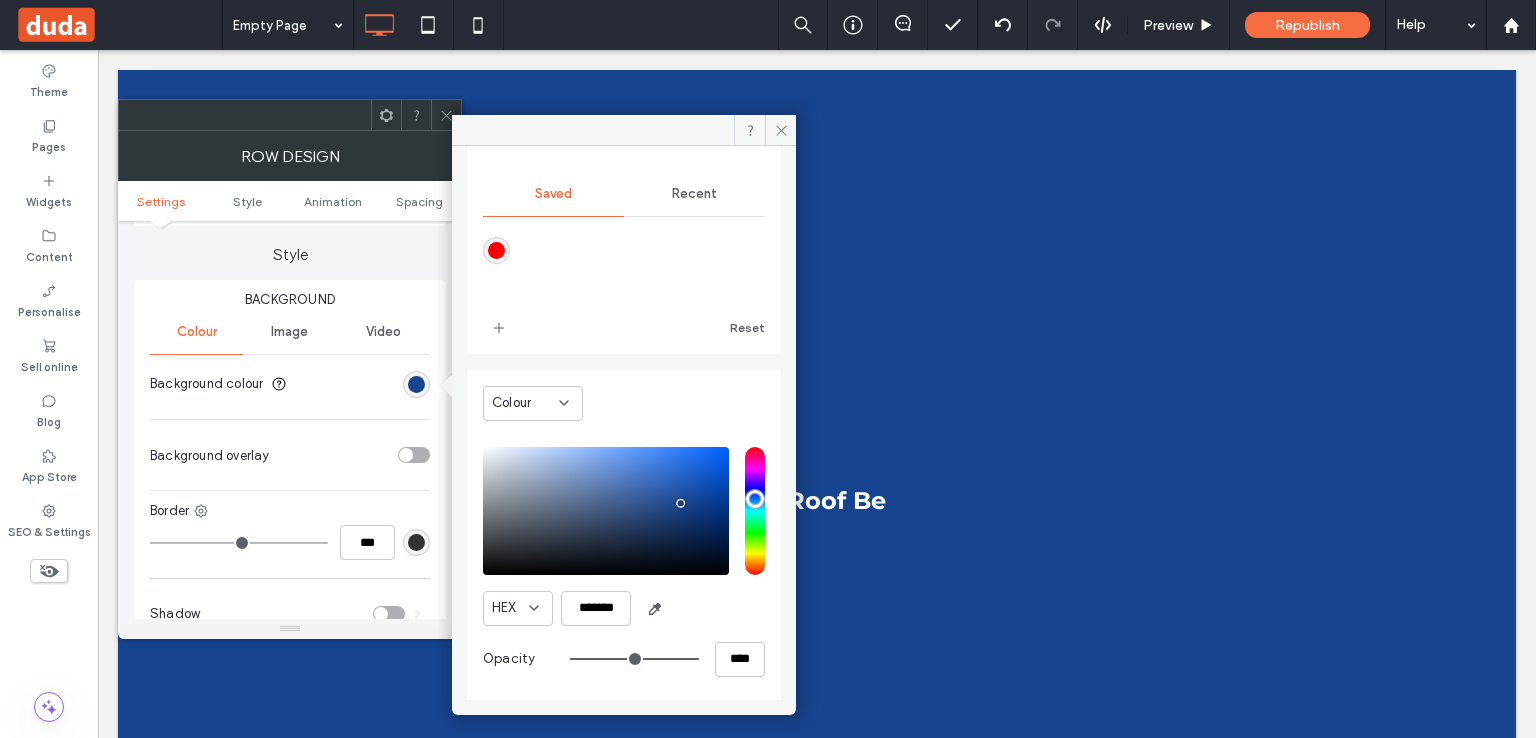 type on "**" 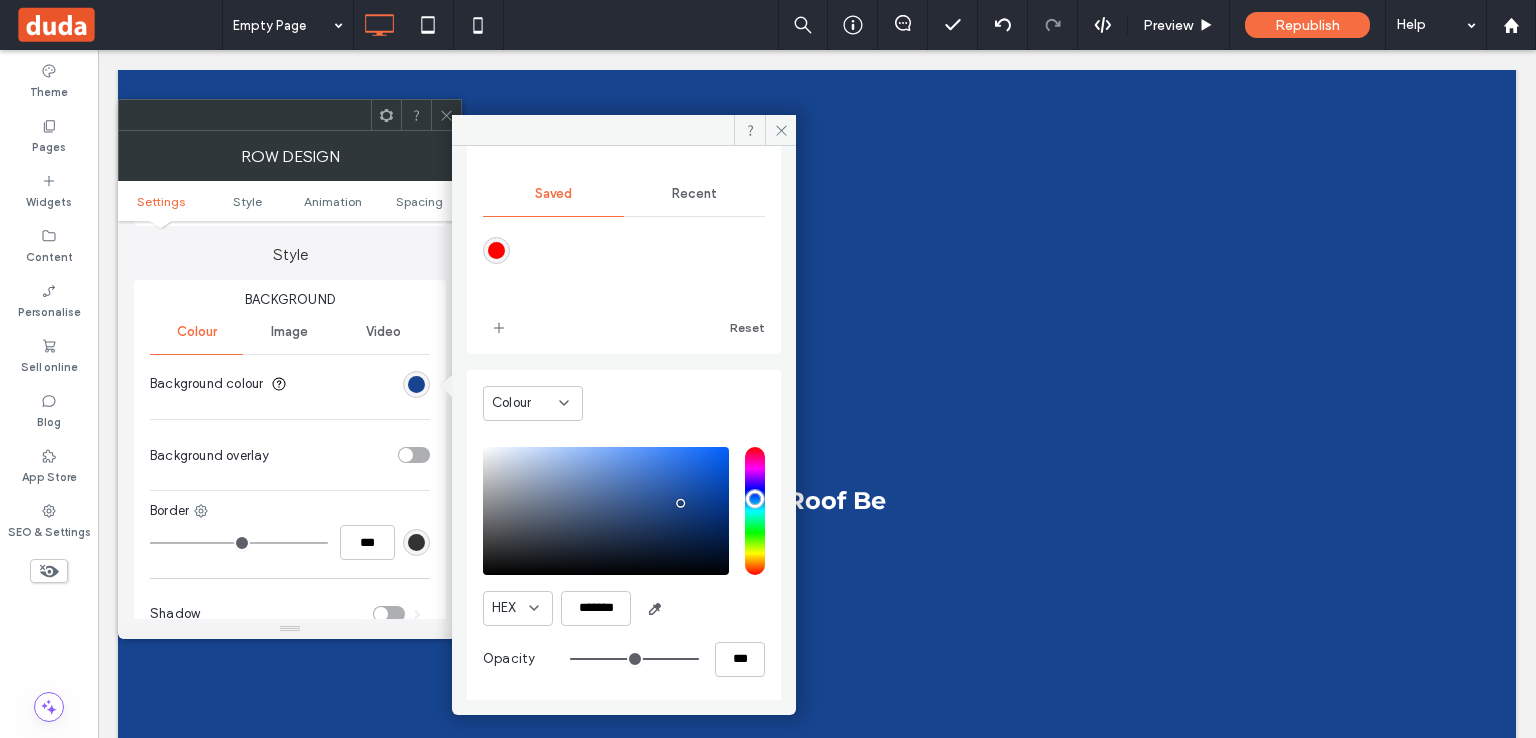 type on "**" 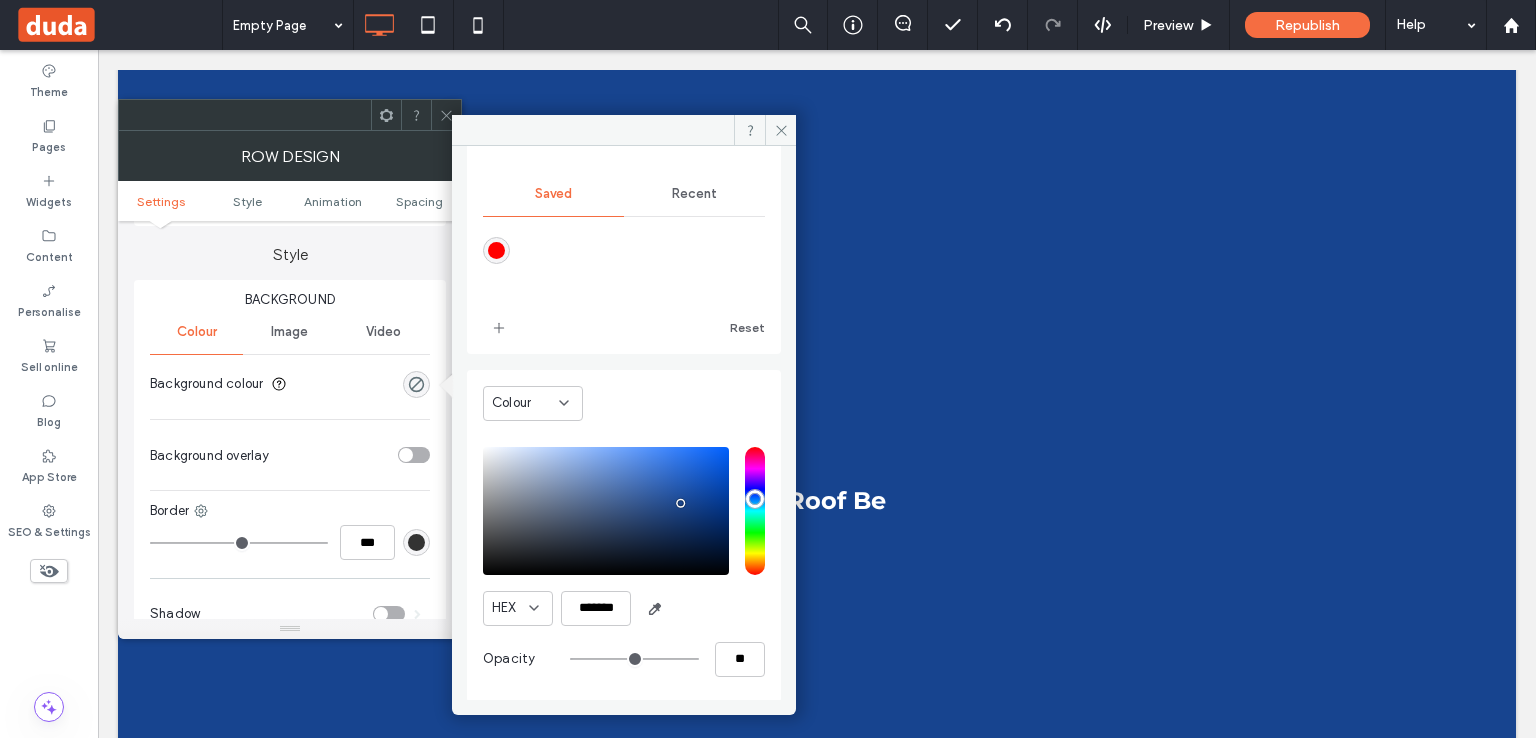 drag, startPoint x: 585, startPoint y: 657, endPoint x: 526, endPoint y: 657, distance: 59 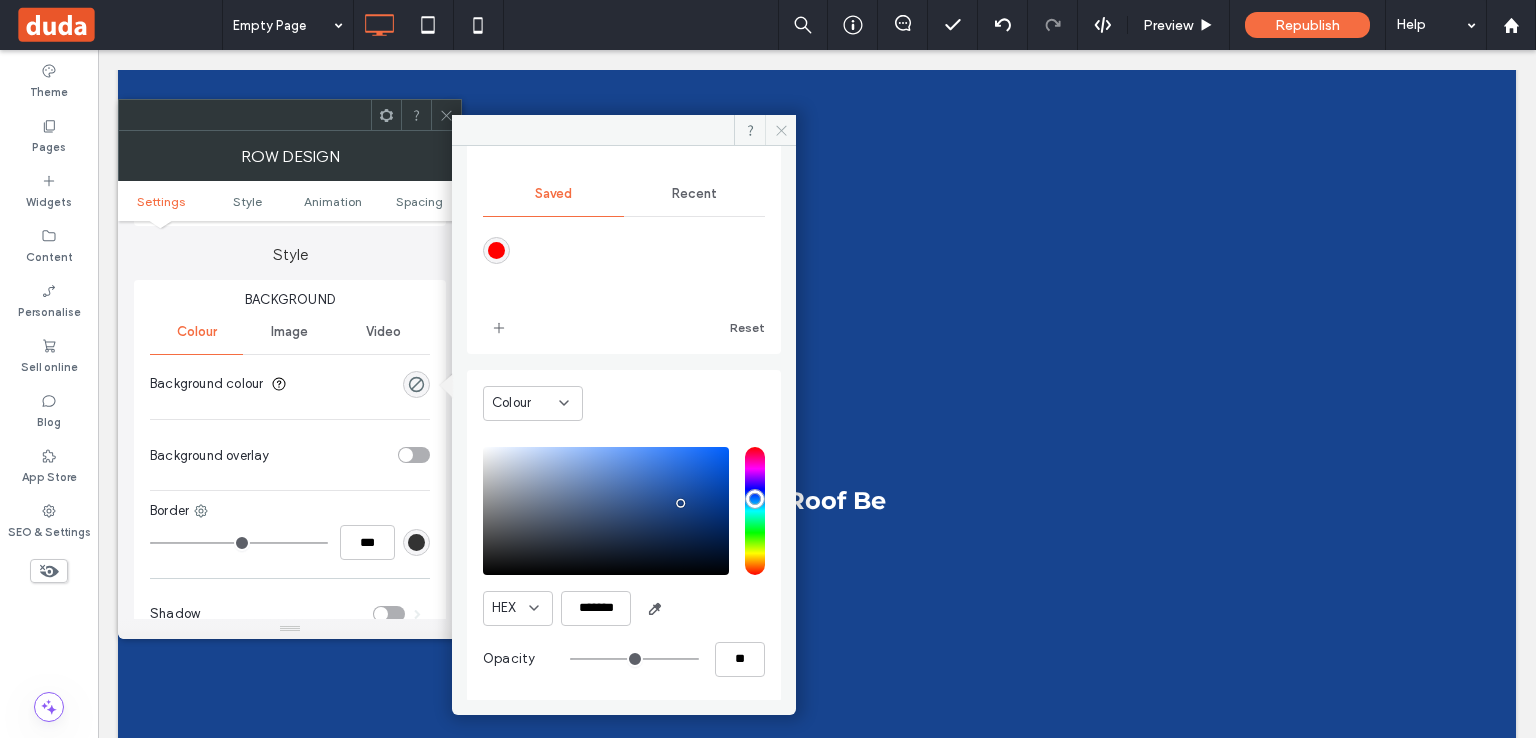 click at bounding box center (780, 130) 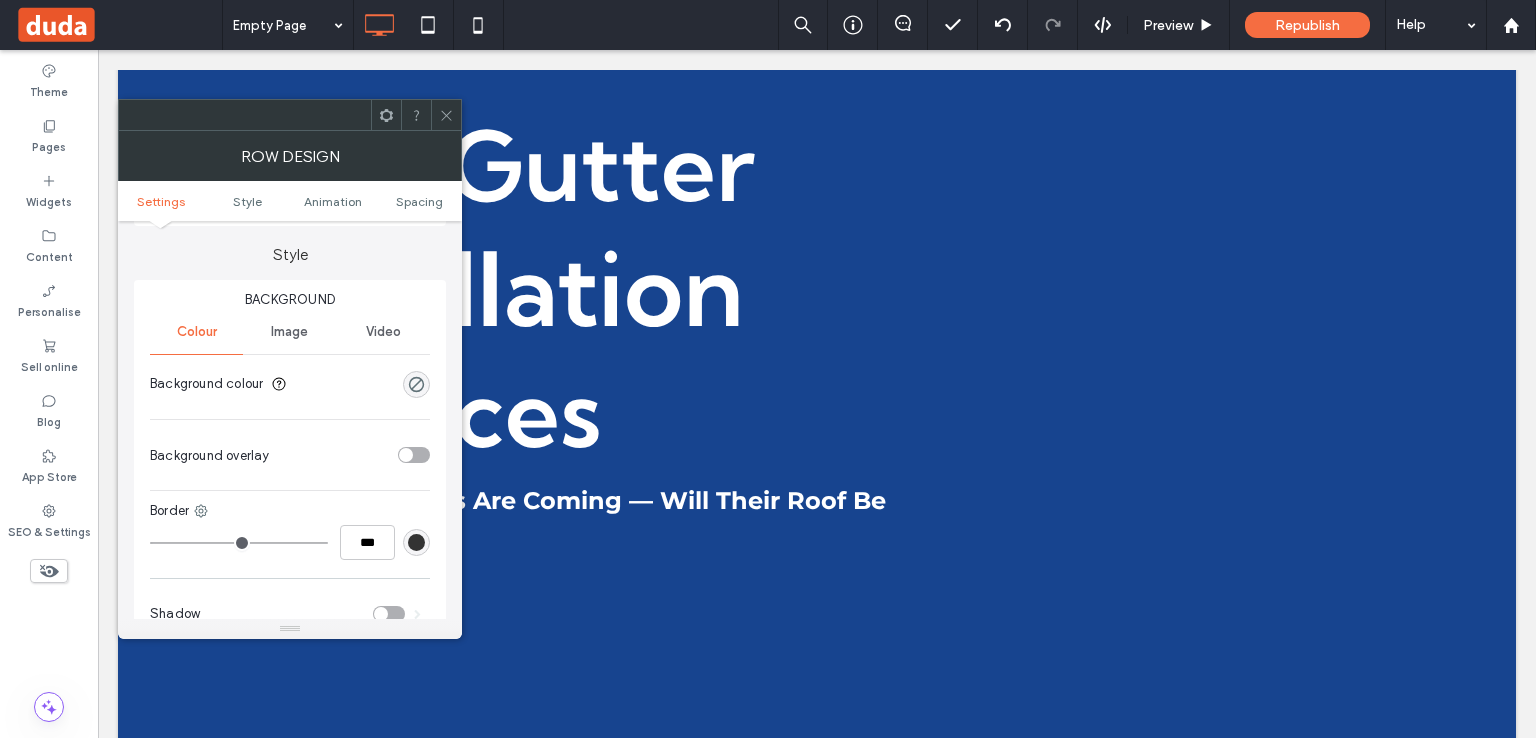 click at bounding box center (446, 115) 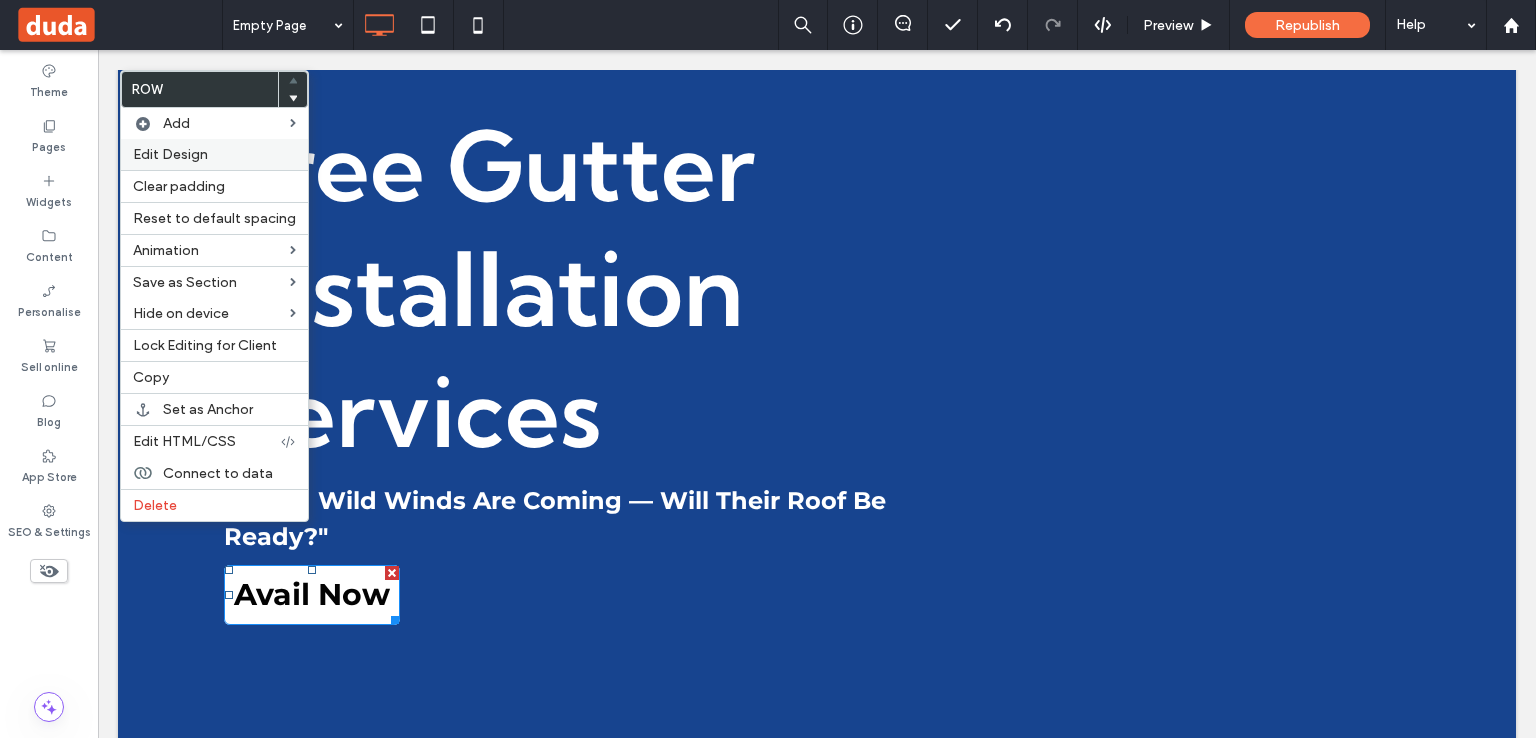 click on "Edit Design" at bounding box center (170, 154) 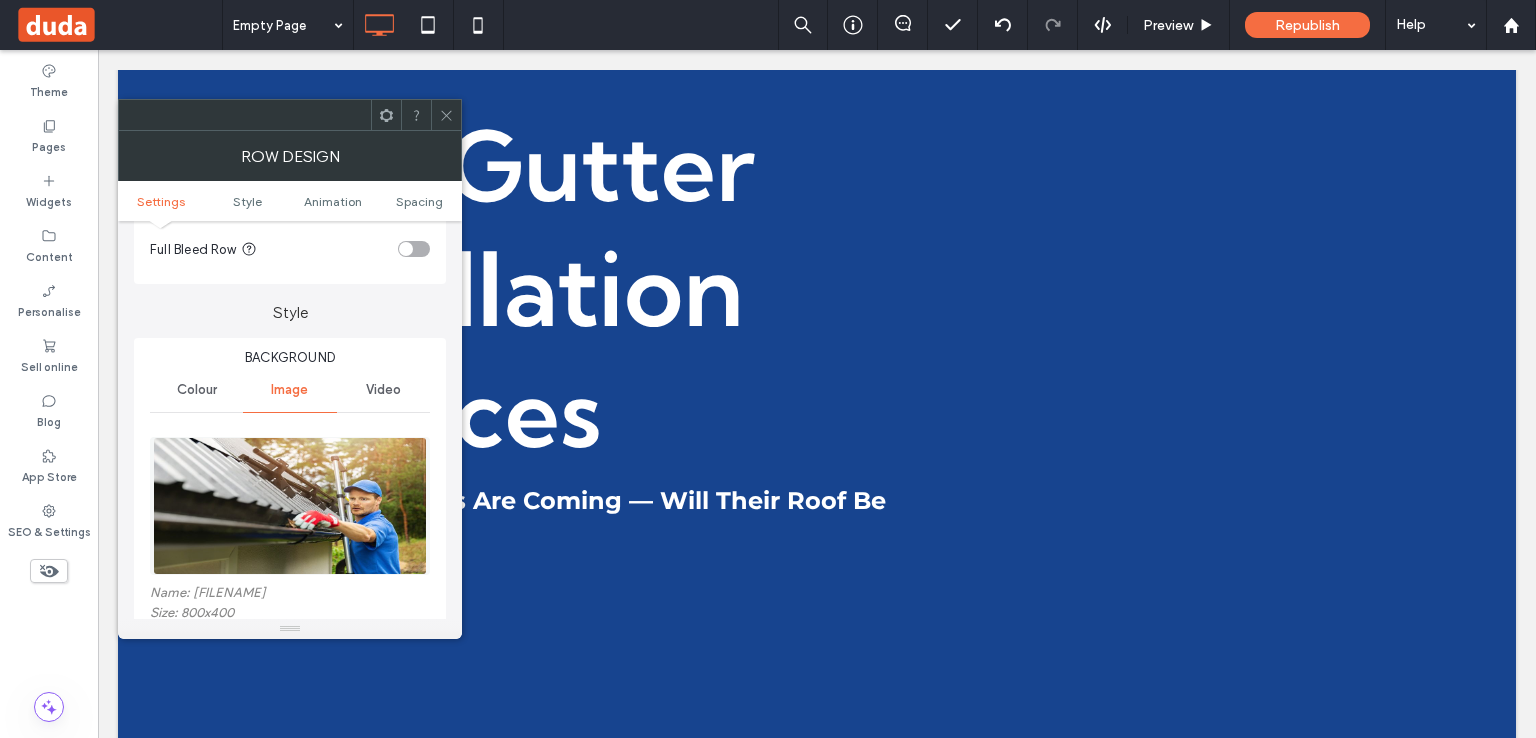scroll, scrollTop: 0, scrollLeft: 0, axis: both 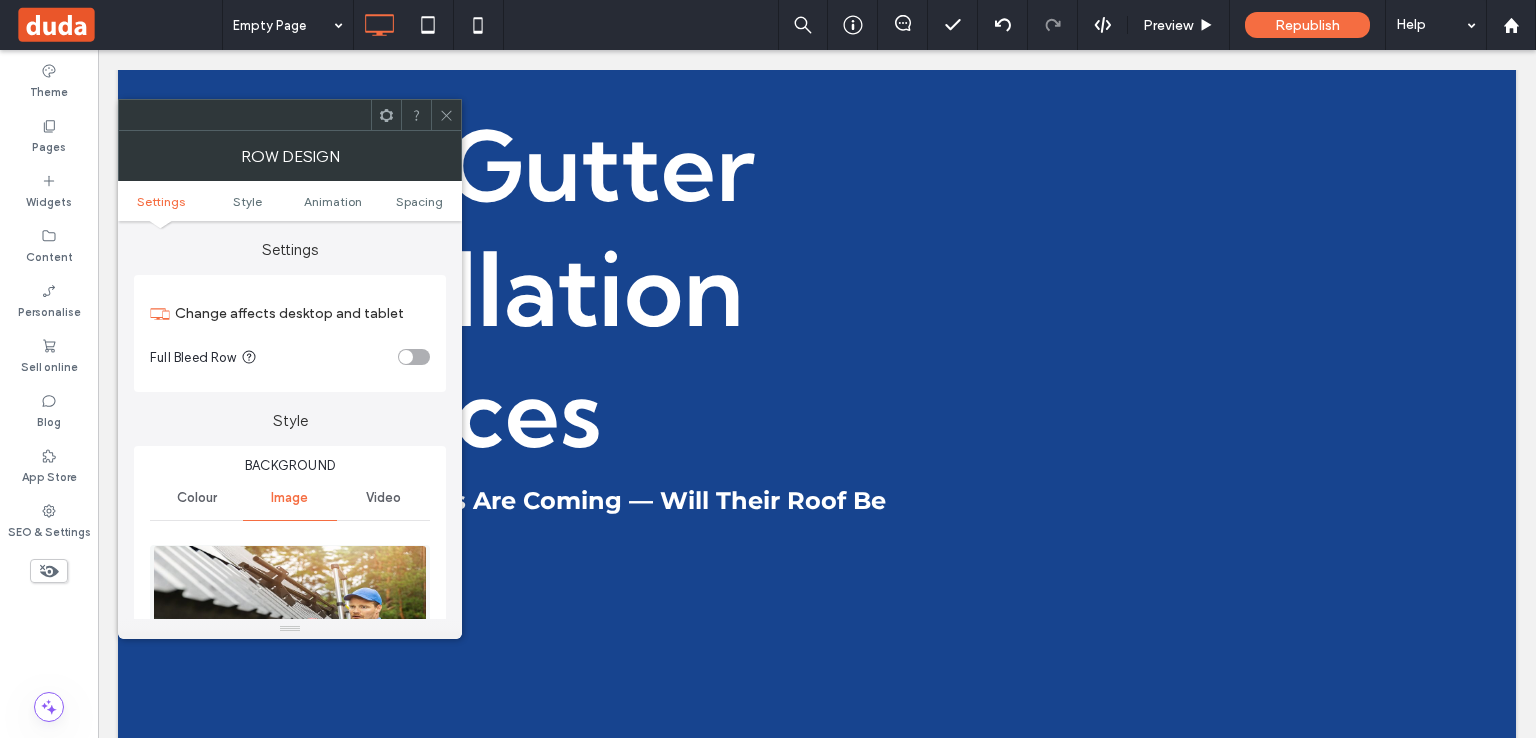 click on "Colour" at bounding box center (197, 498) 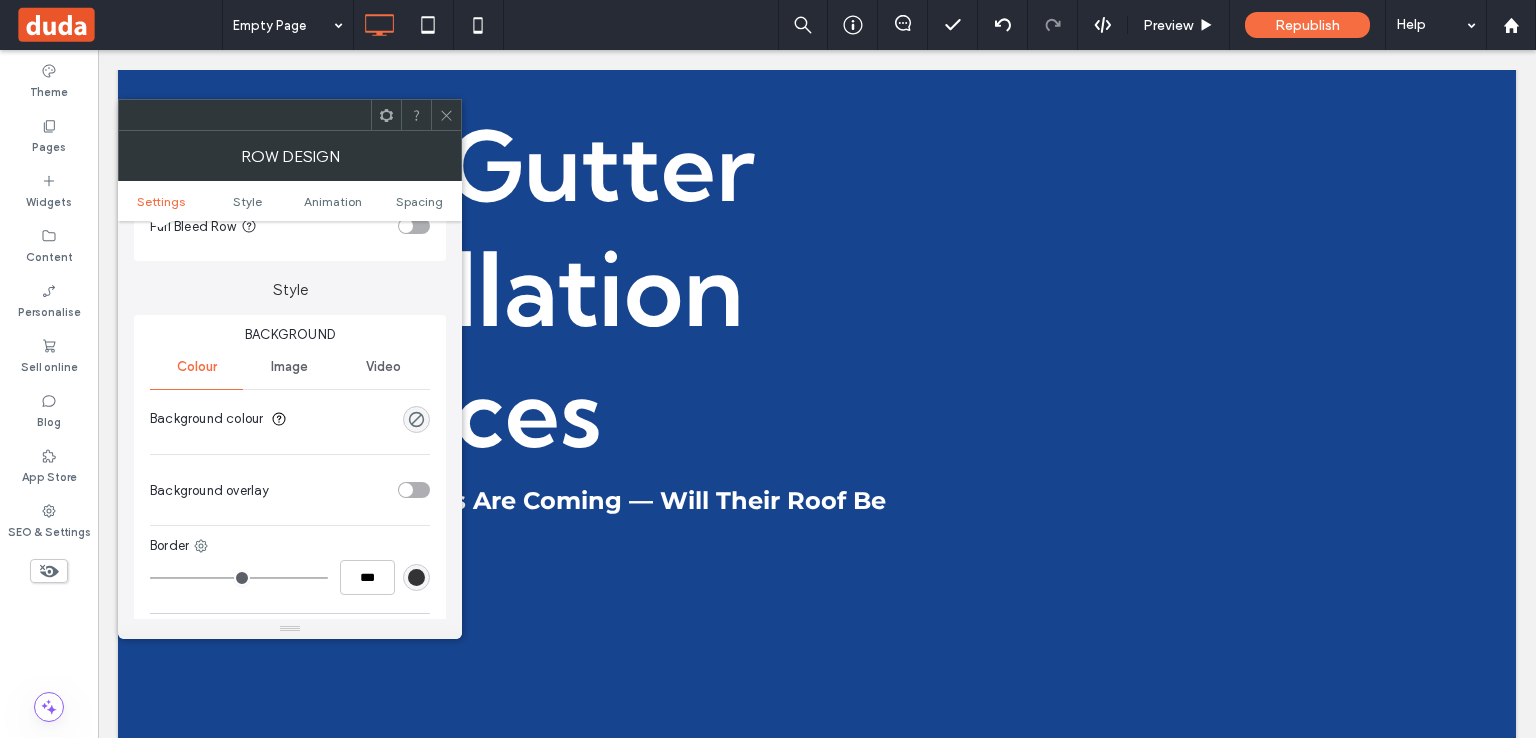 scroll, scrollTop: 166, scrollLeft: 0, axis: vertical 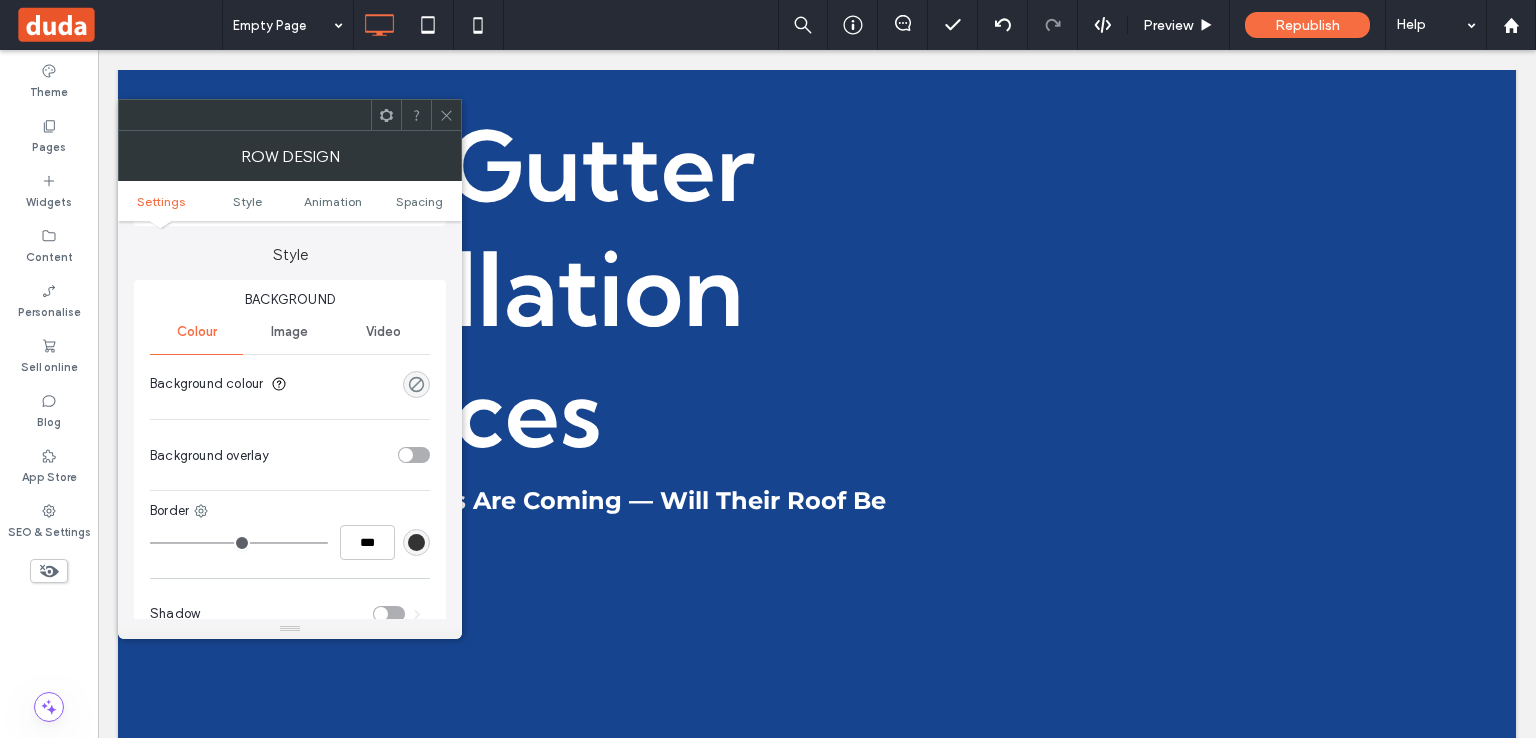 click at bounding box center (416, 384) 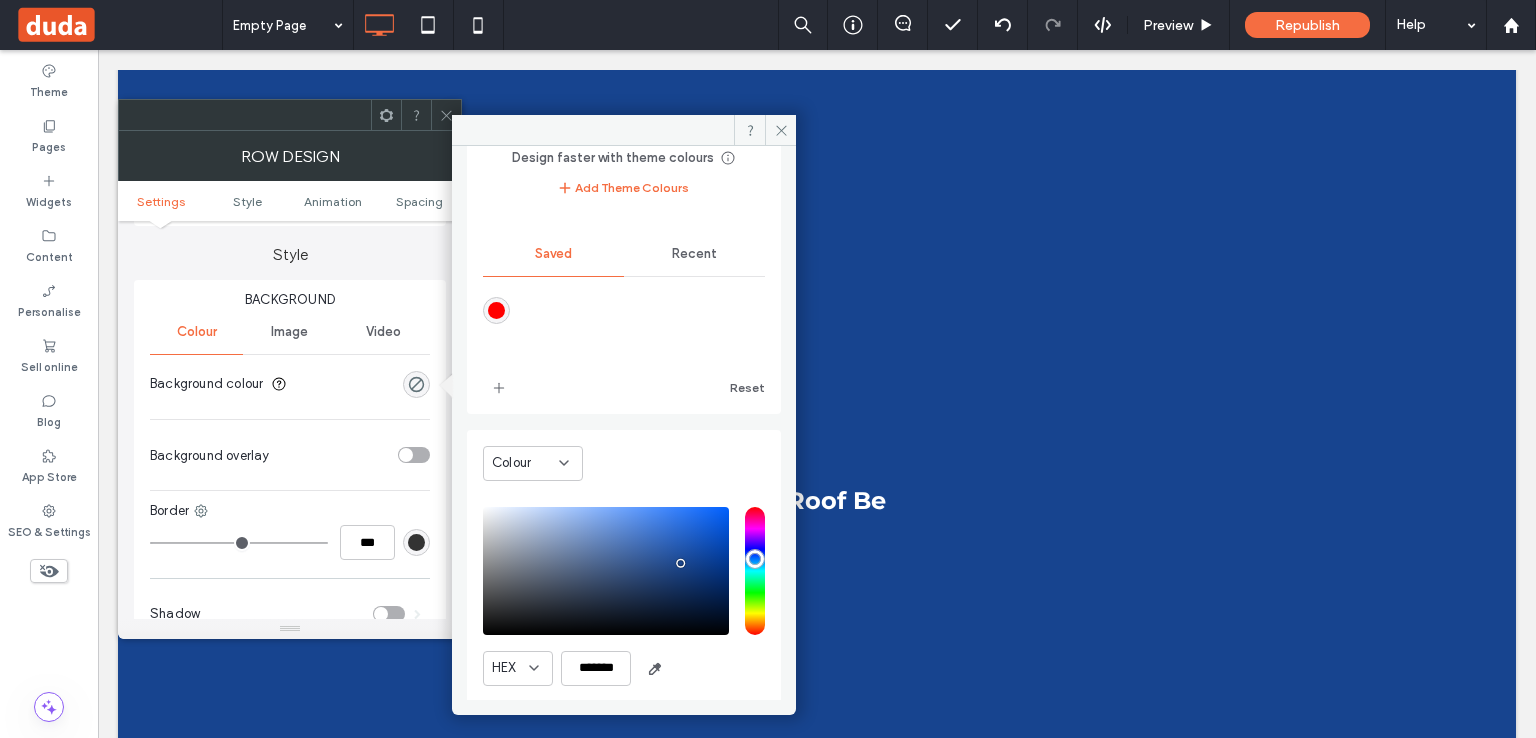 scroll, scrollTop: 165, scrollLeft: 0, axis: vertical 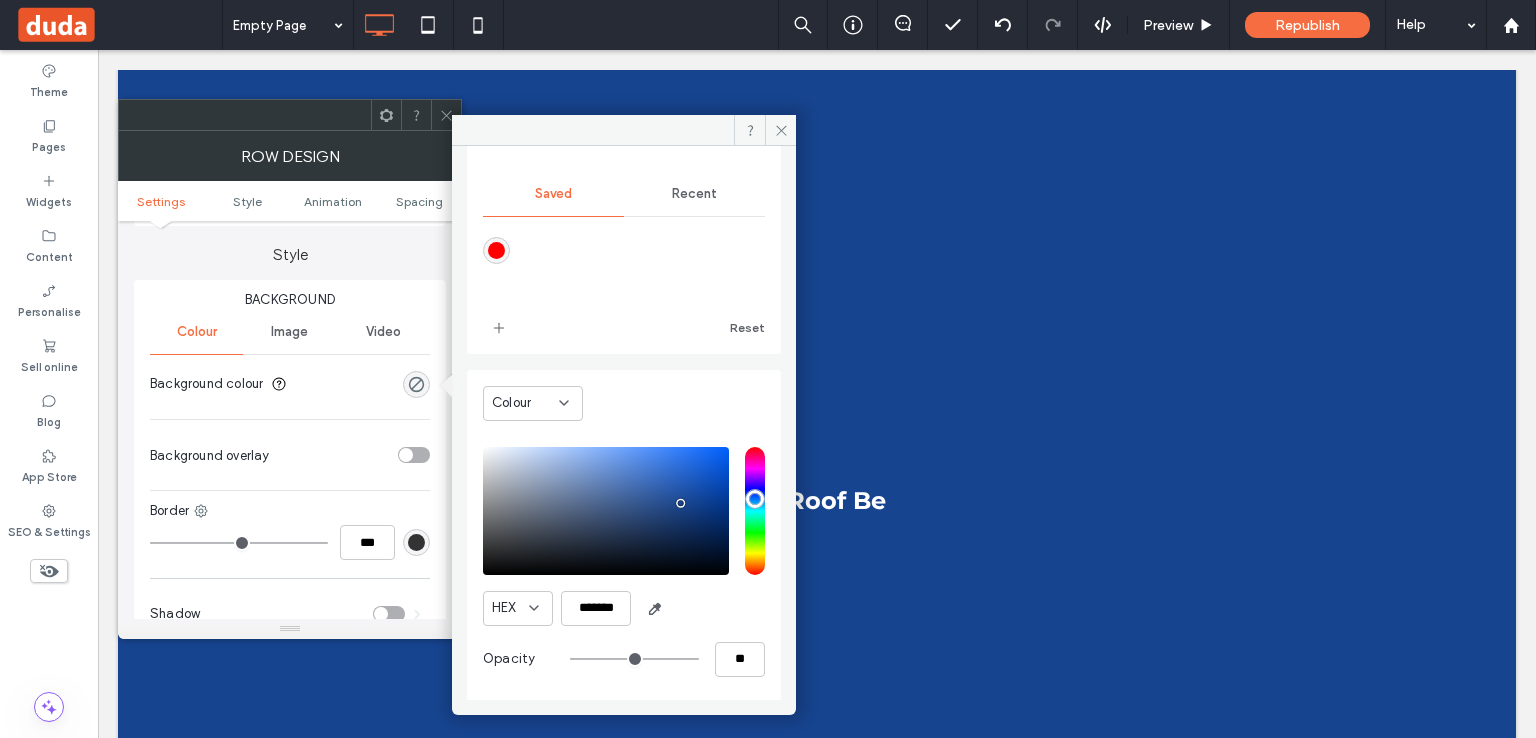 type on "***" 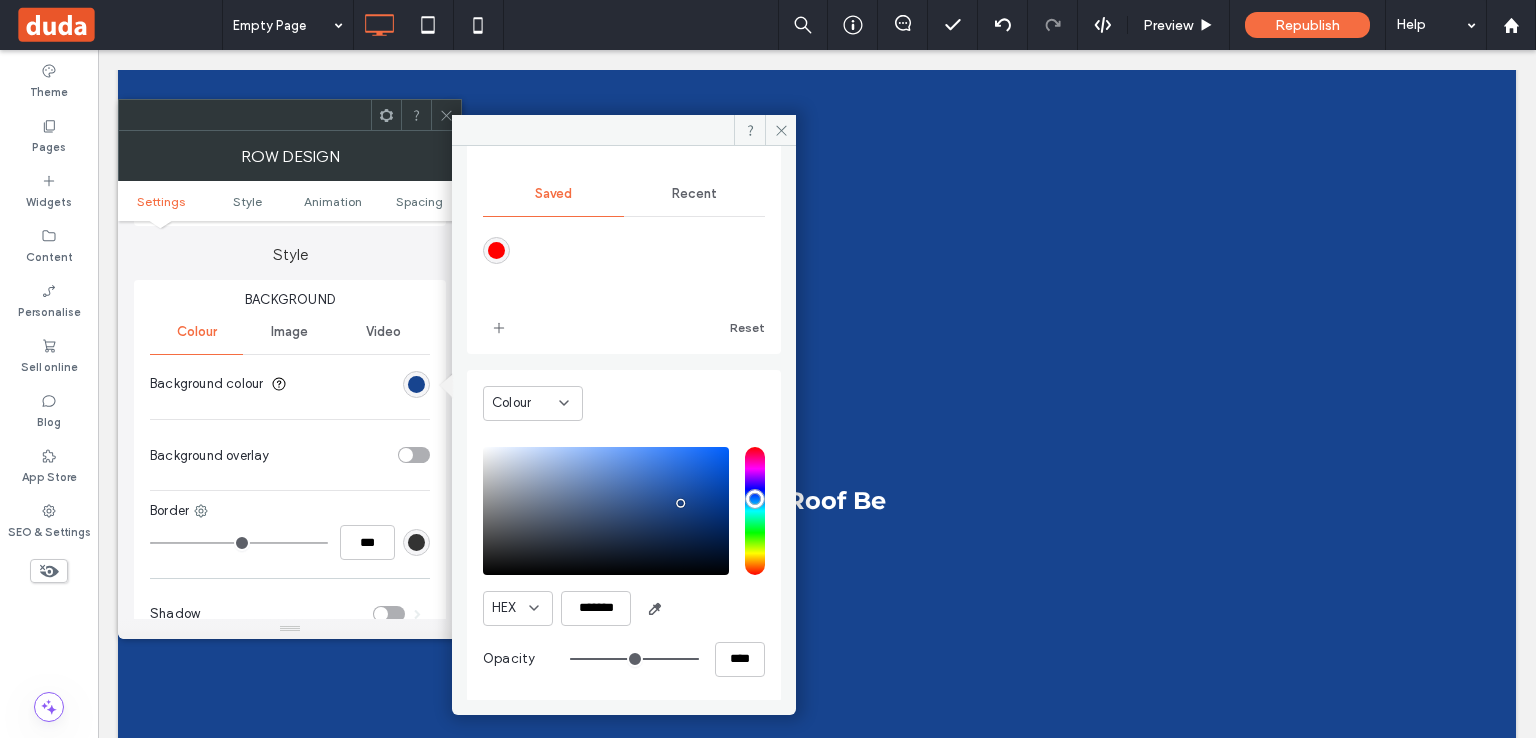 drag, startPoint x: 568, startPoint y: 654, endPoint x: 779, endPoint y: 645, distance: 211.19185 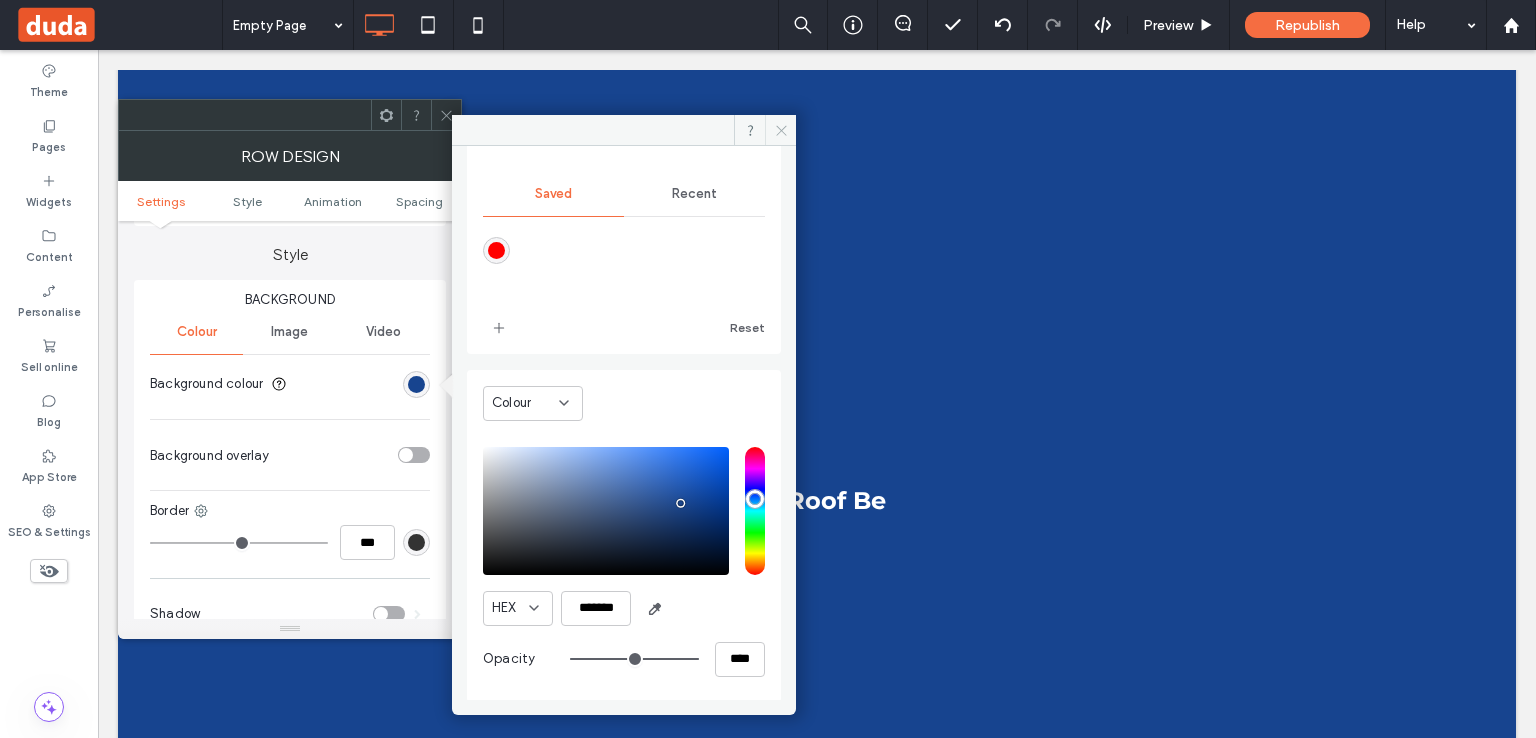 click 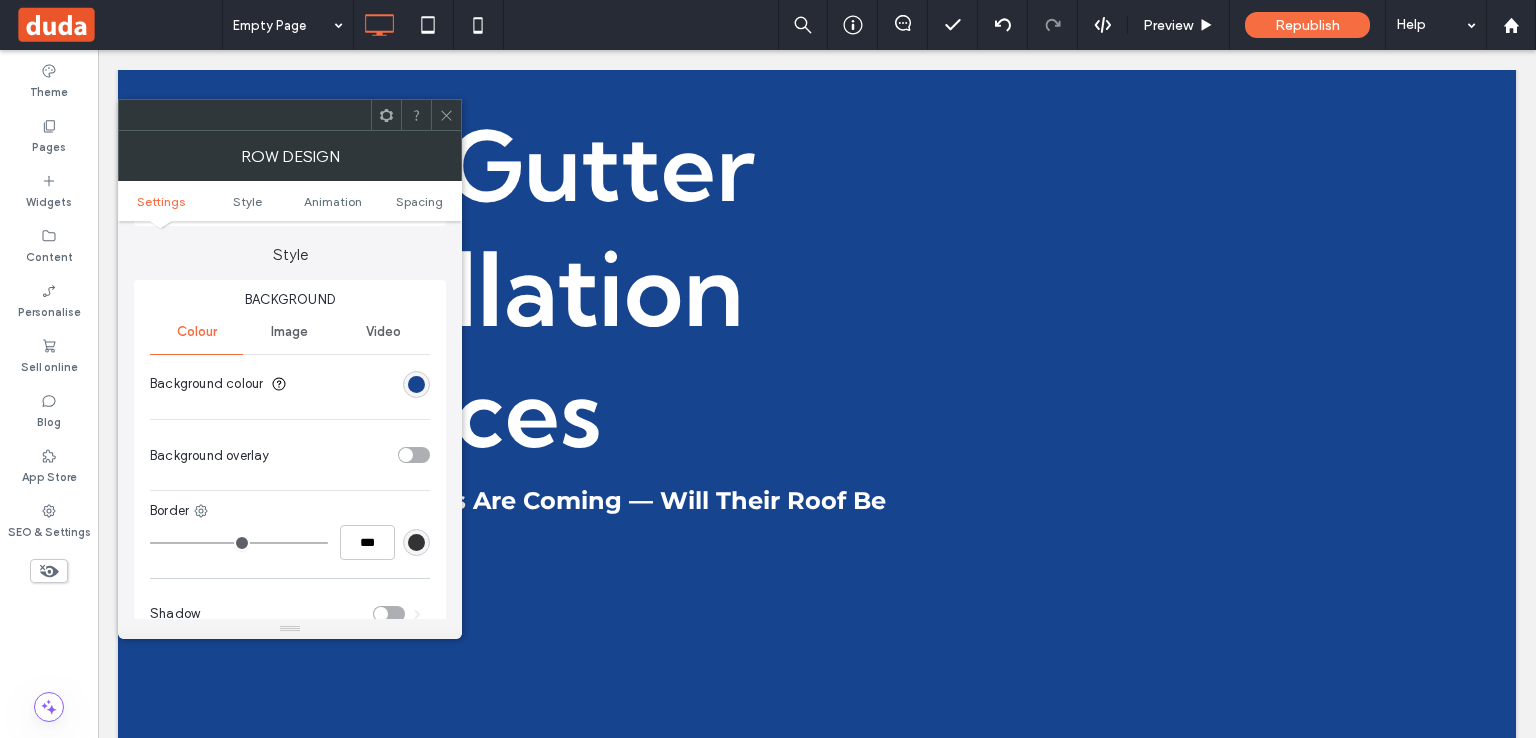 click on "Image" at bounding box center [289, 332] 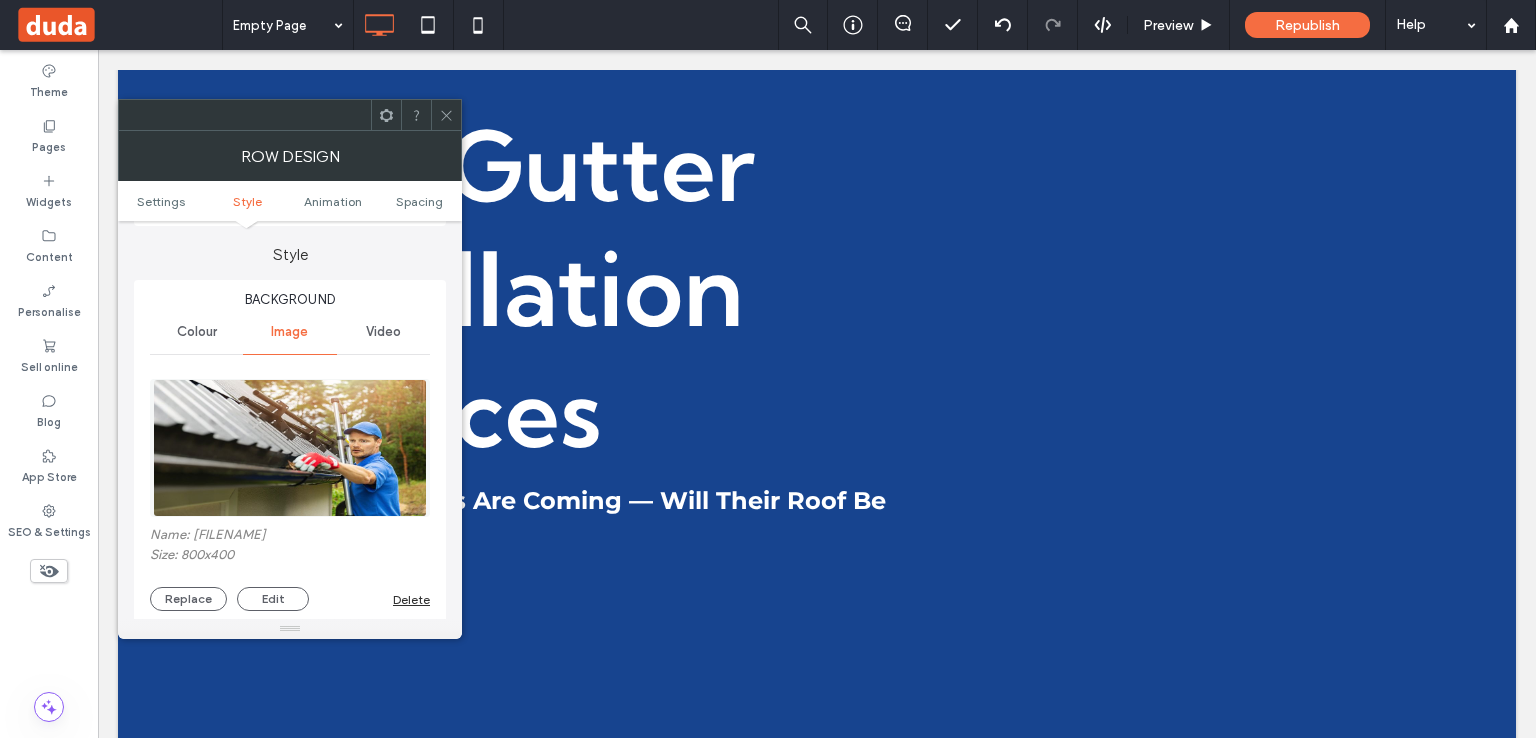 scroll, scrollTop: 500, scrollLeft: 0, axis: vertical 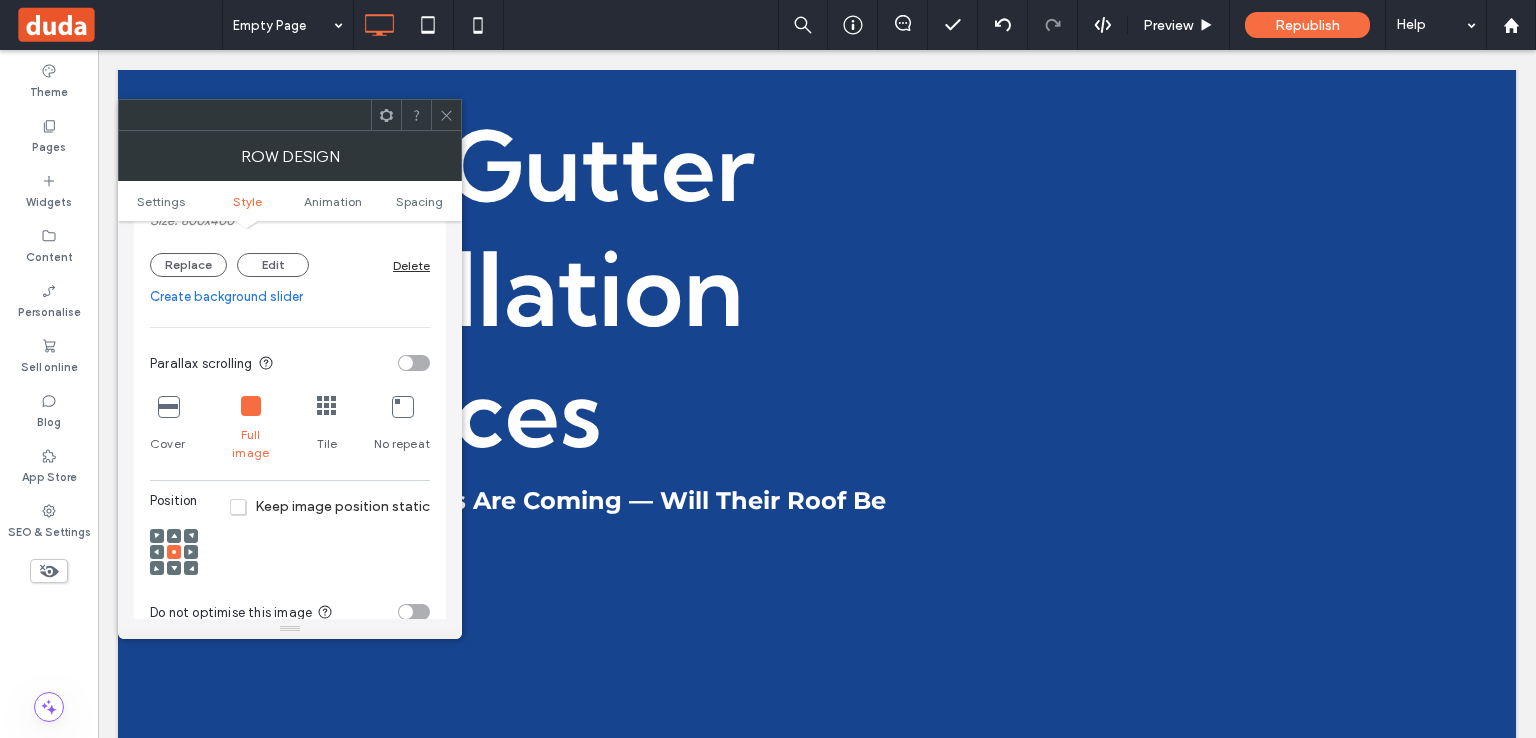click at bounding box center (168, 406) 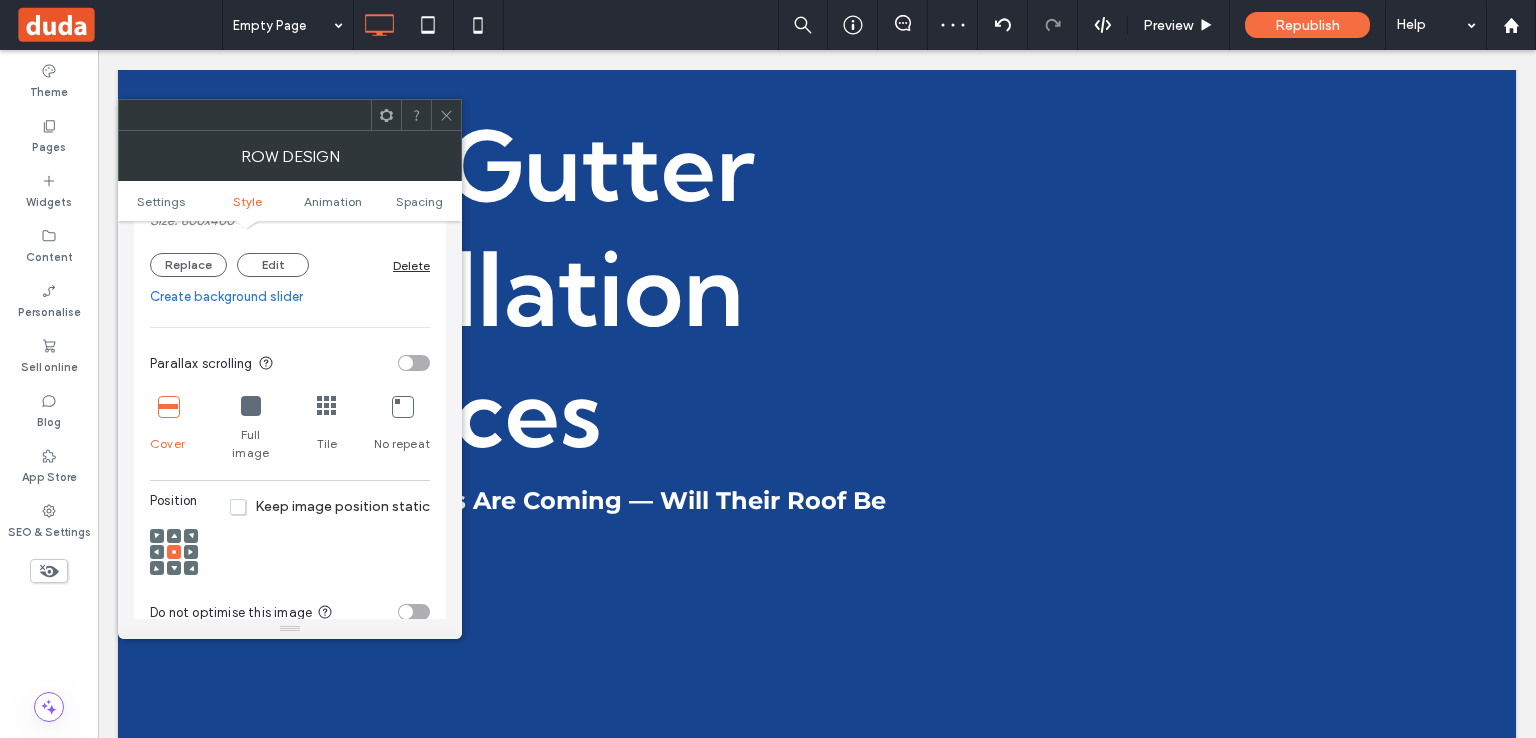 click at bounding box center [251, 406] 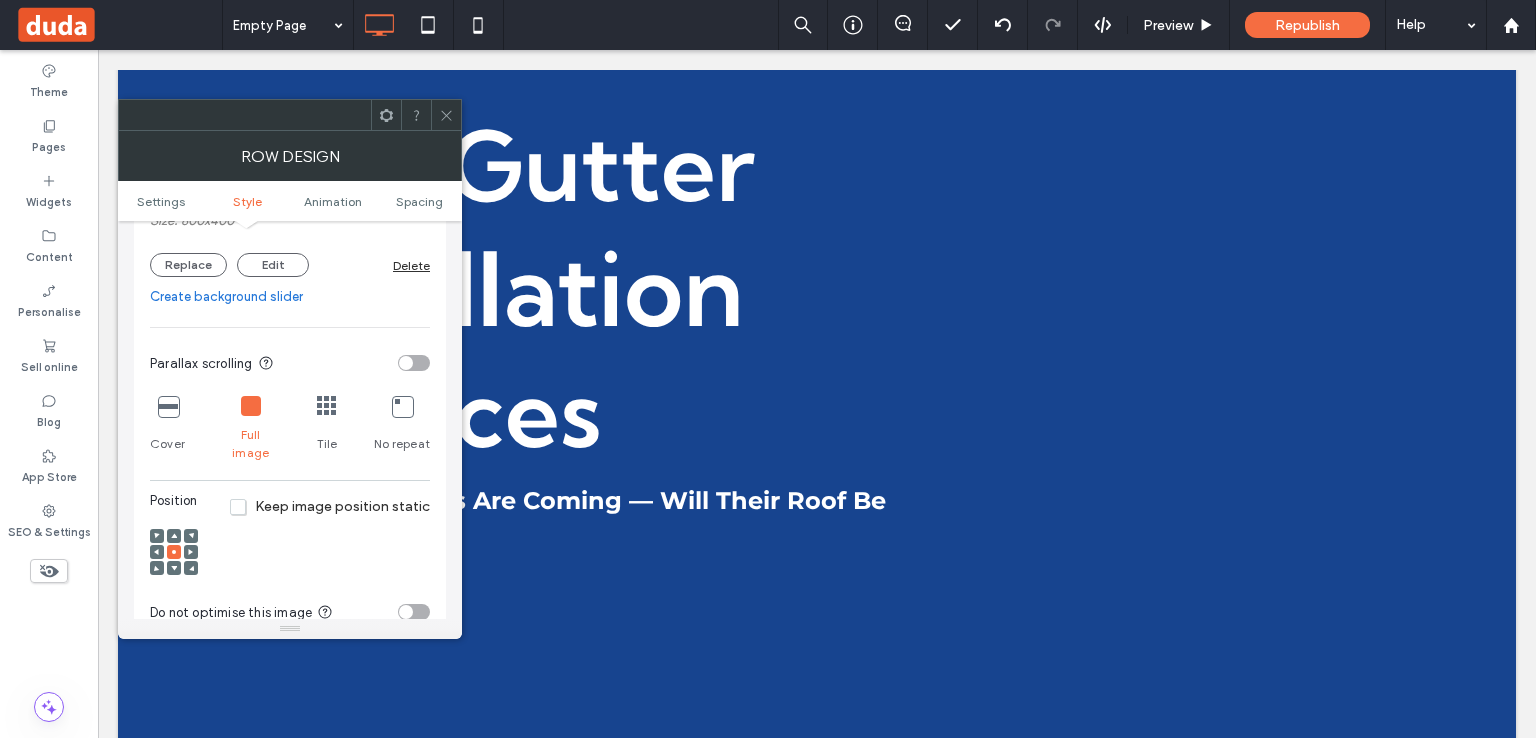 click at bounding box center (327, 406) 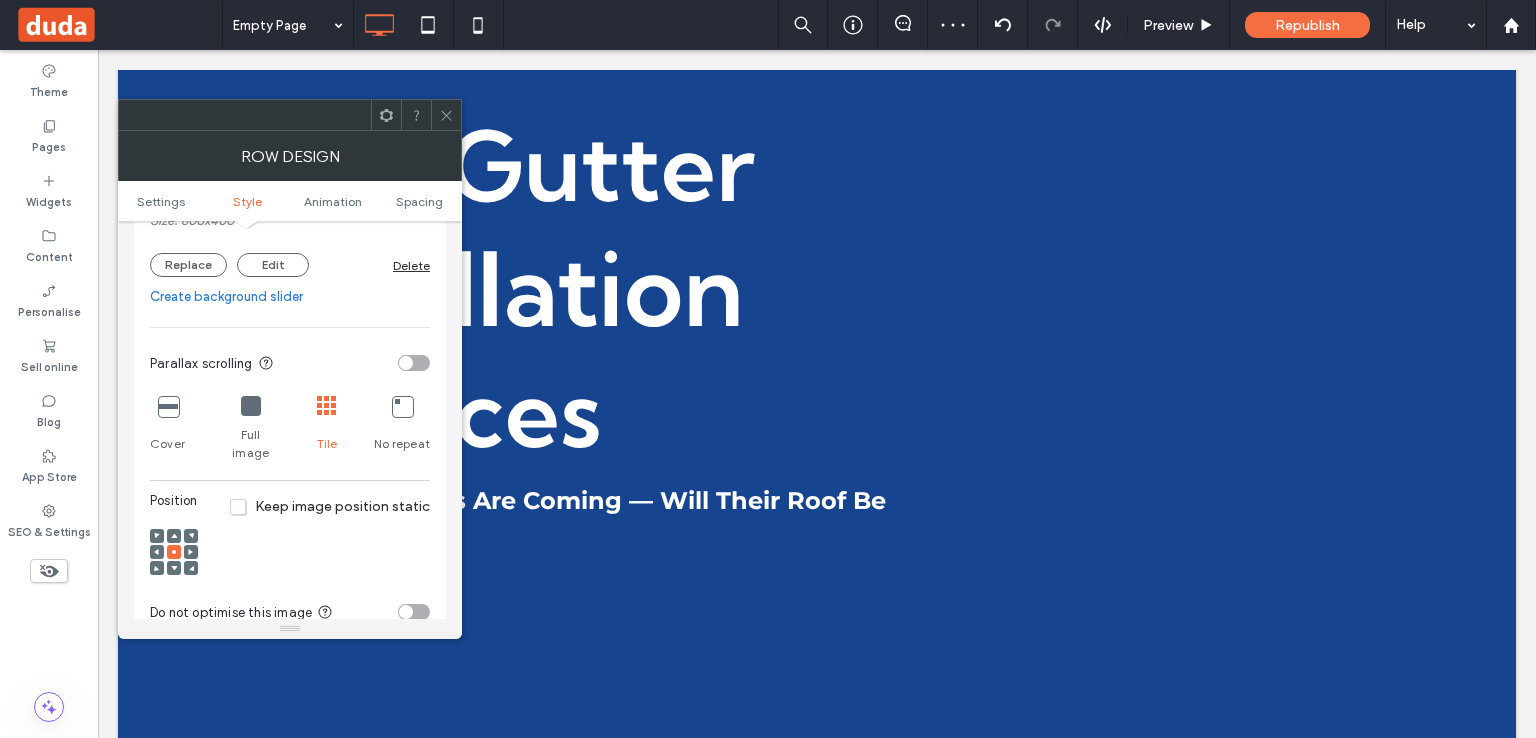 click at bounding box center (402, 406) 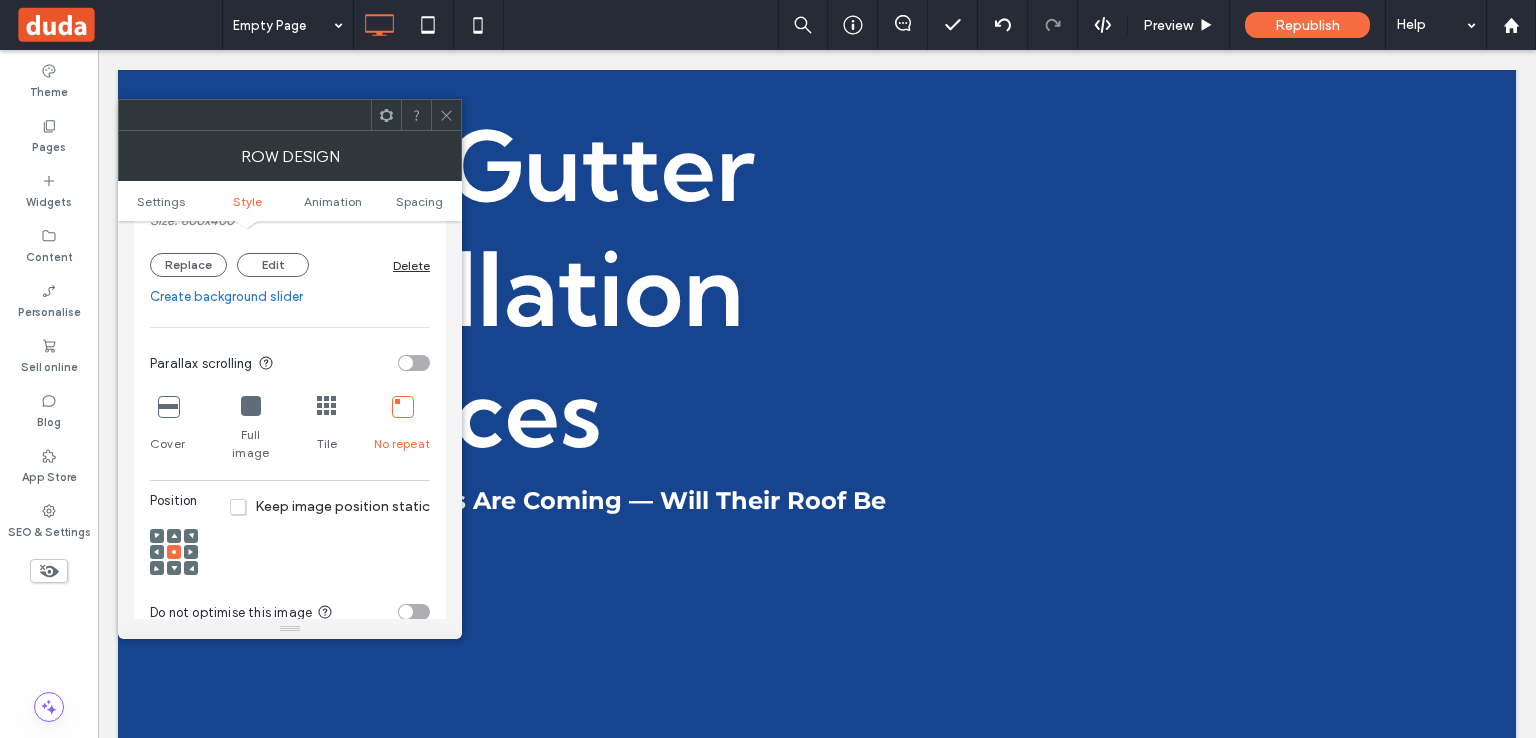 click at bounding box center (327, 406) 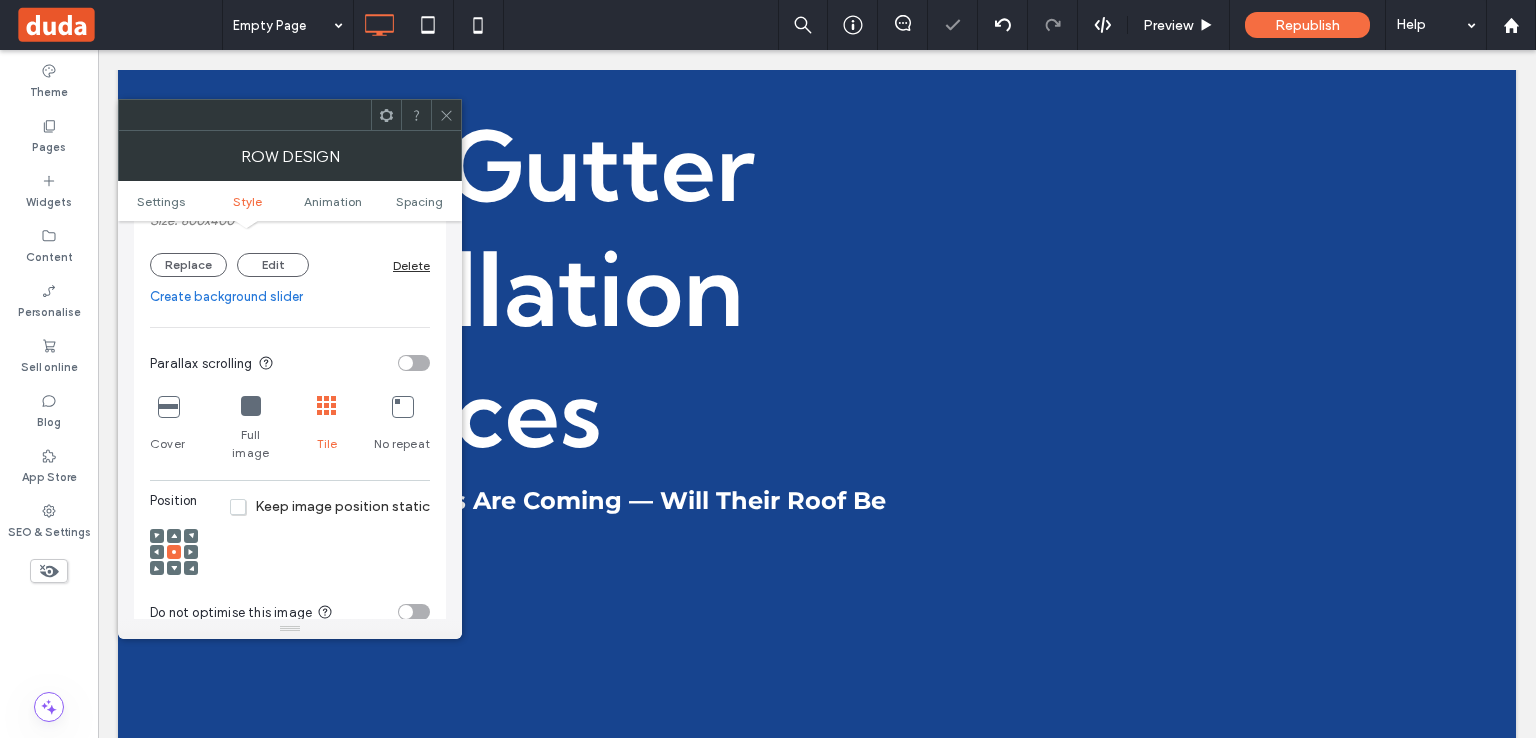 click at bounding box center [251, 406] 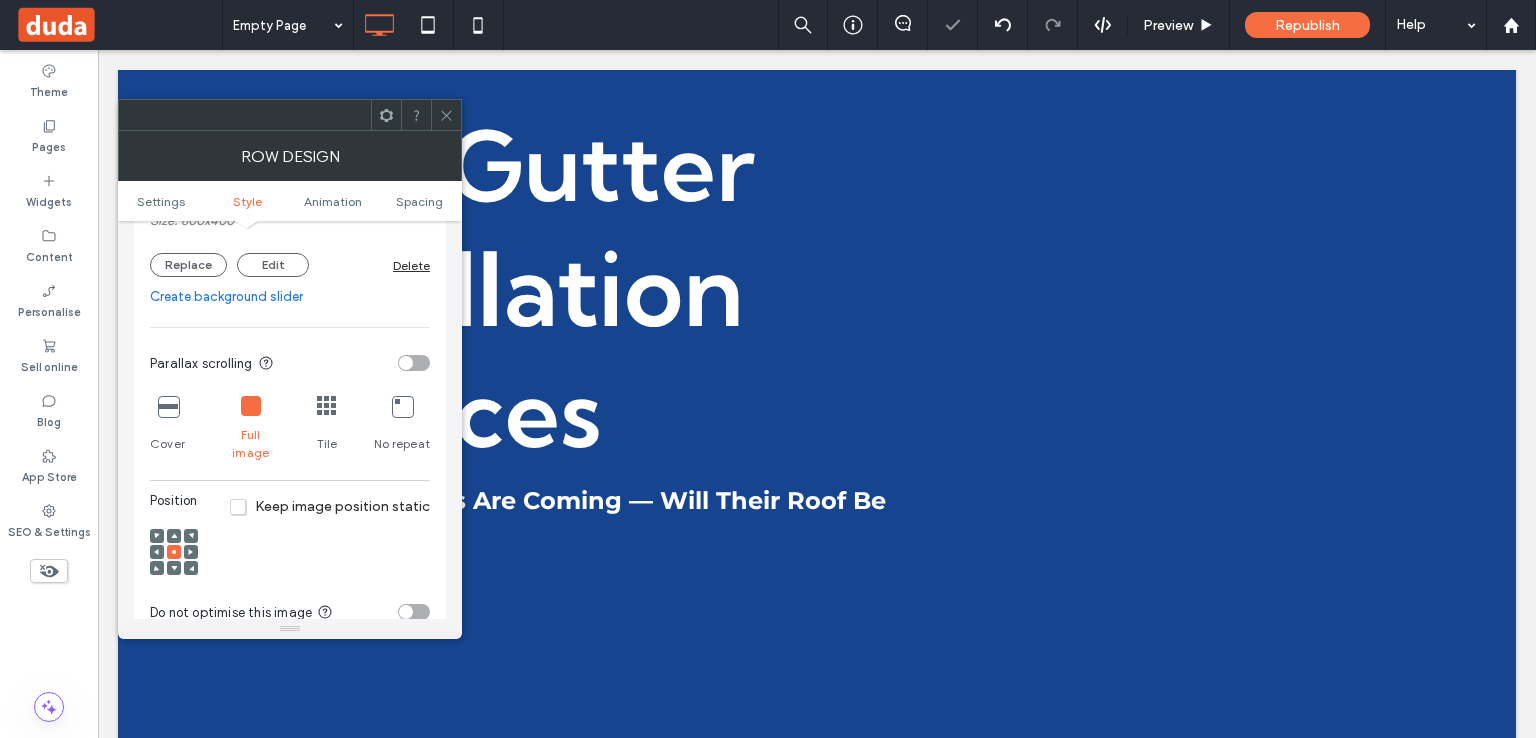 click at bounding box center (168, 406) 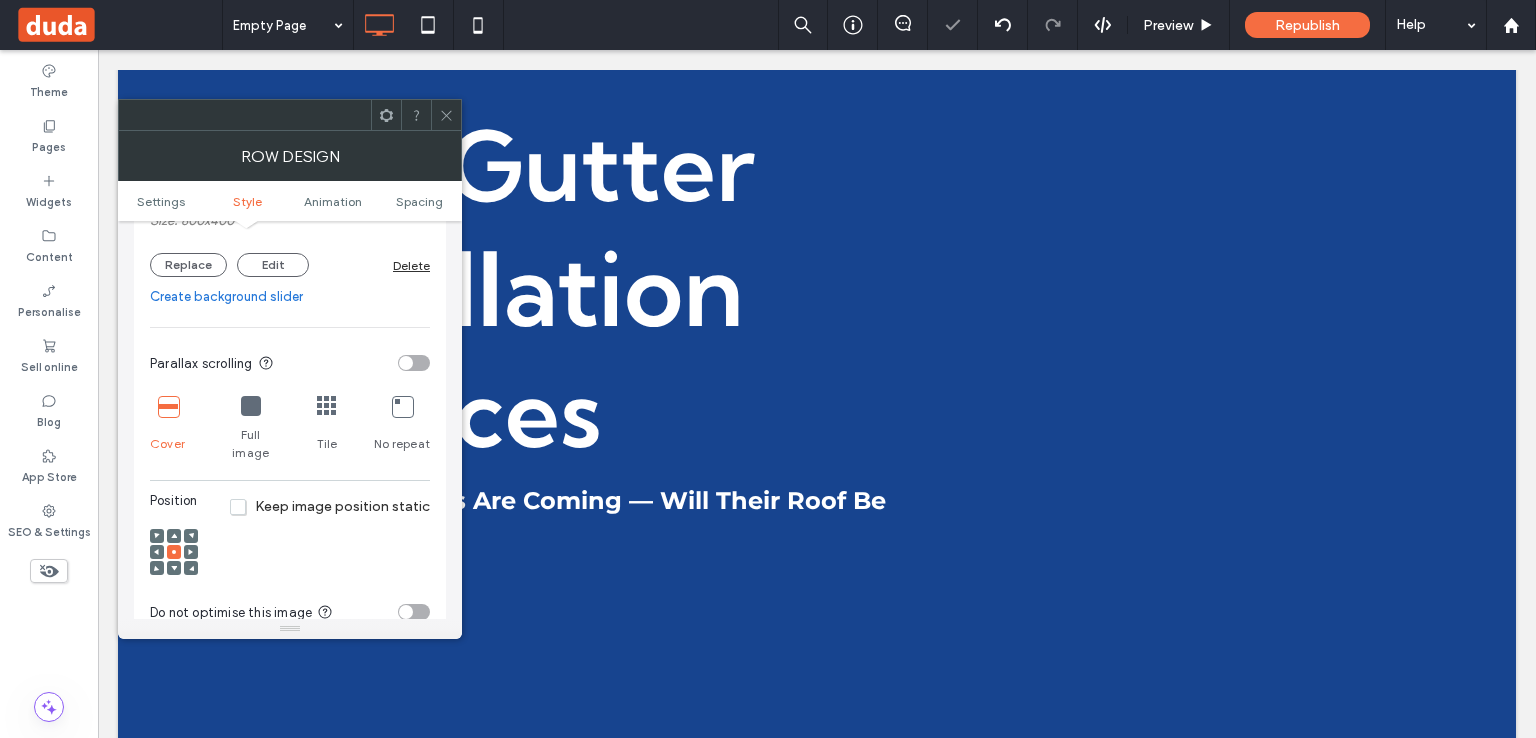 click on "Keep image position static" at bounding box center [330, 506] 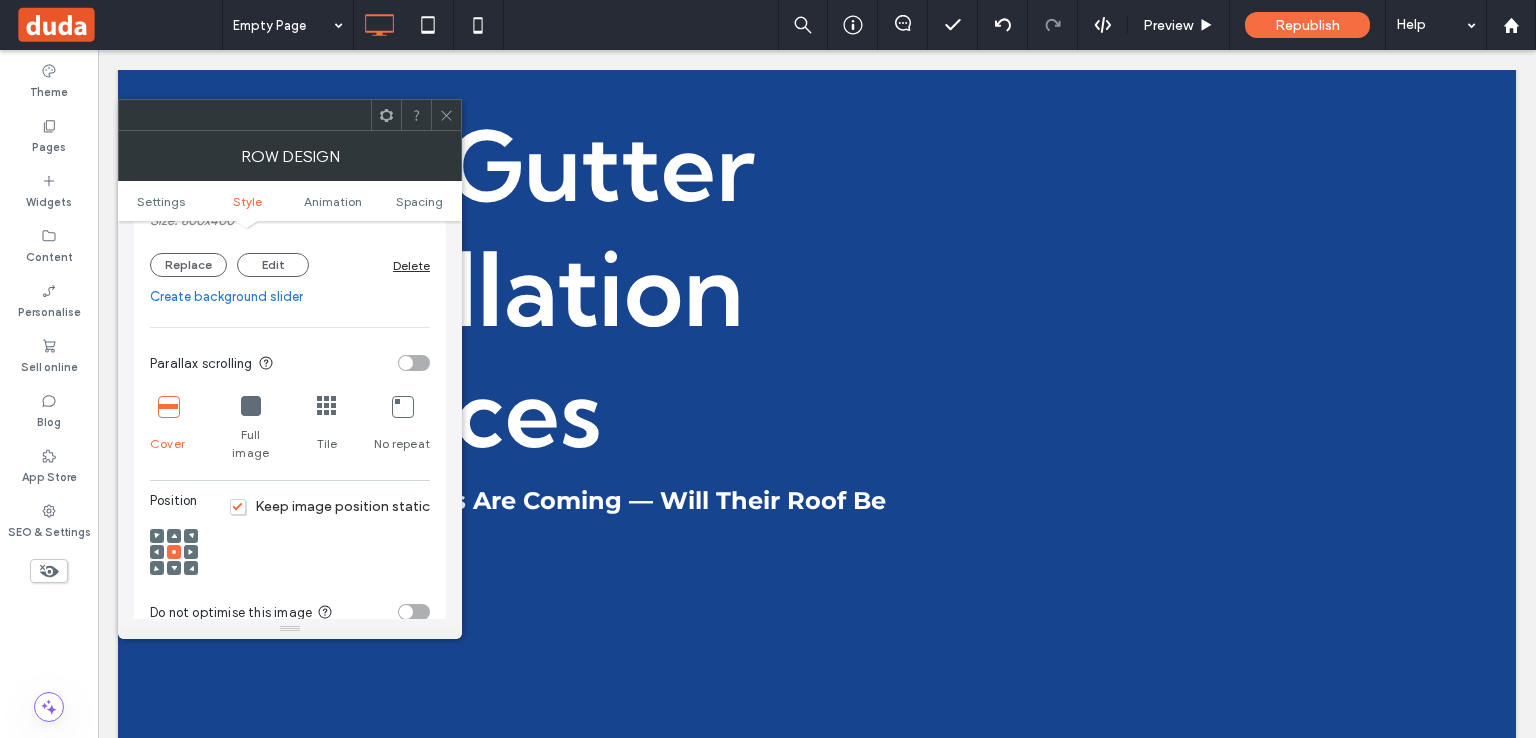 click at bounding box center [446, 115] 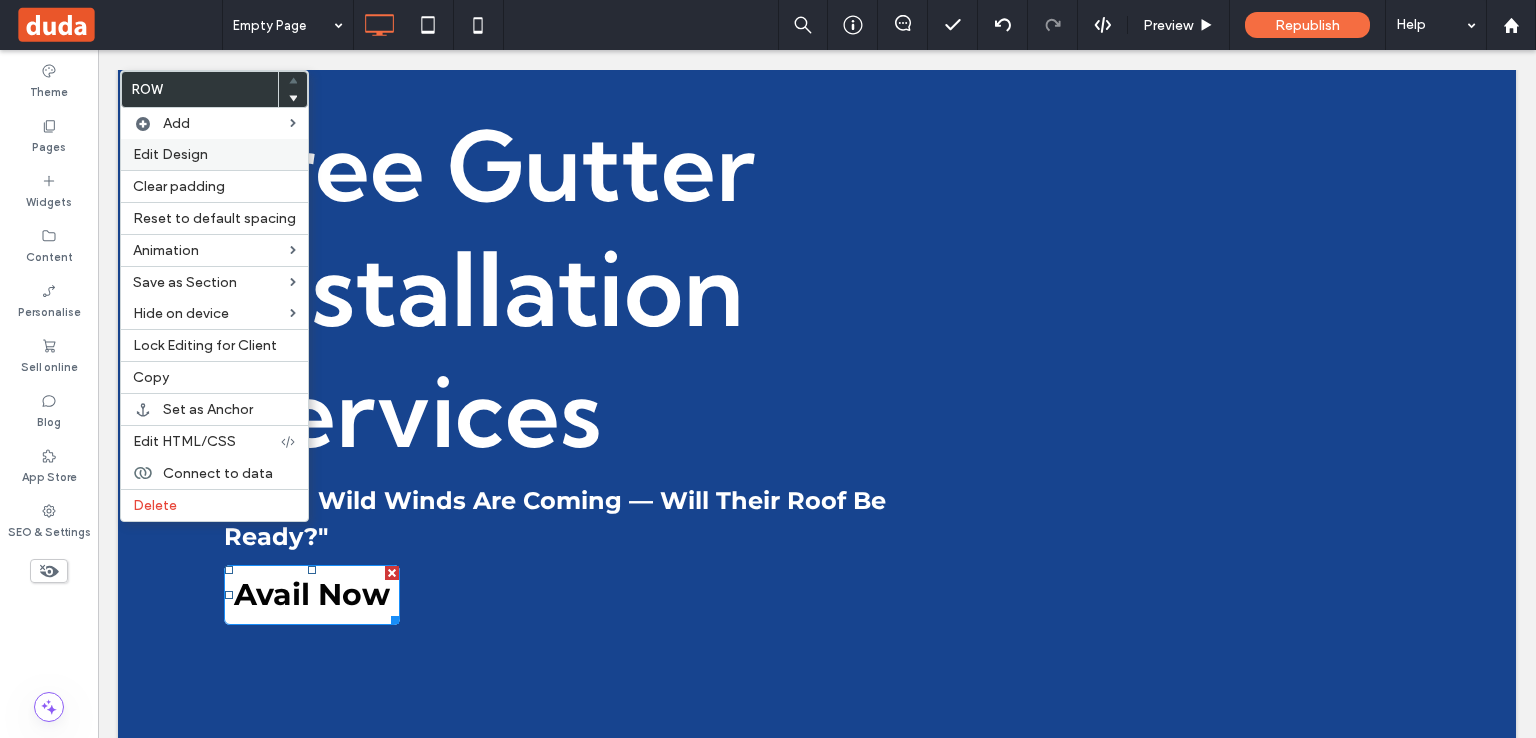 click on "Edit Design" at bounding box center [170, 154] 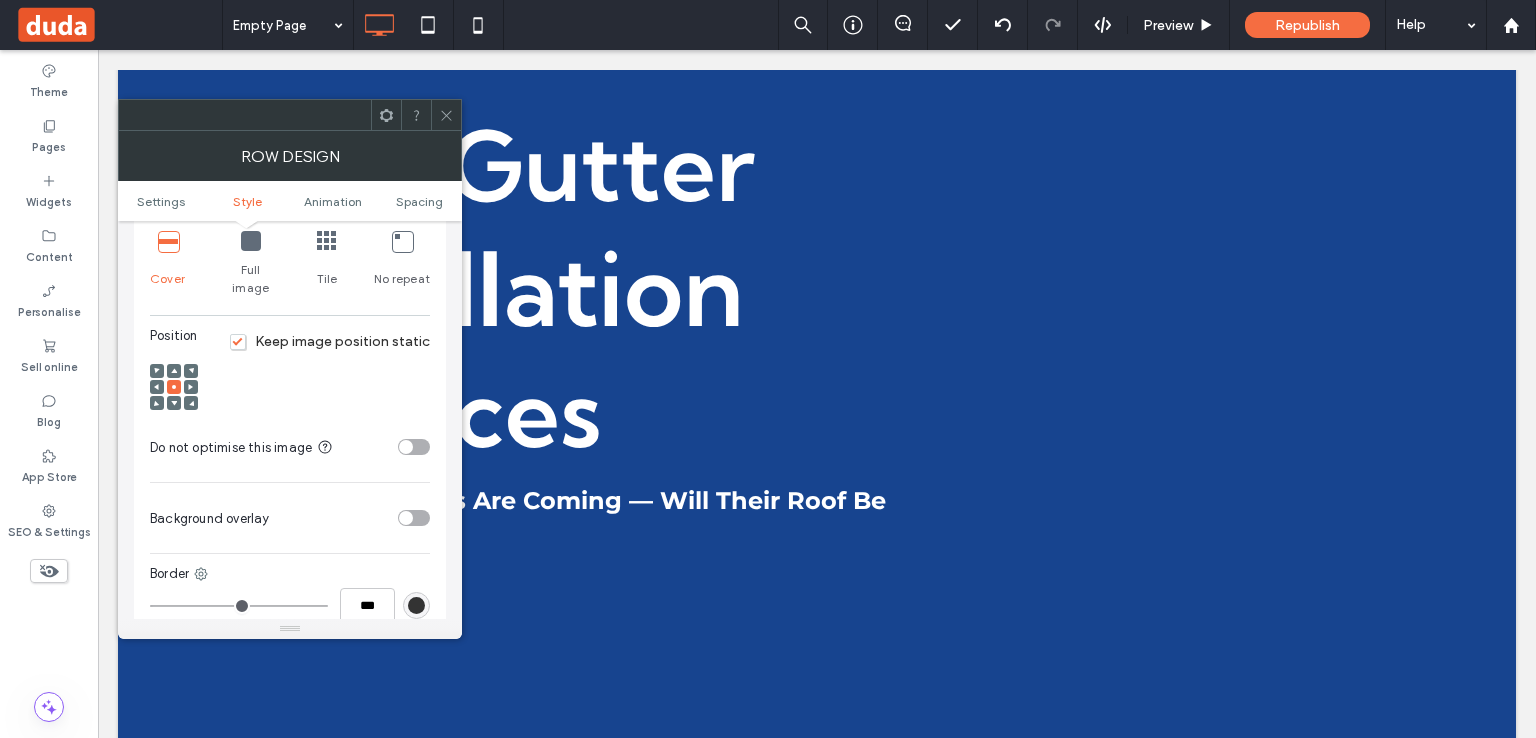 scroll, scrollTop: 666, scrollLeft: 0, axis: vertical 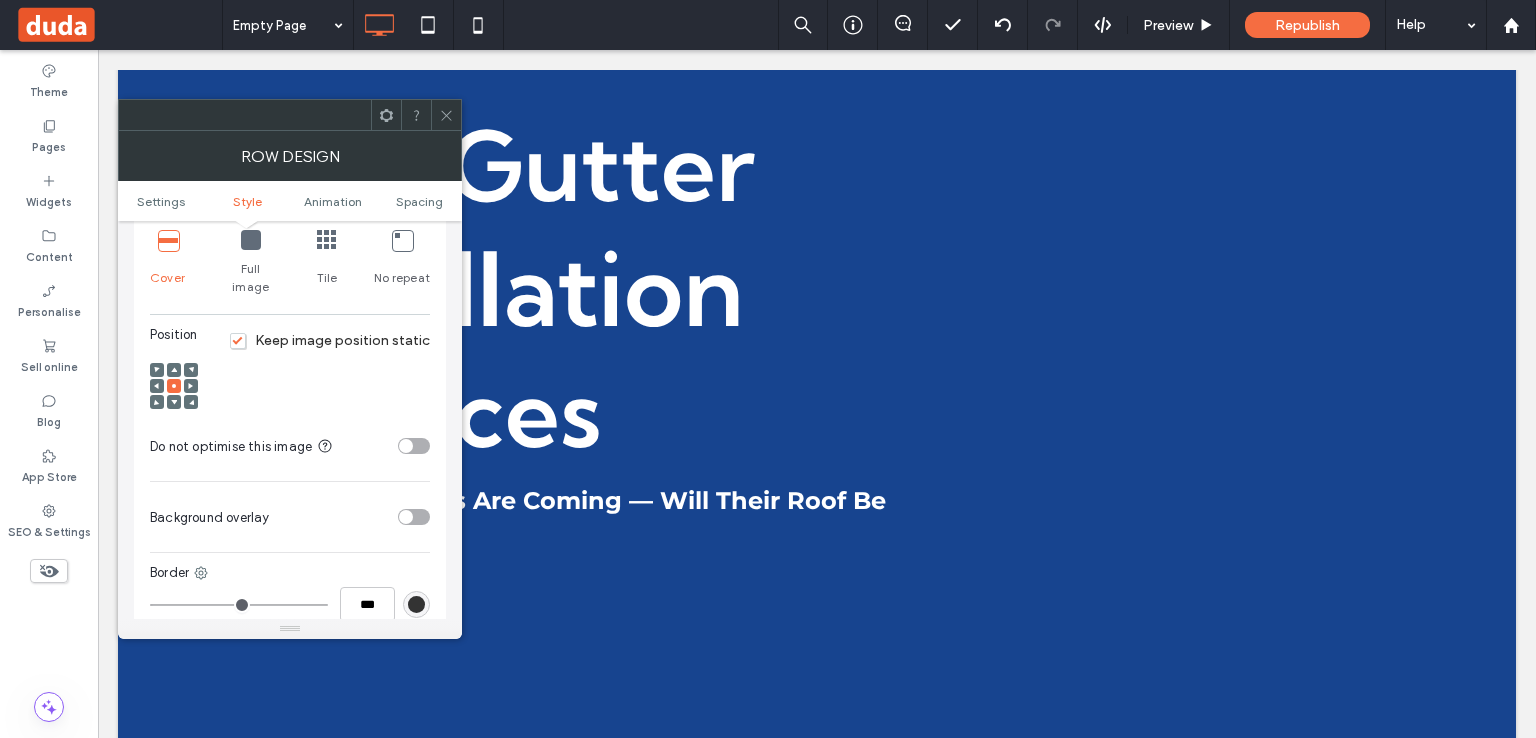 click at bounding box center [406, 517] 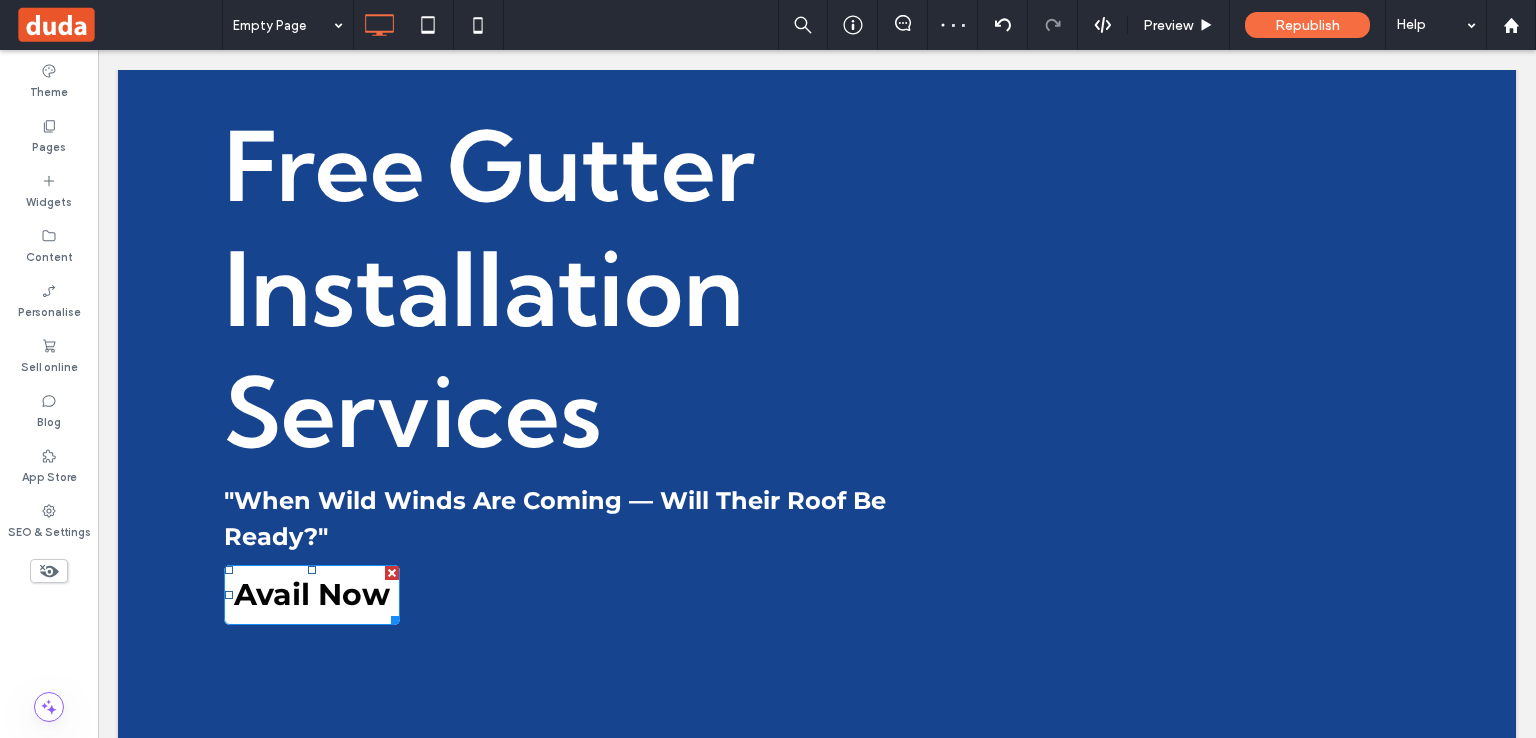 type on "**********" 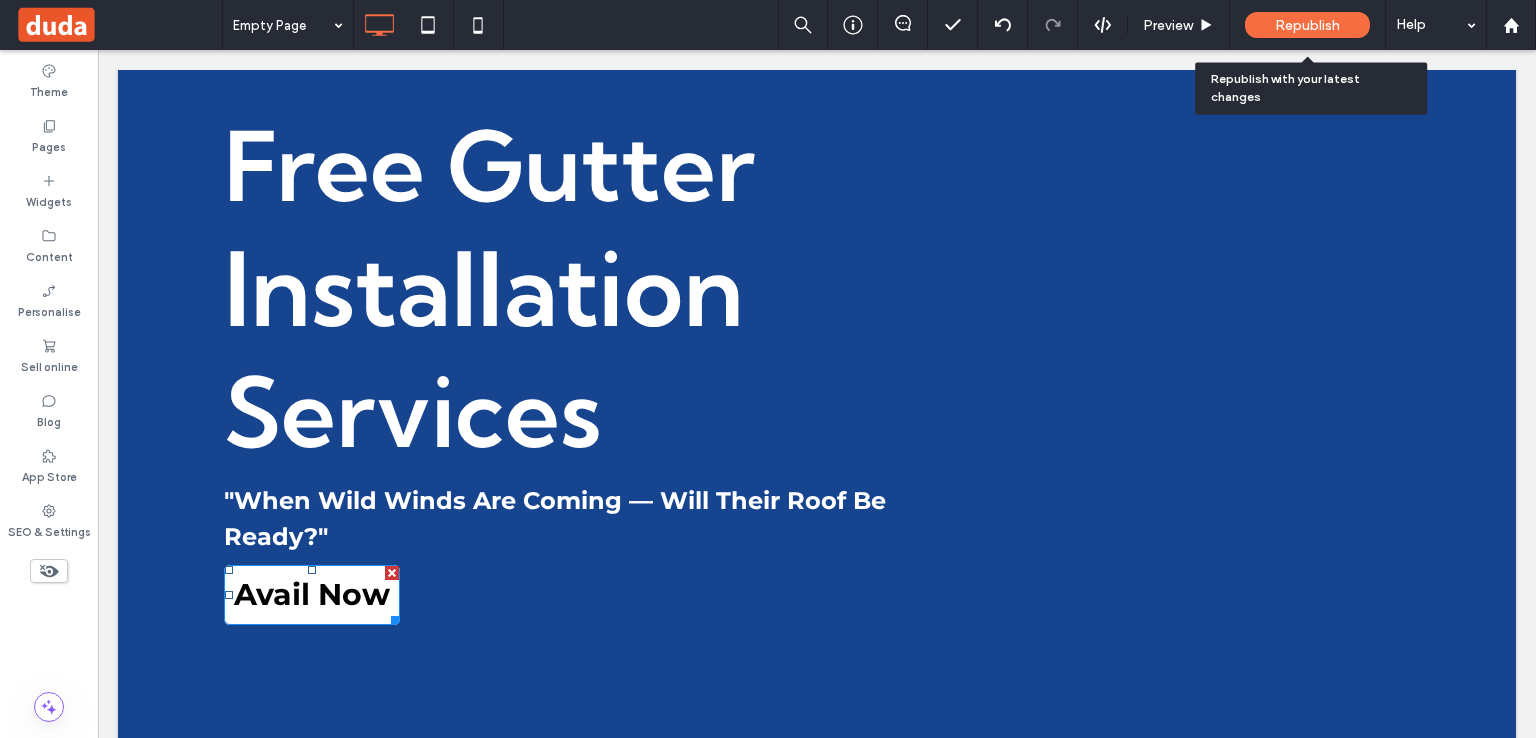 click on "Republish" at bounding box center (1307, 25) 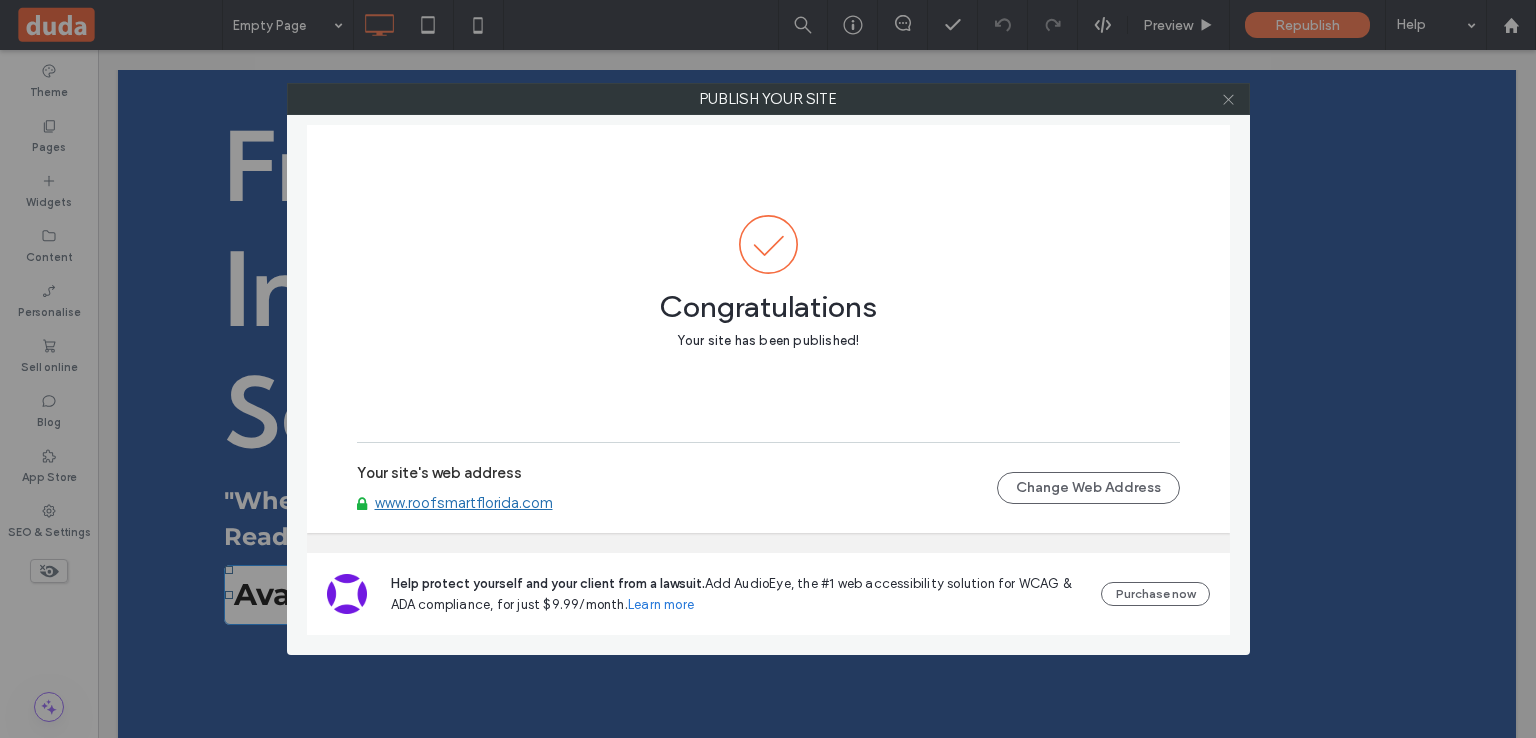 click 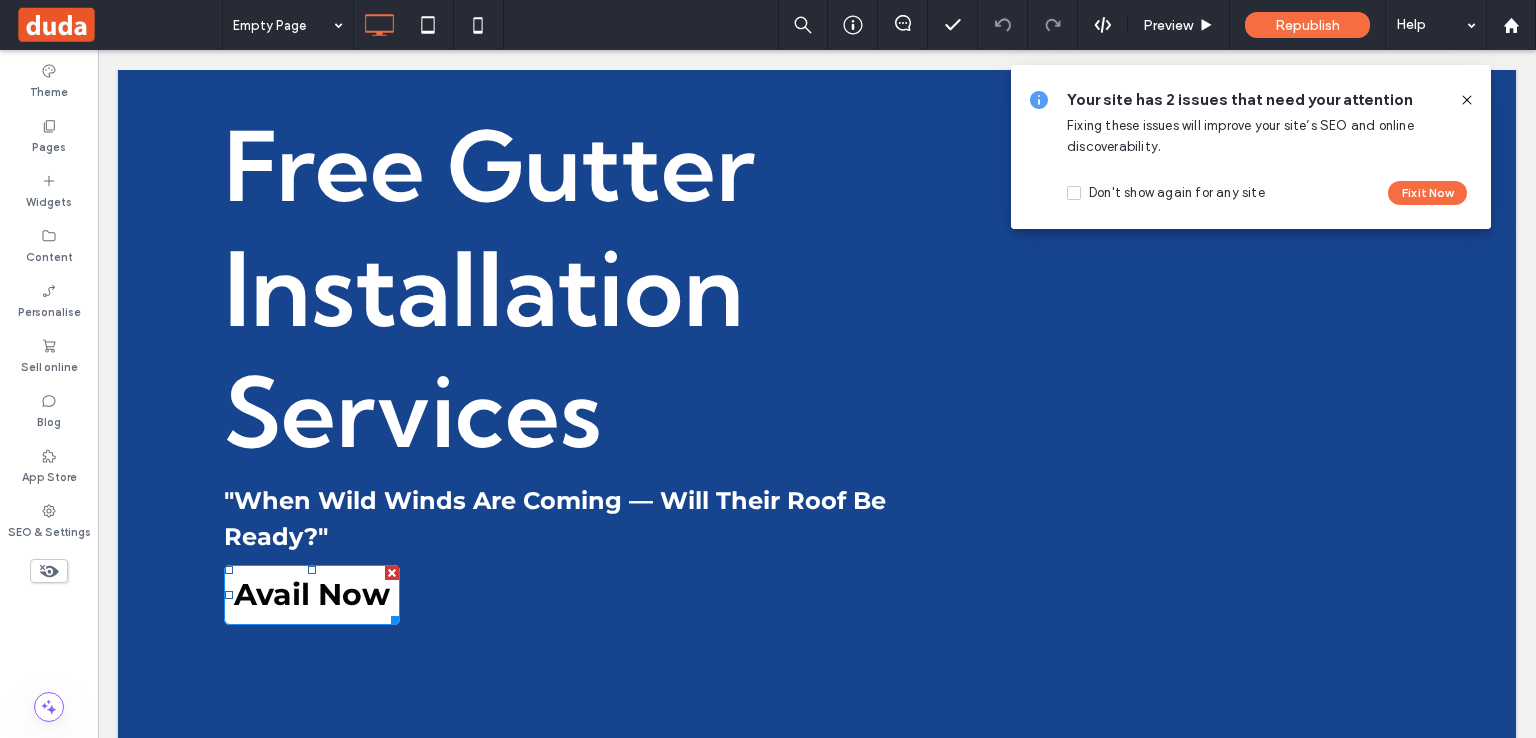 click 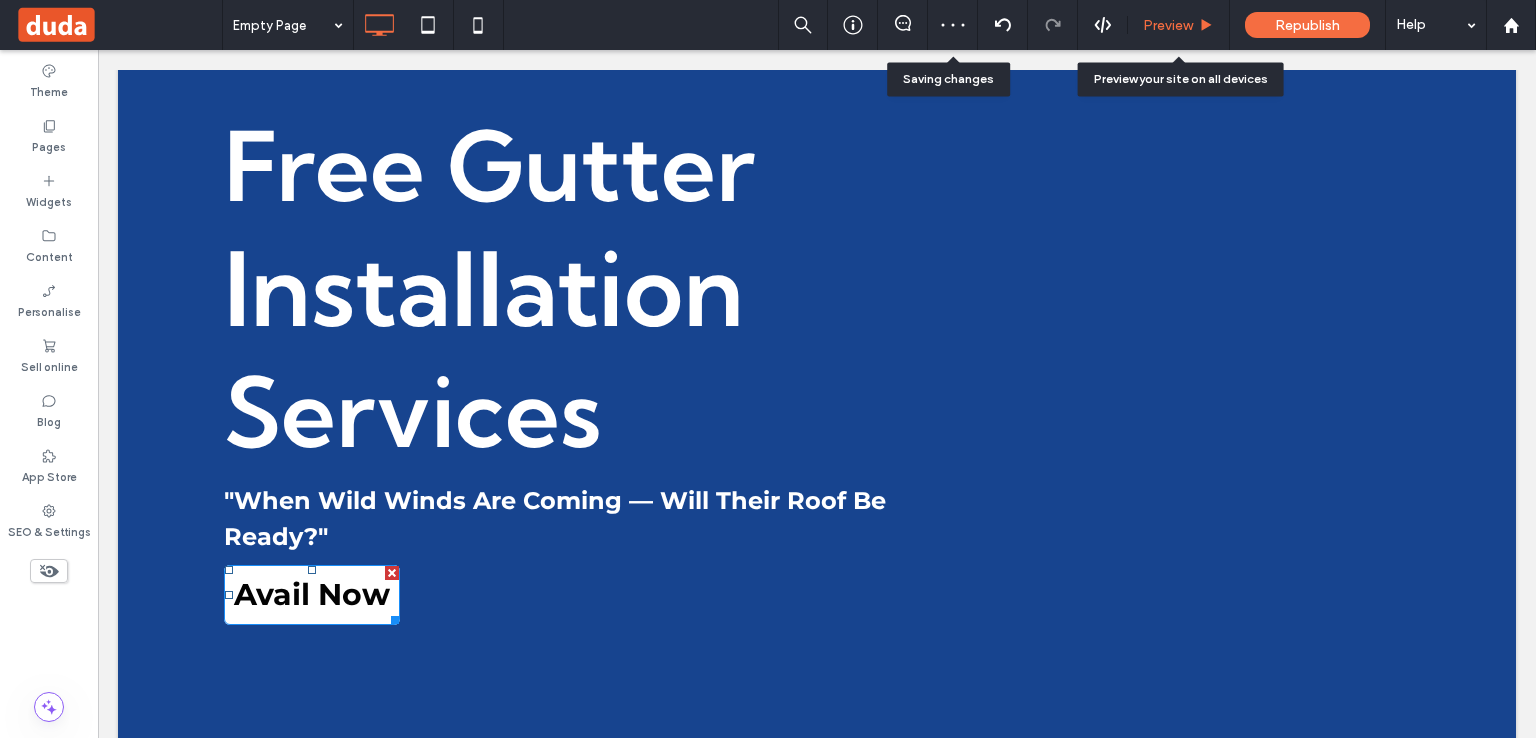 click on "Preview" at bounding box center [1168, 25] 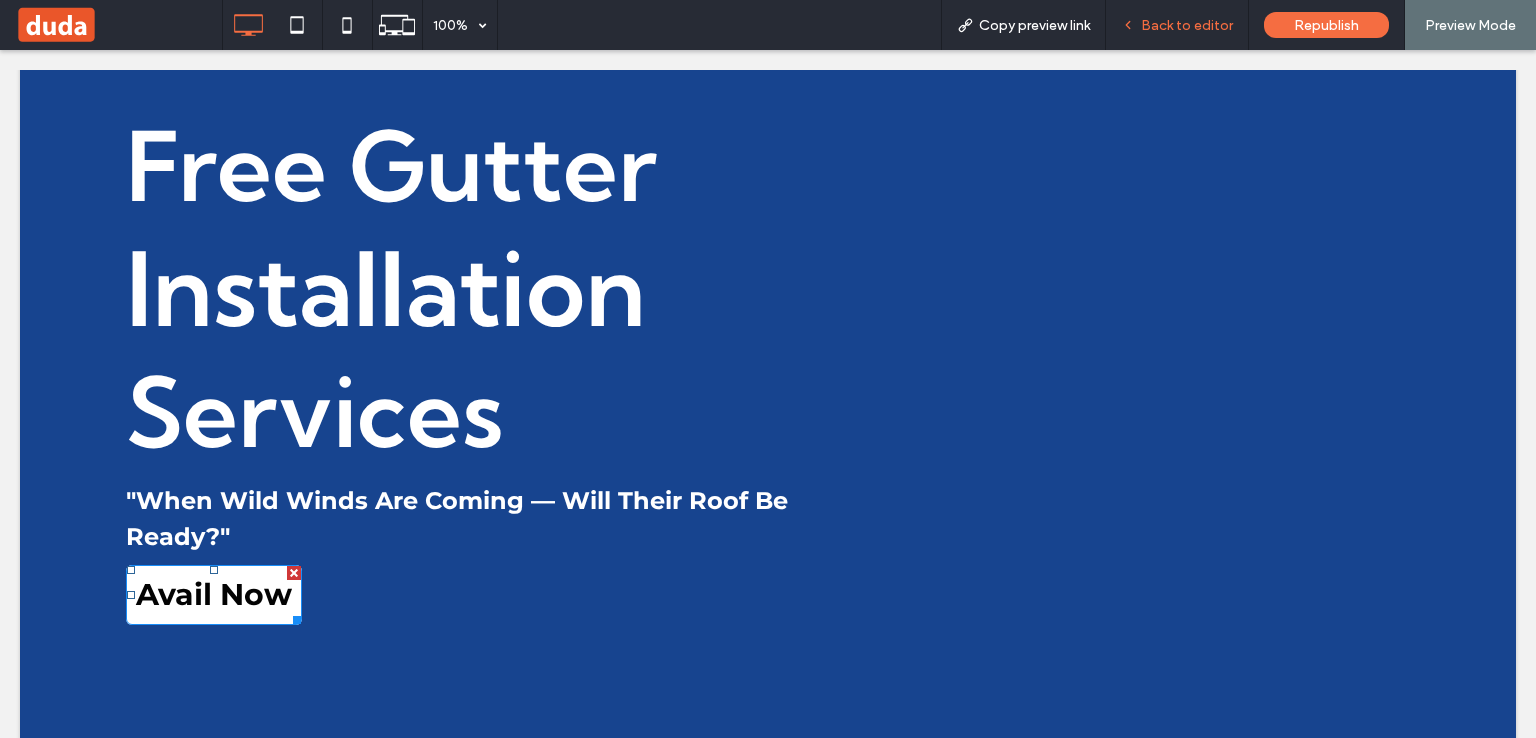 click on "Back to editor" at bounding box center [1187, 25] 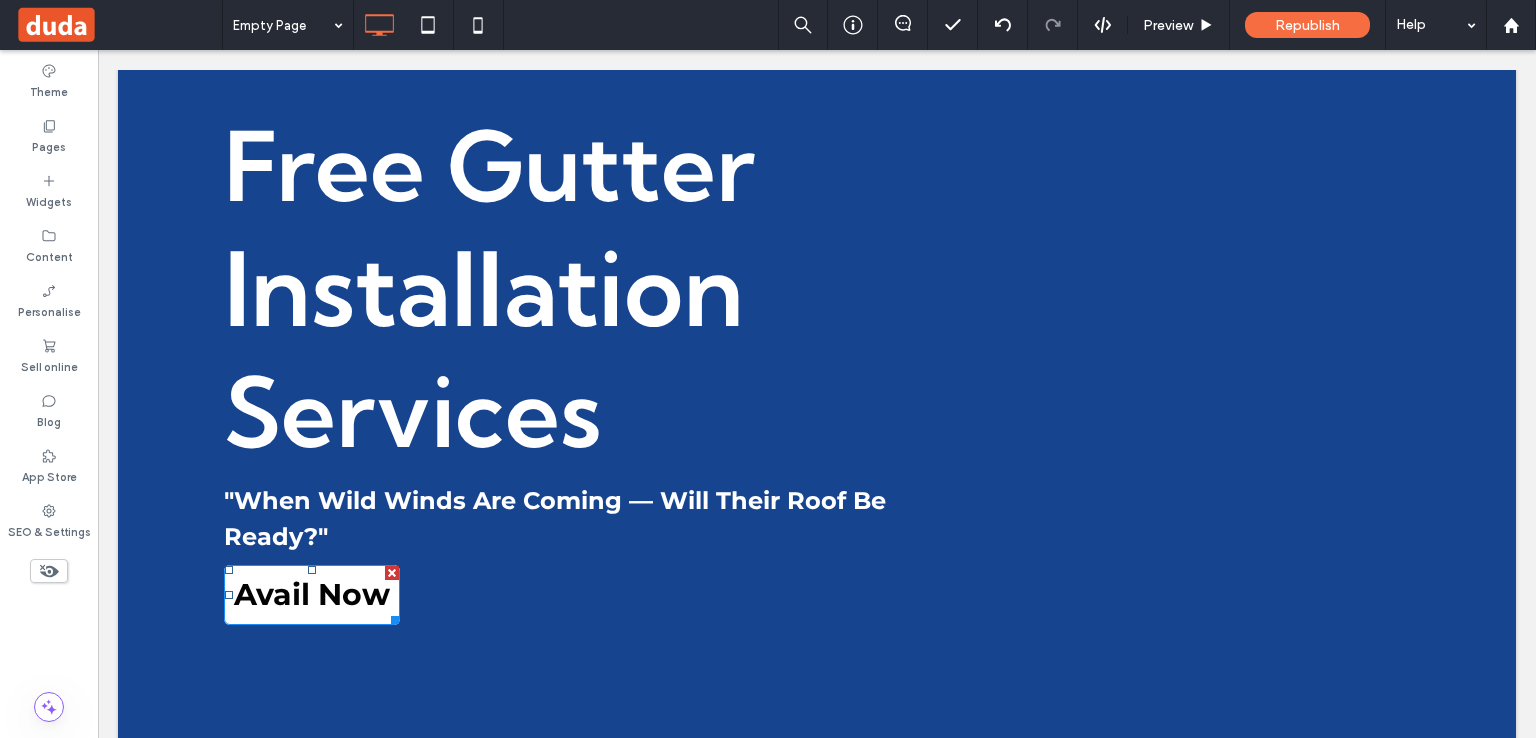 type on "**********" 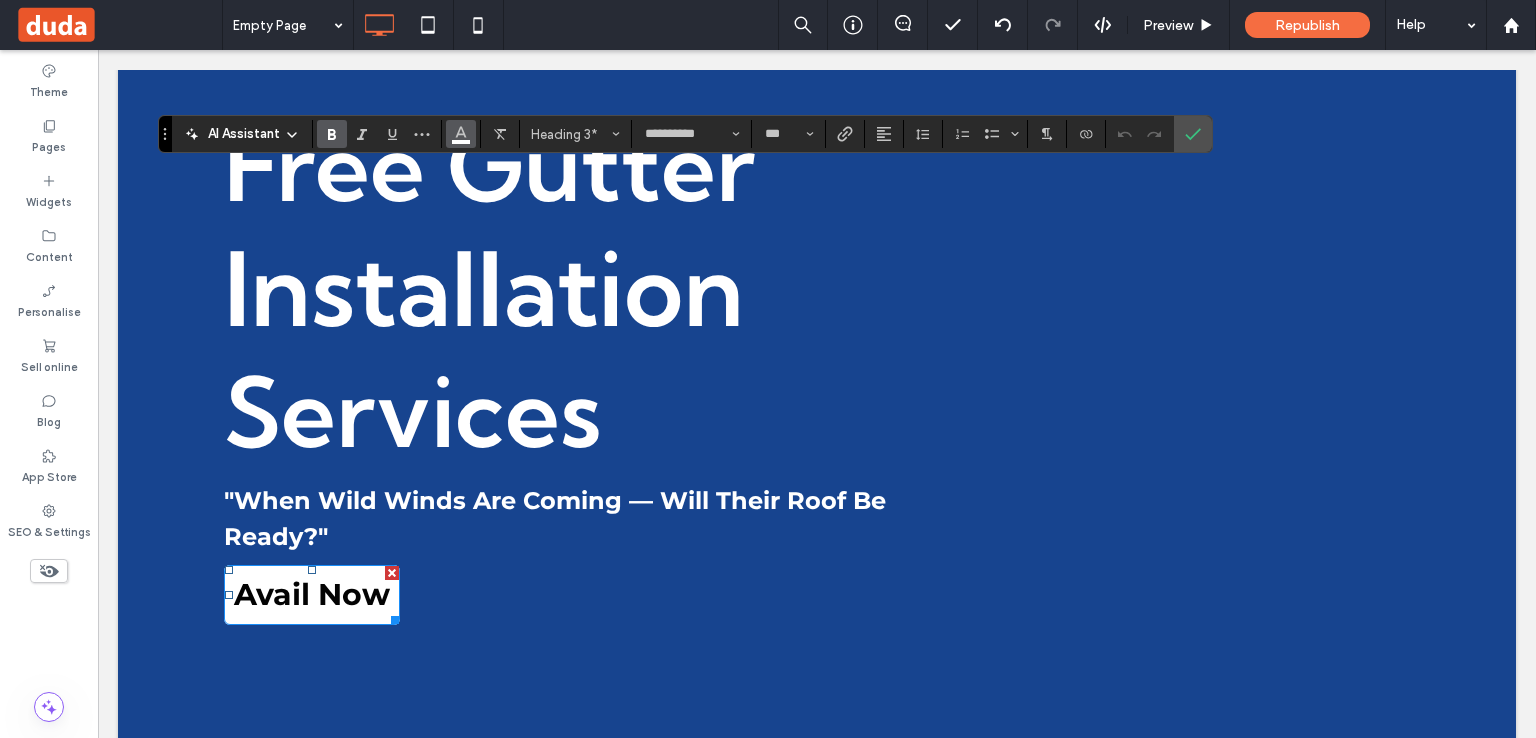 click 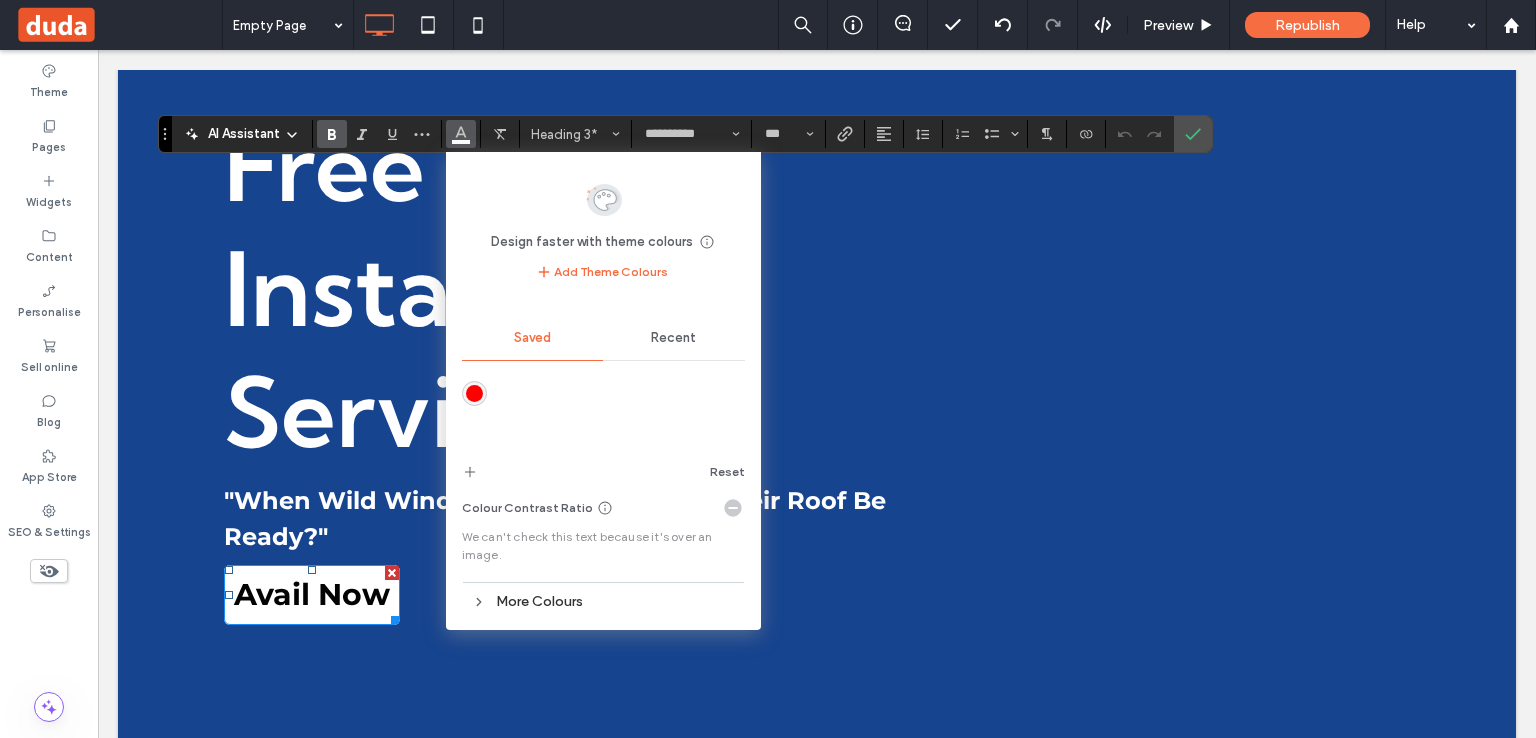 click on "Recent" at bounding box center [673, 338] 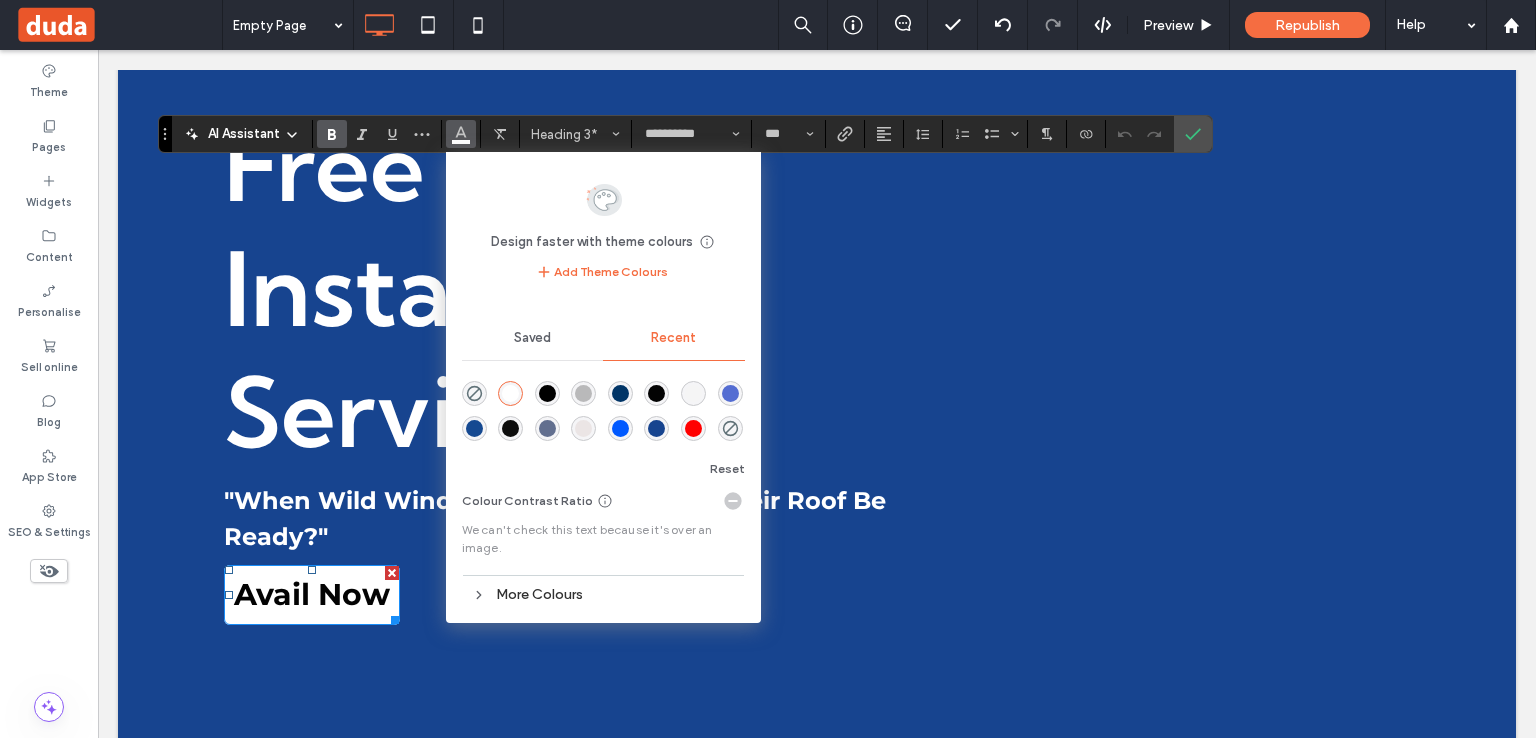 click at bounding box center [693, 428] 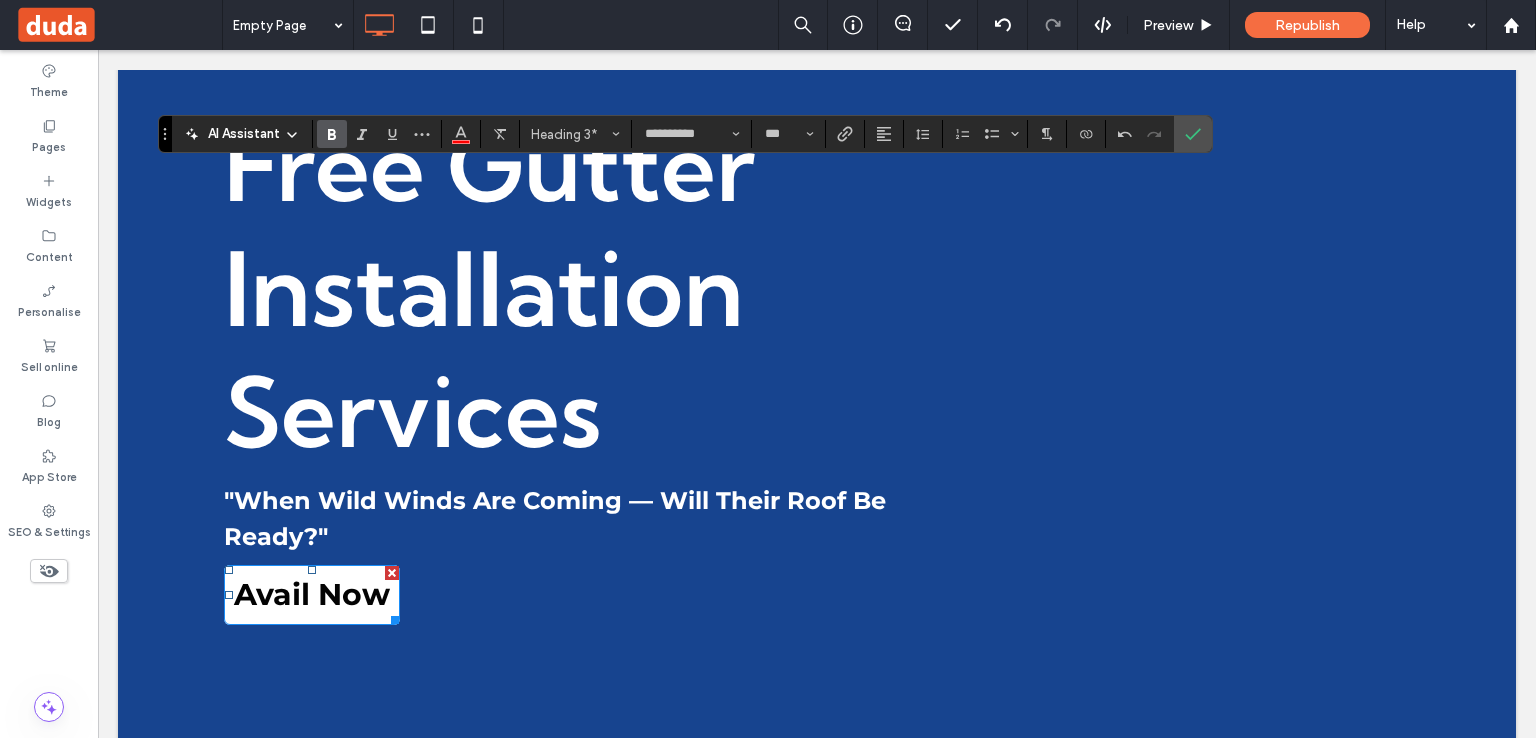 type on "**" 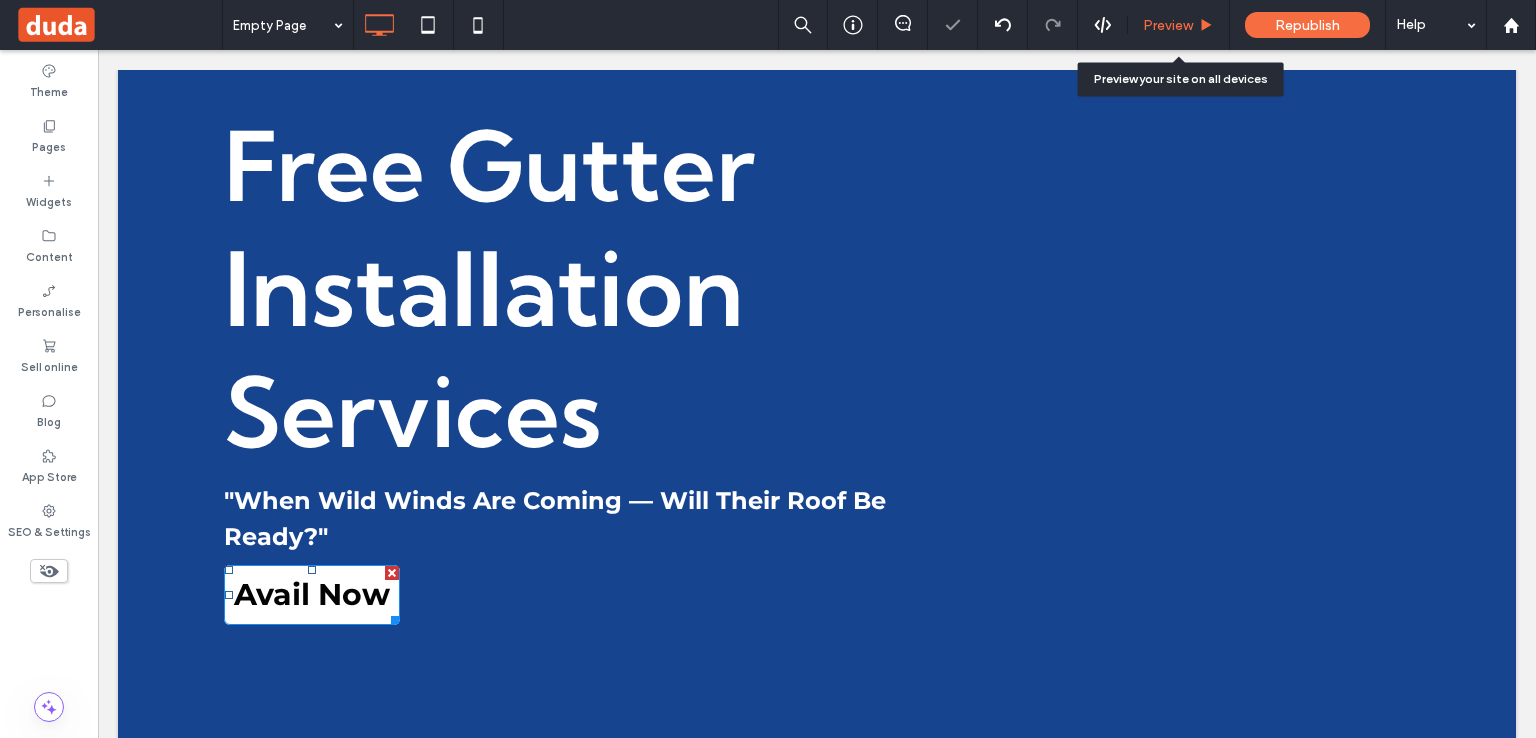 click on "Preview" at bounding box center [1168, 25] 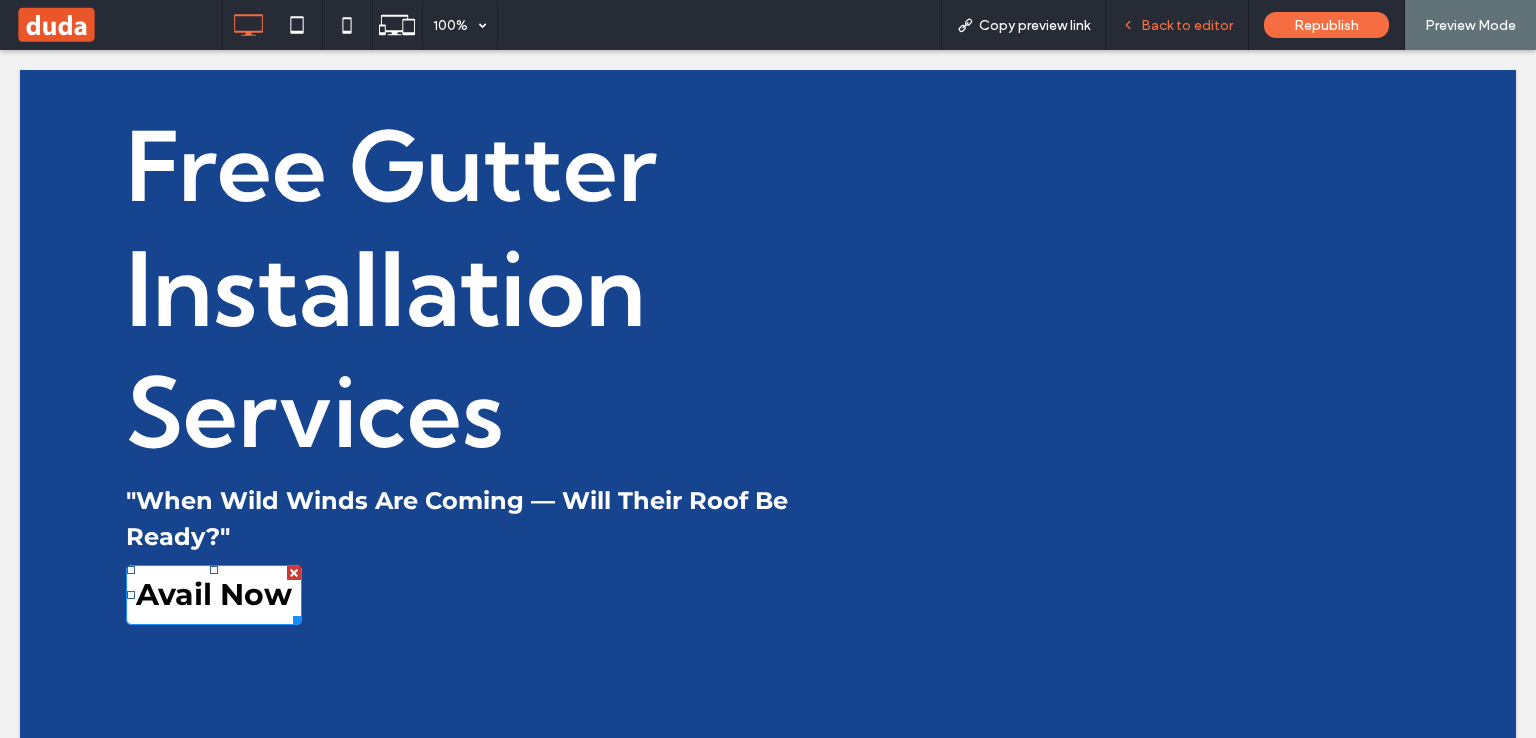 click on "Back to editor" at bounding box center [1187, 25] 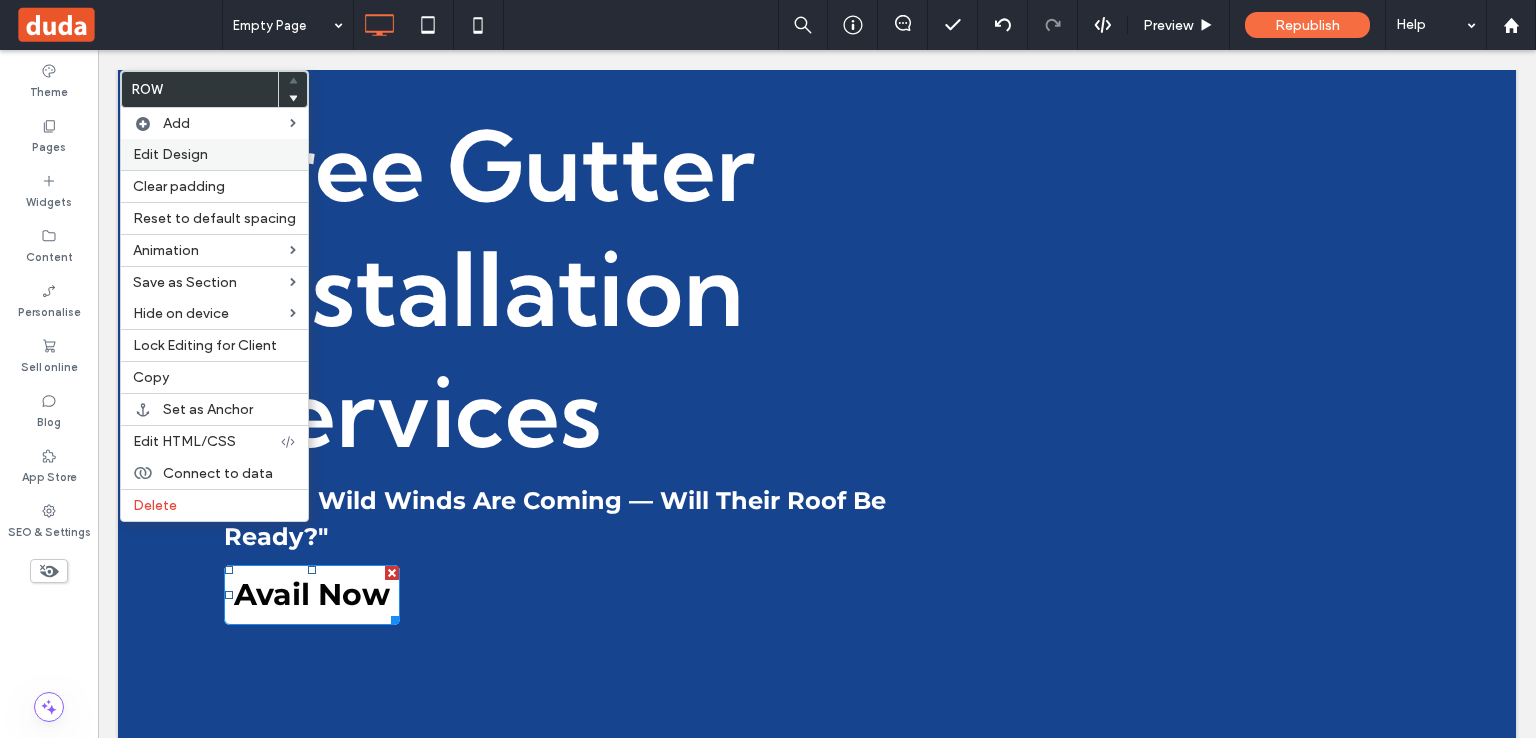 click on "Edit Design" at bounding box center [170, 154] 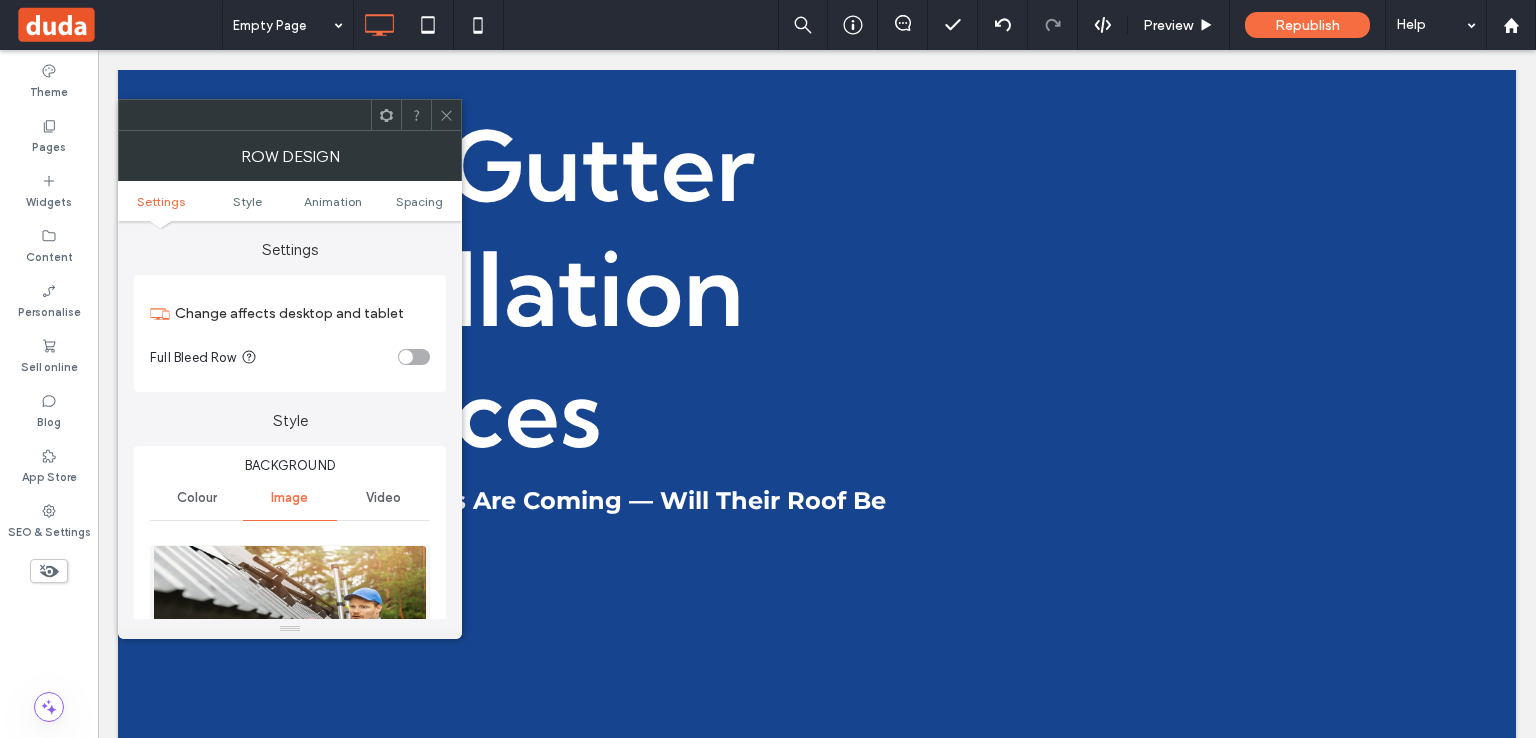 click at bounding box center [290, 614] 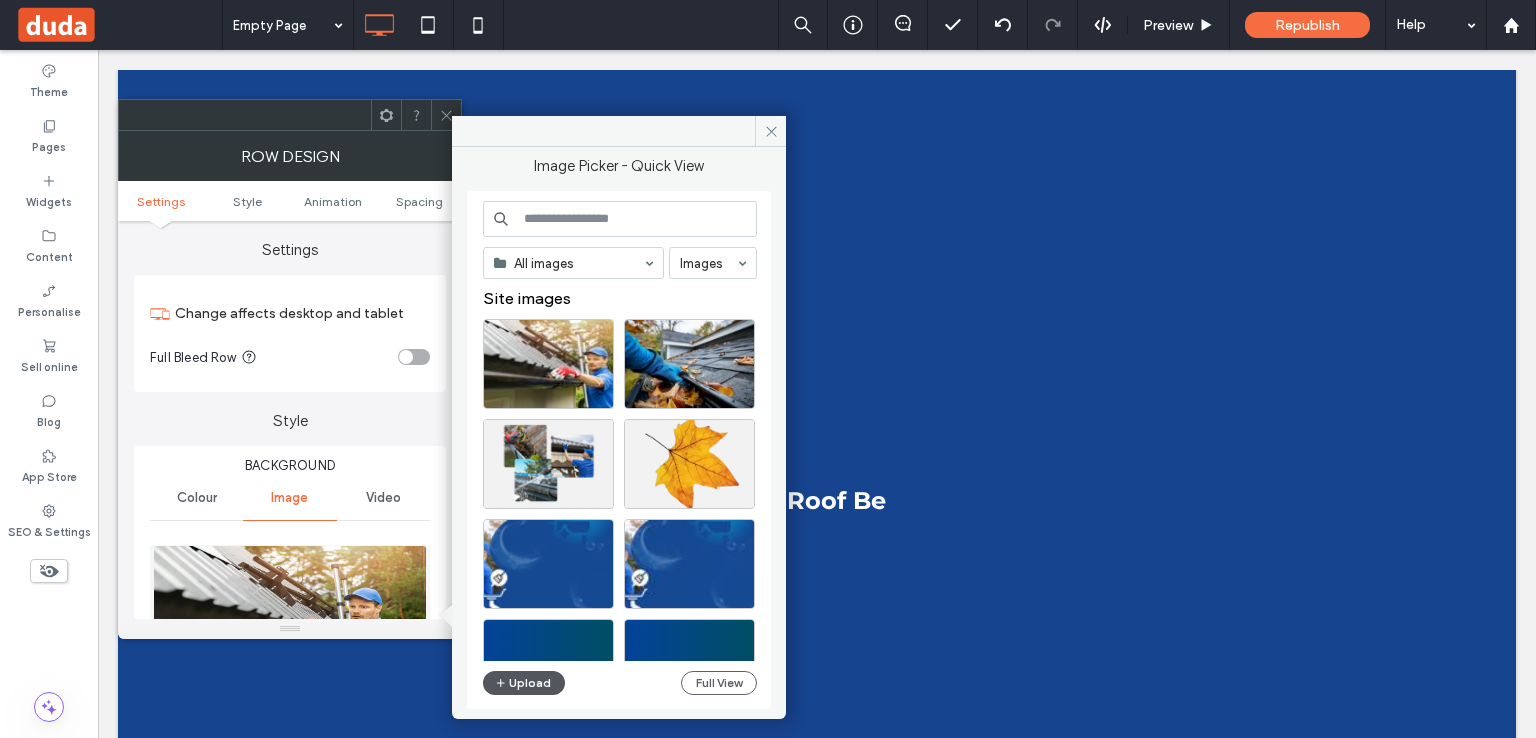 click on "Upload" at bounding box center (524, 683) 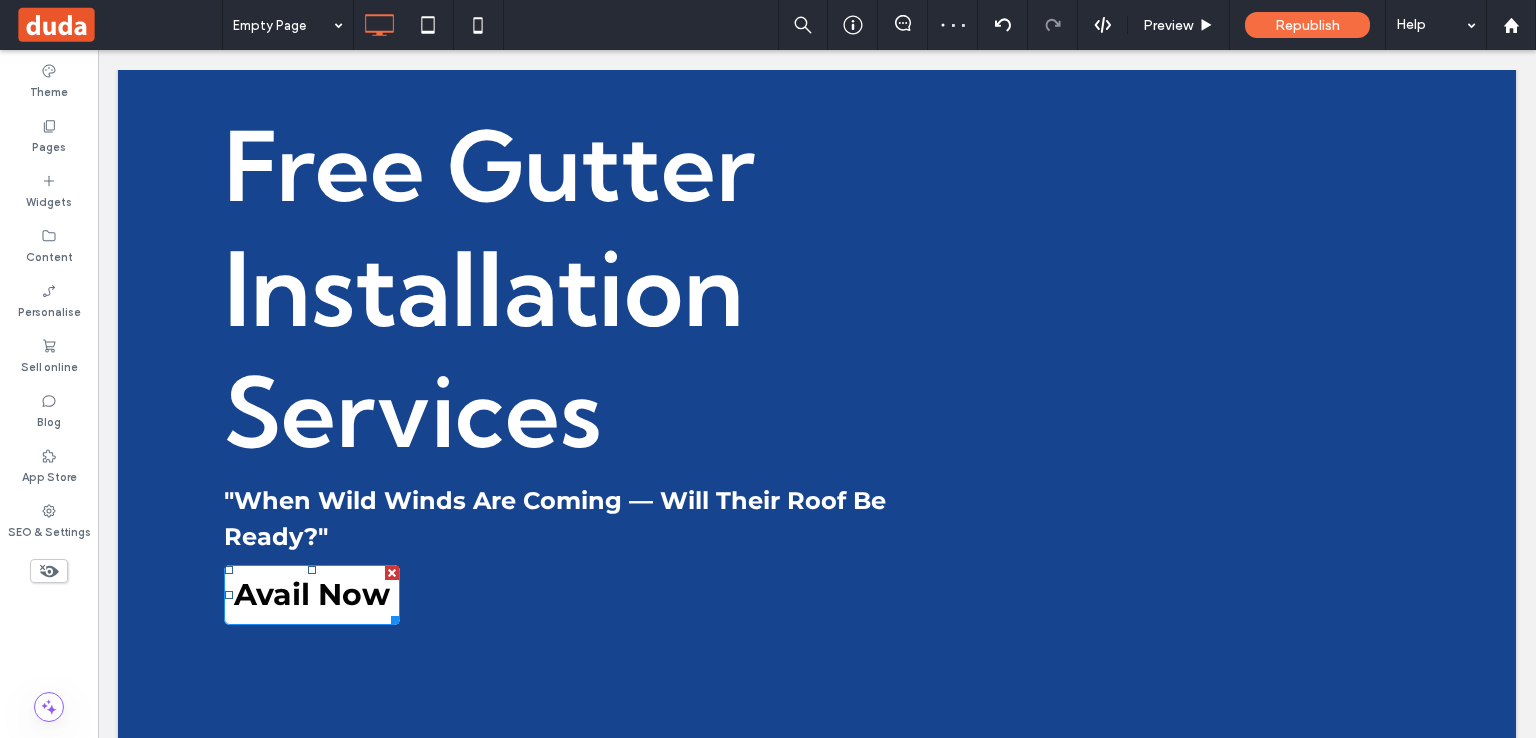 type on "**********" 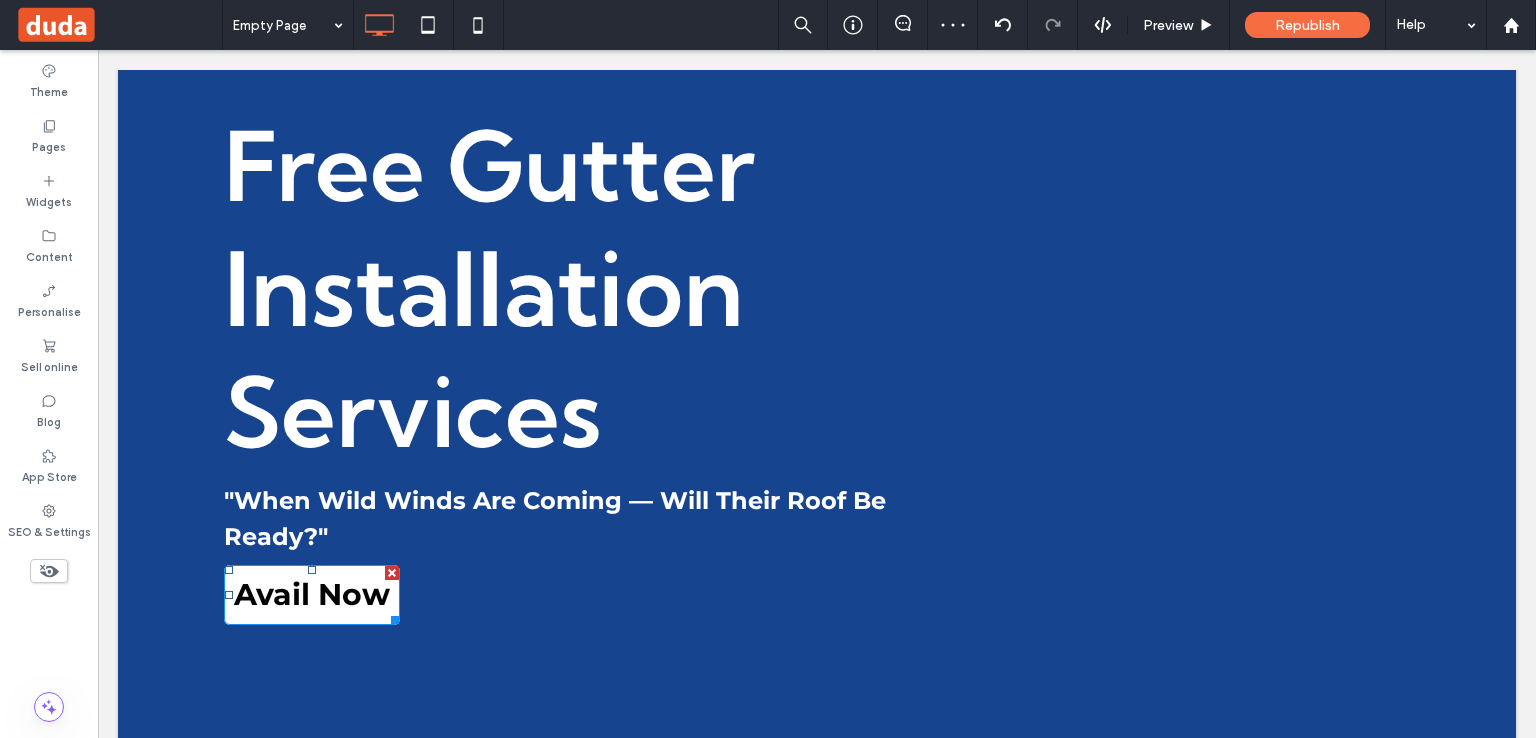 type on "**" 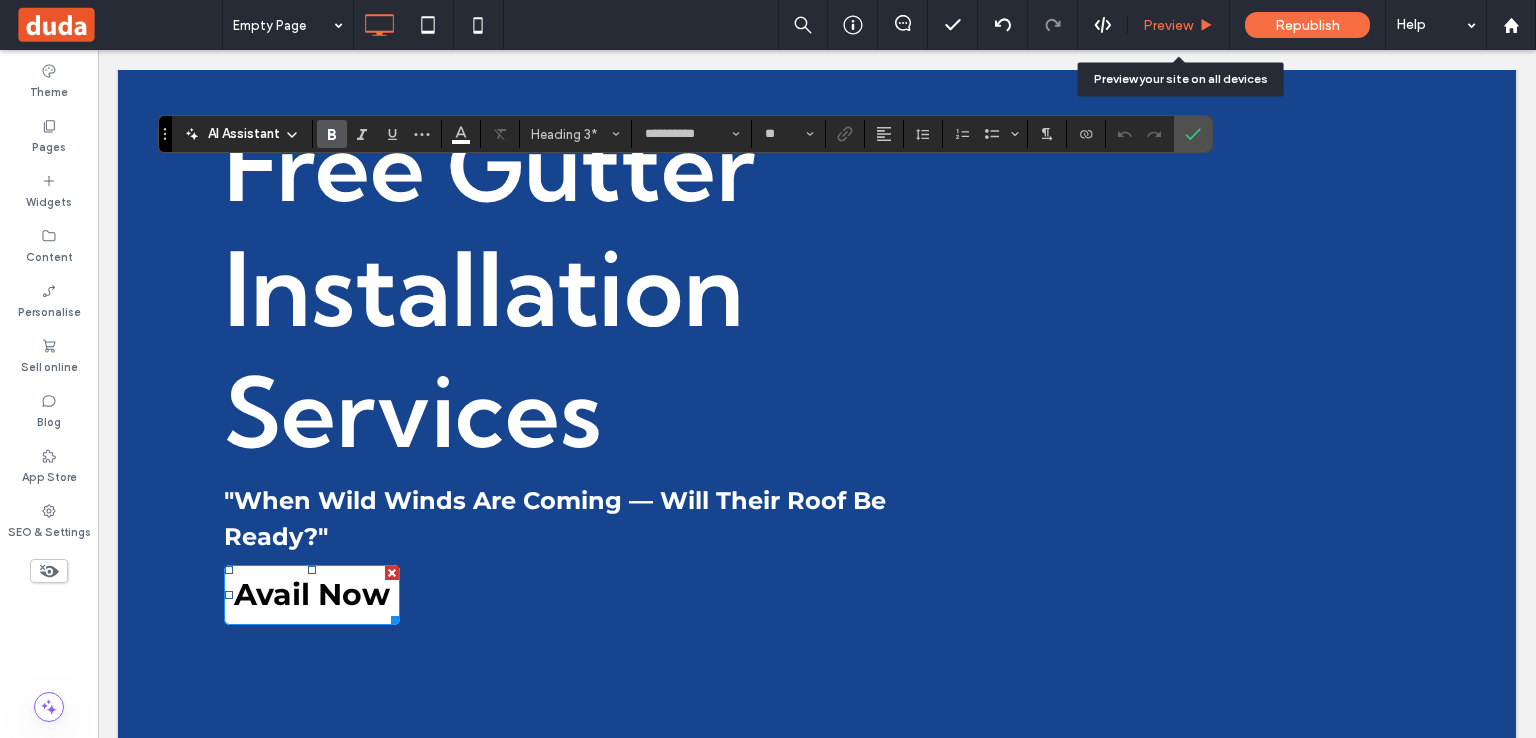 click on "Preview" at bounding box center (1168, 25) 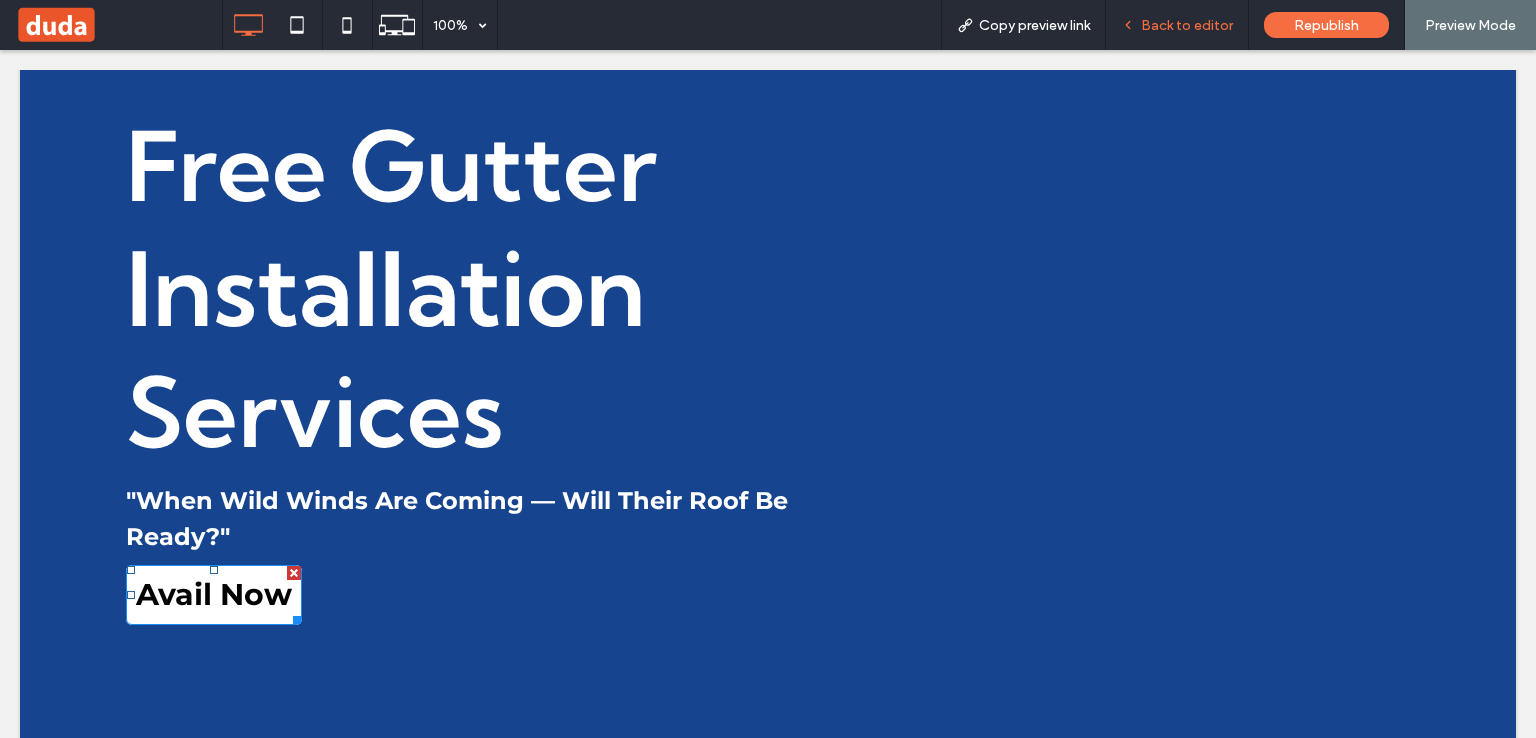 click on "Back to editor" at bounding box center (1187, 25) 